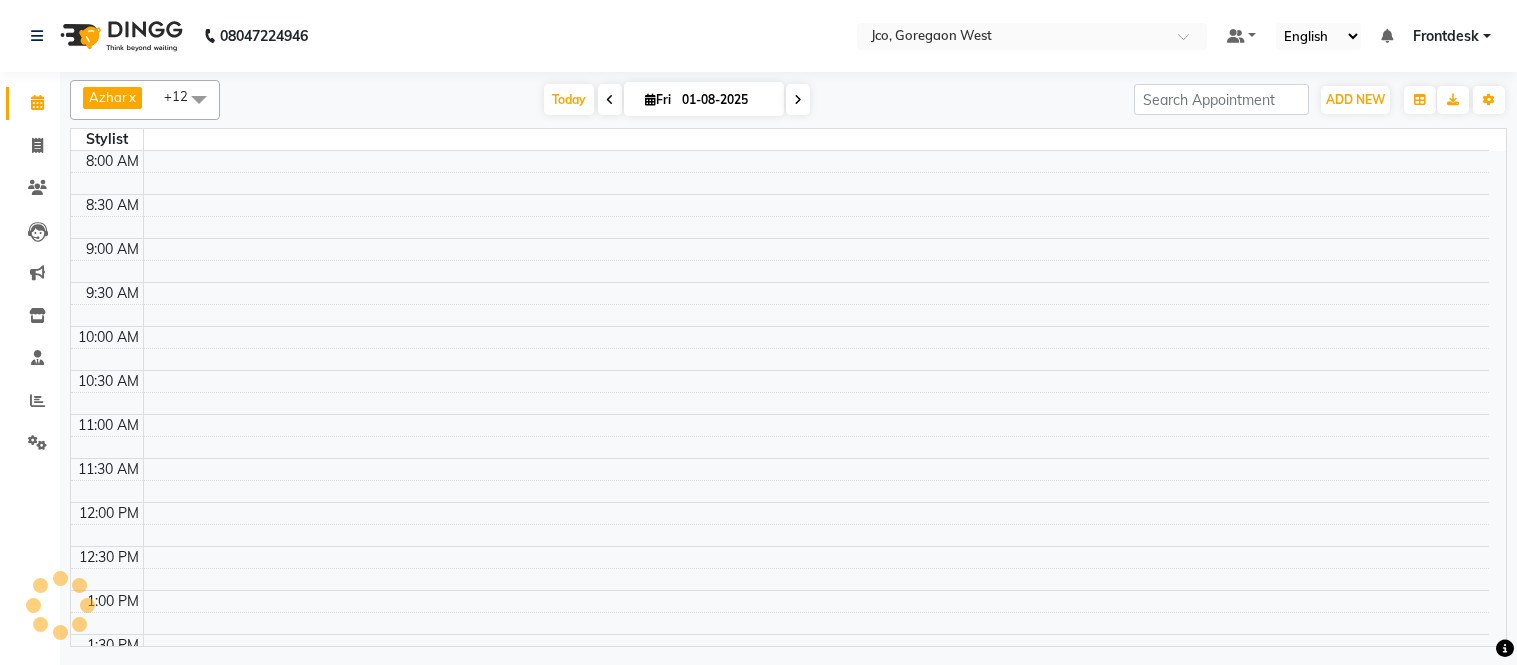 scroll, scrollTop: 0, scrollLeft: 0, axis: both 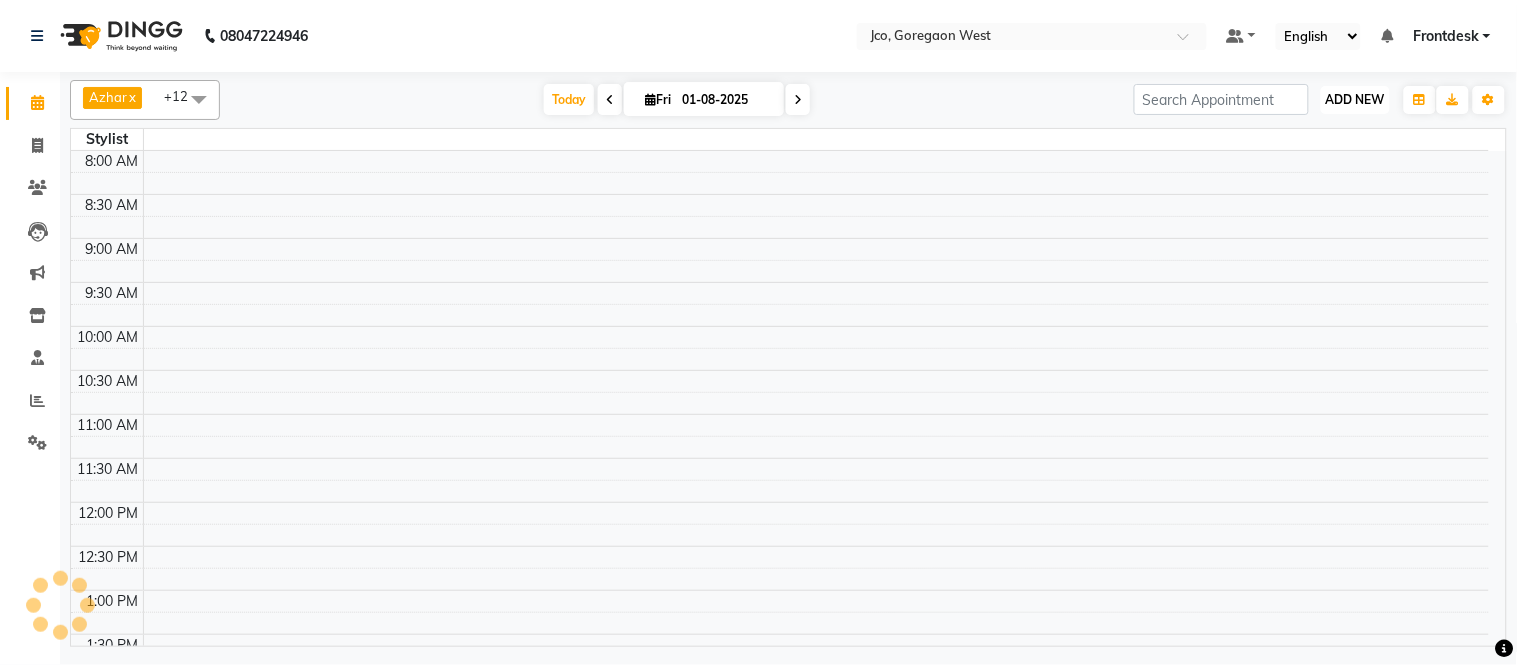 click on "ADD NEW" at bounding box center [1355, 99] 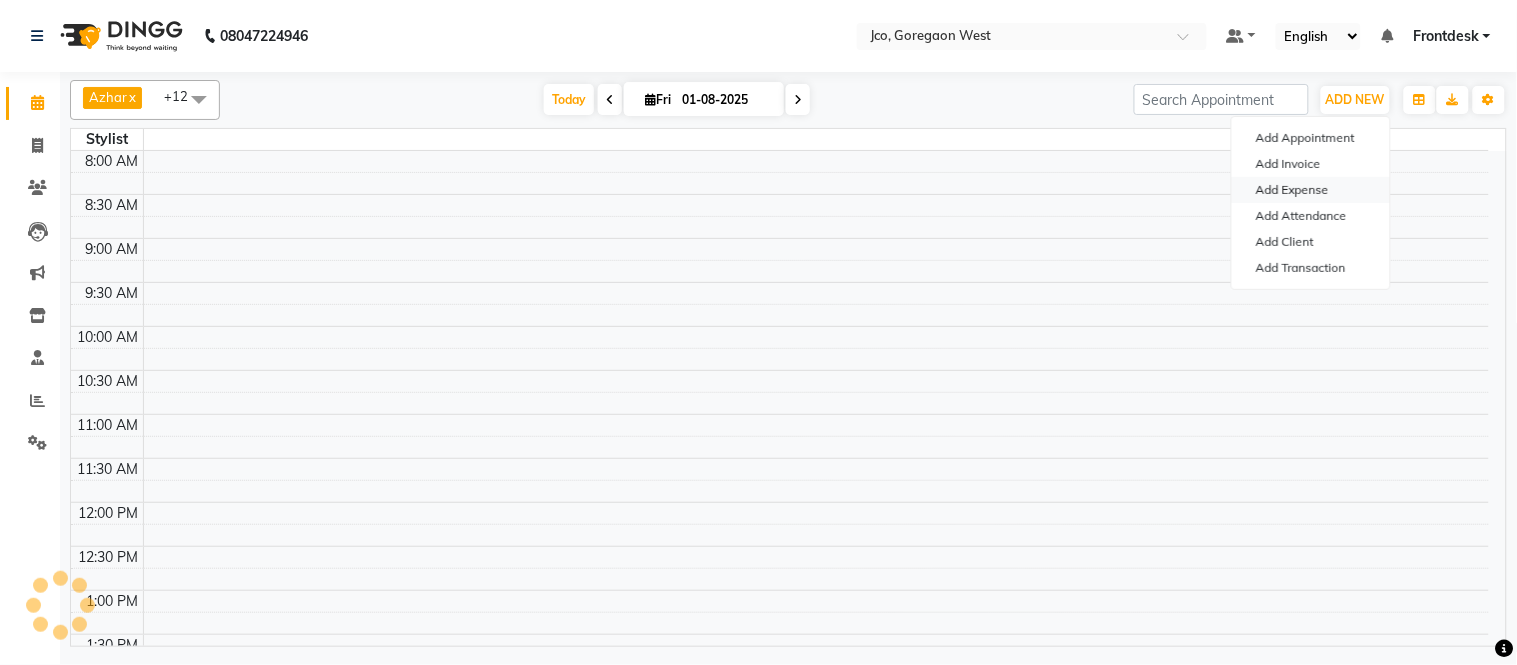 click on "Add Expense" at bounding box center [1311, 190] 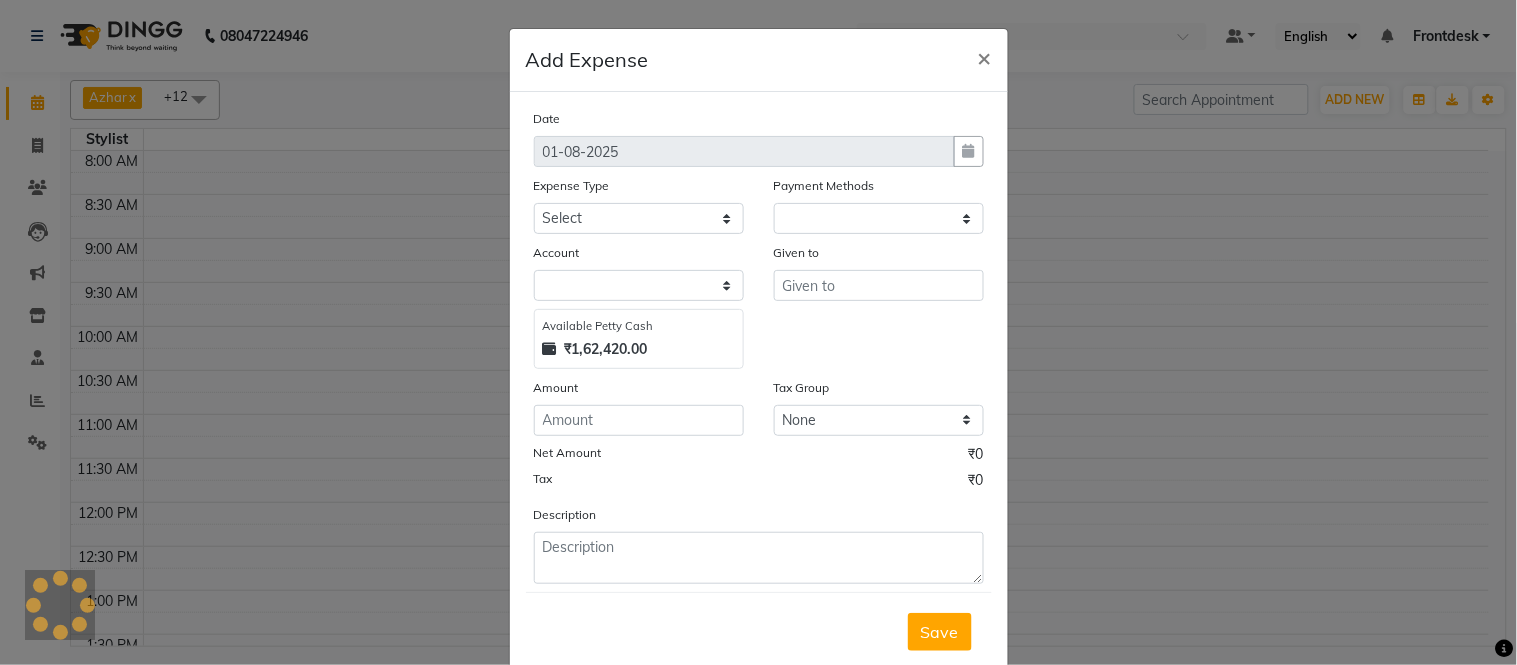 select on "1" 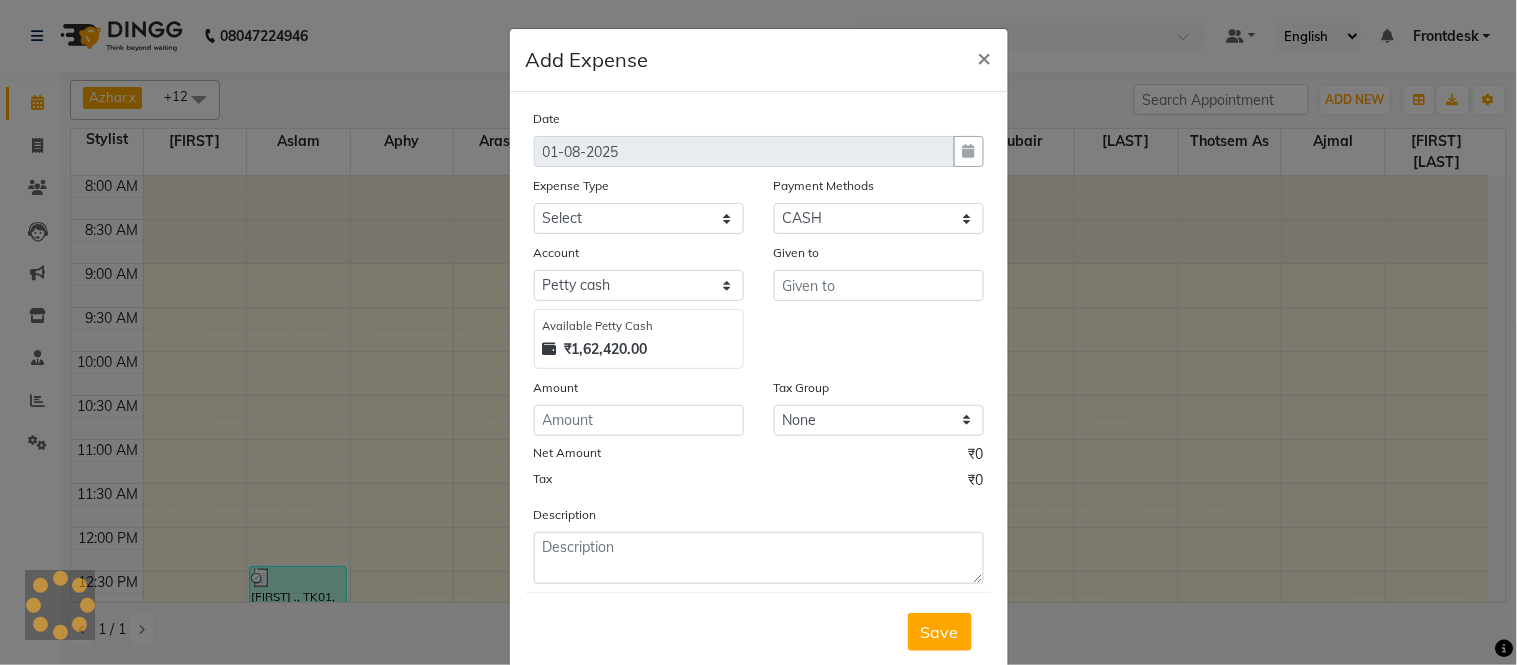 scroll, scrollTop: 684, scrollLeft: 0, axis: vertical 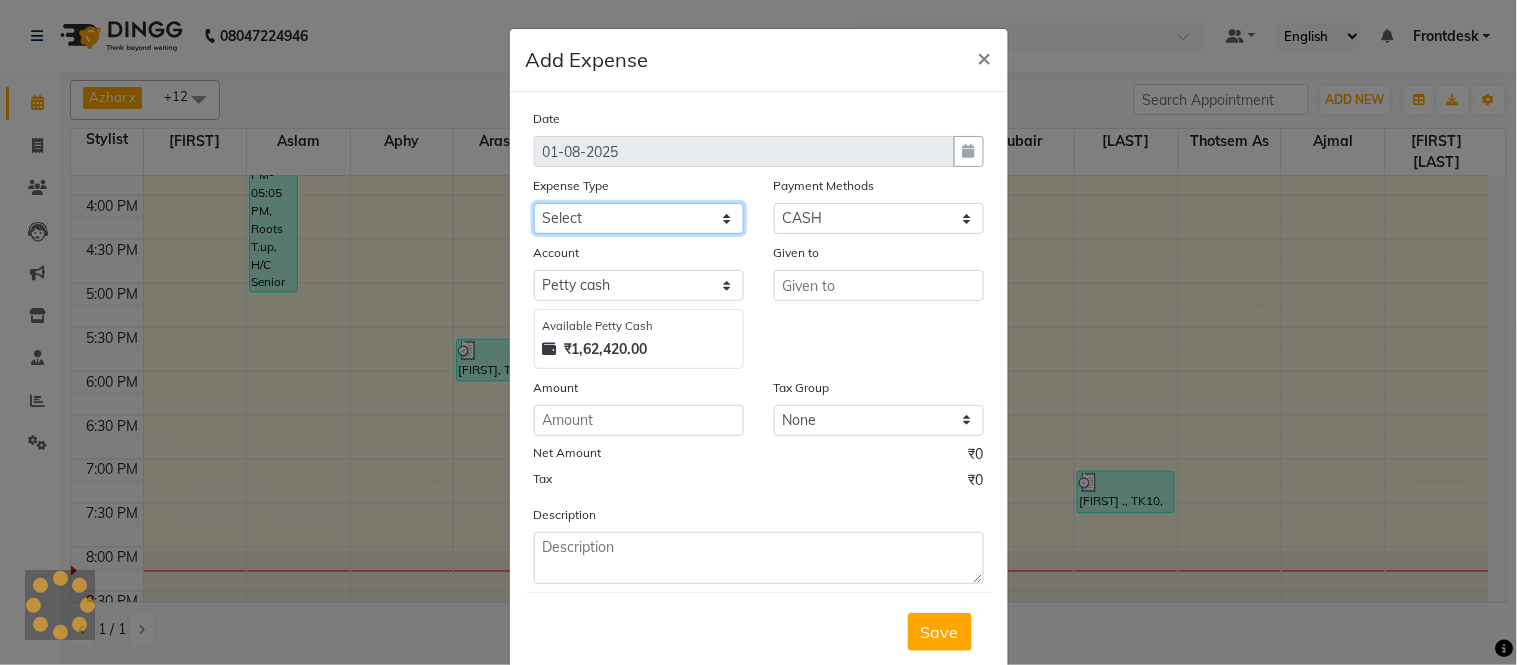 click on "Select Advance Salary Amazon B M C Cash transfer to bank Cash transfer to hub Chemist Client Snacks Clinical charges Conveyence Courier Donation Equipment free lancer commission Fuel Goregaon Salon Govt fee Incentive Laundry Loan Repayment Maintenance Make Up Products Marketing Miscellaneous Mobile Bill Other over time Pantry Product Product incentive puja items Rent Salary Staff Commission. Staff Snacks Stationery Tax Tea & Refreshment Telephone Tips Travelling allowance Utilities W Fast" 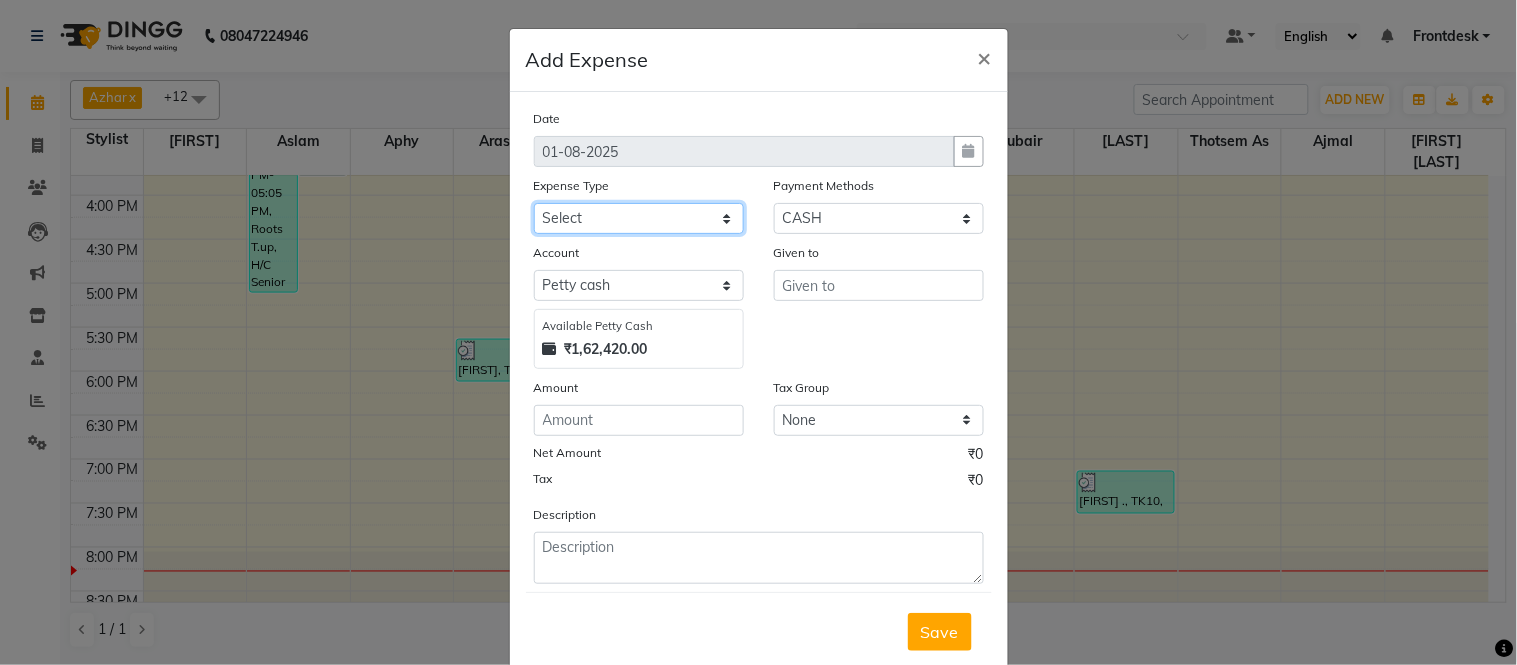 select on "513" 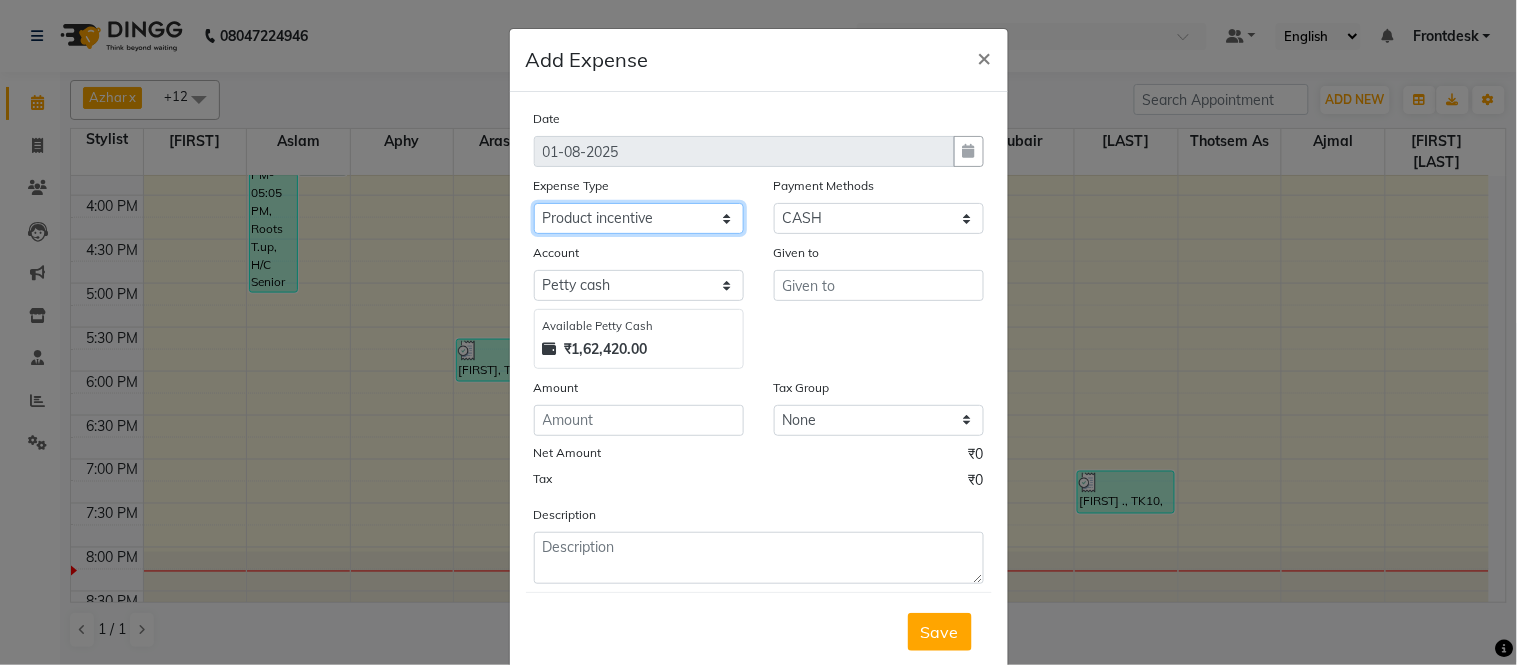 click on "Select Advance Salary Amazon B M C Cash transfer to bank Cash transfer to hub Chemist Client Snacks Clinical charges Conveyence Courier Donation Equipment free lancer commission Fuel Goregaon Salon Govt fee Incentive Laundry Loan Repayment Maintenance Make Up Products Marketing Miscellaneous Mobile Bill Other over time Pantry Product Product incentive puja items Rent Salary Staff Commission. Staff Snacks Stationery Tax Tea & Refreshment Telephone Tips Travelling allowance Utilities W Fast" 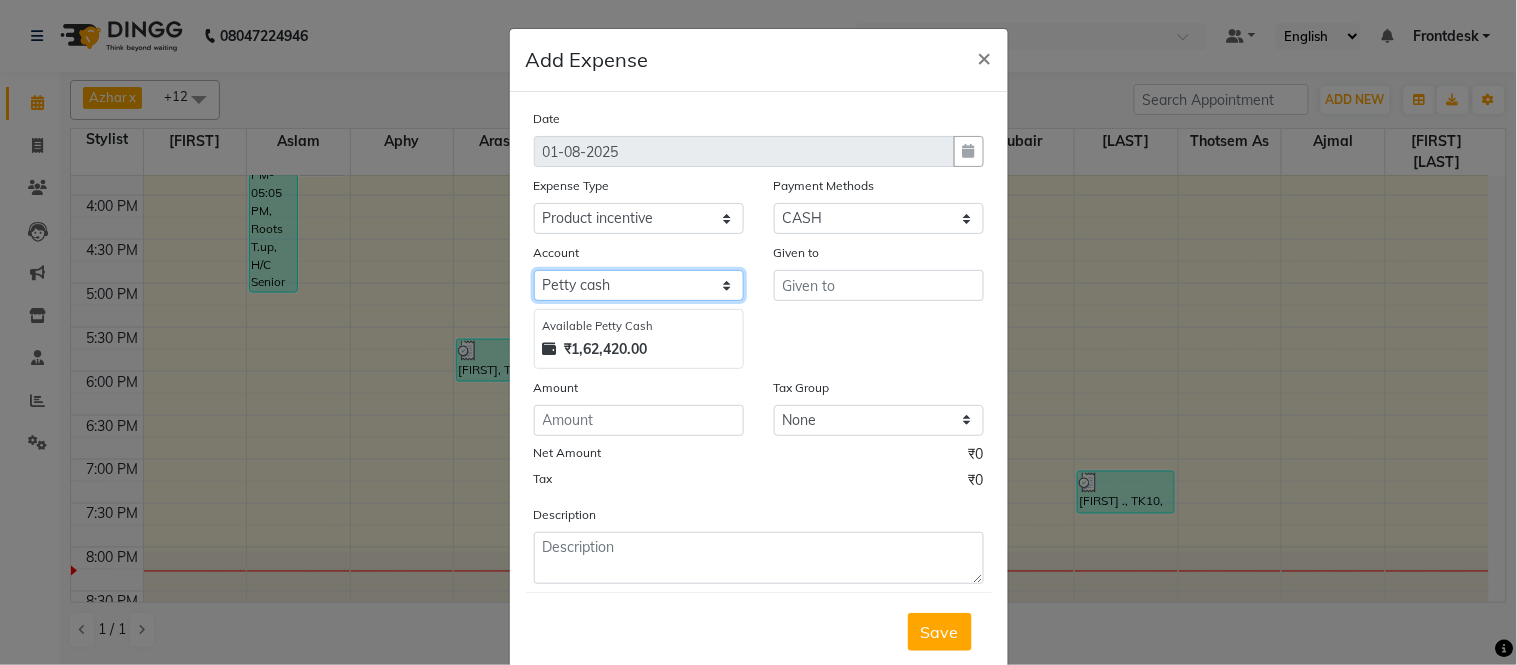 click on "Select Petty cash Default account" 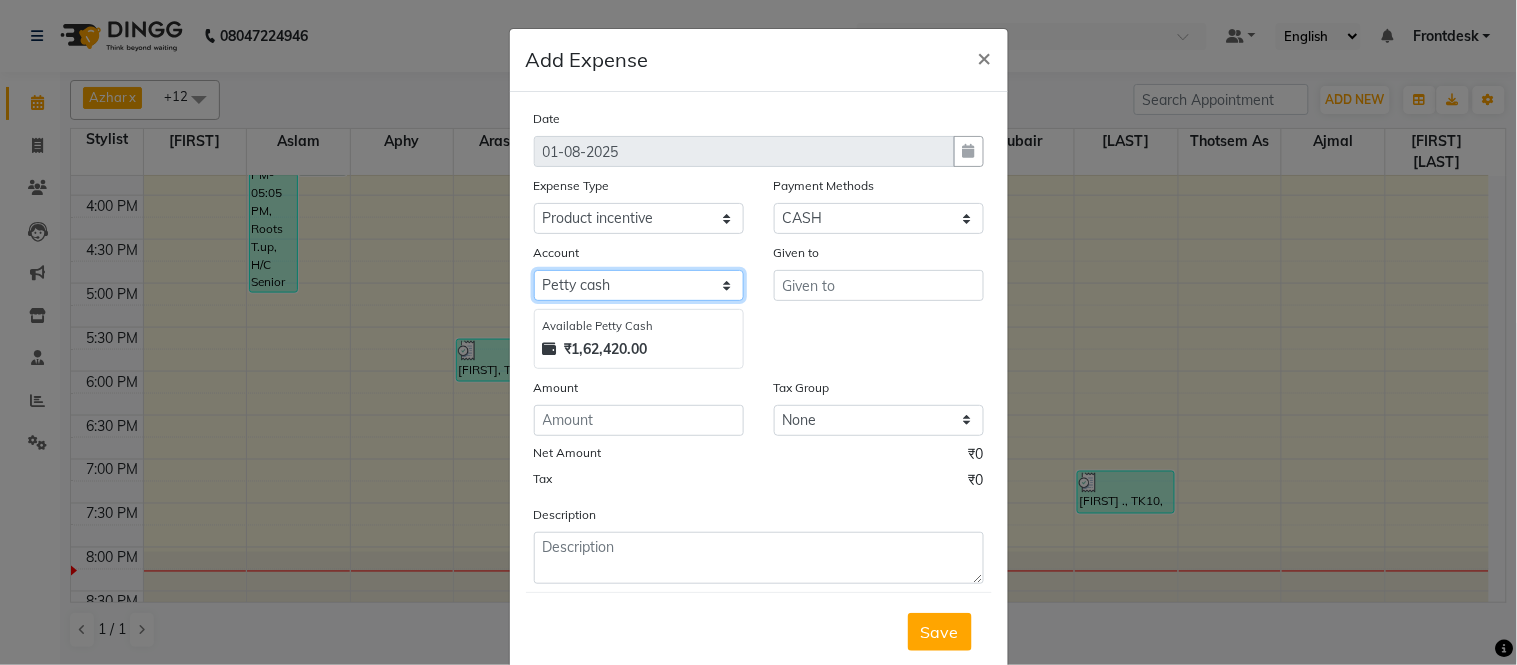 select on "6847" 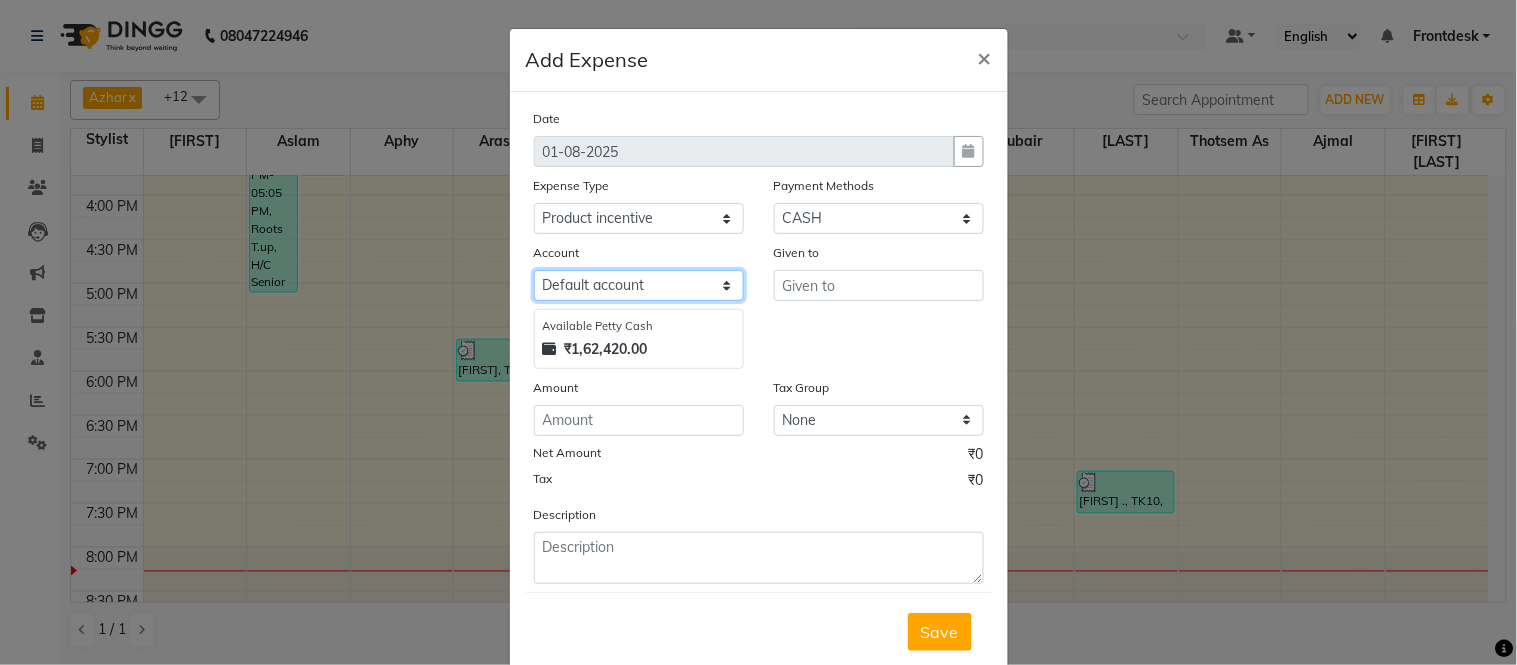 click on "Select Petty cash Default account" 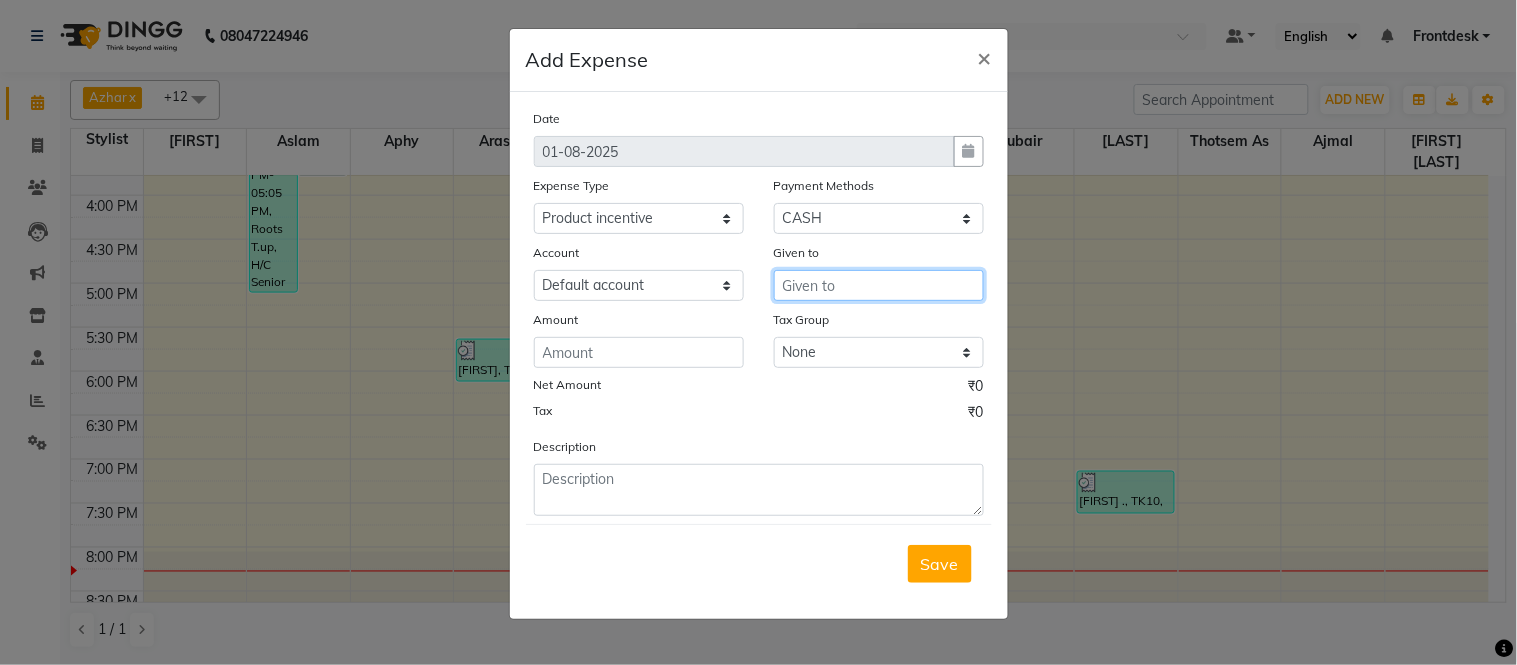 click at bounding box center [879, 285] 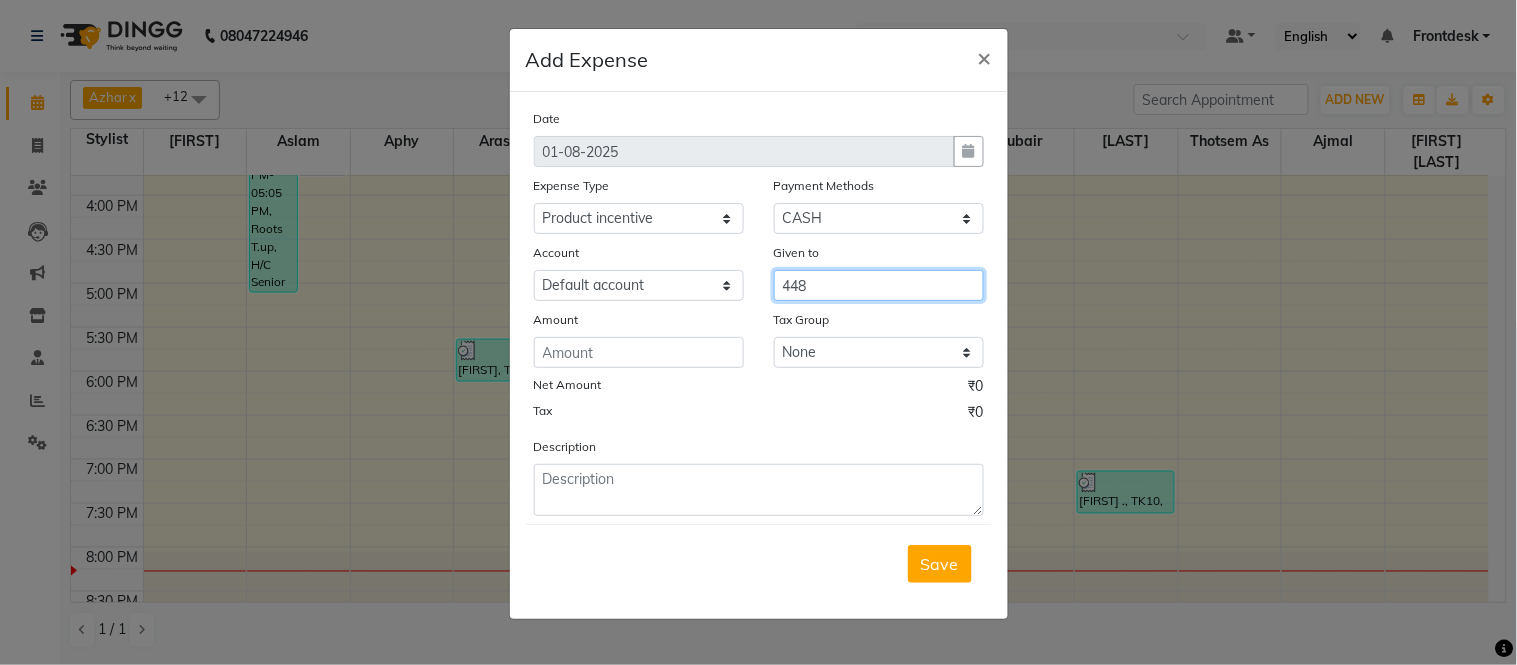 type on "448" 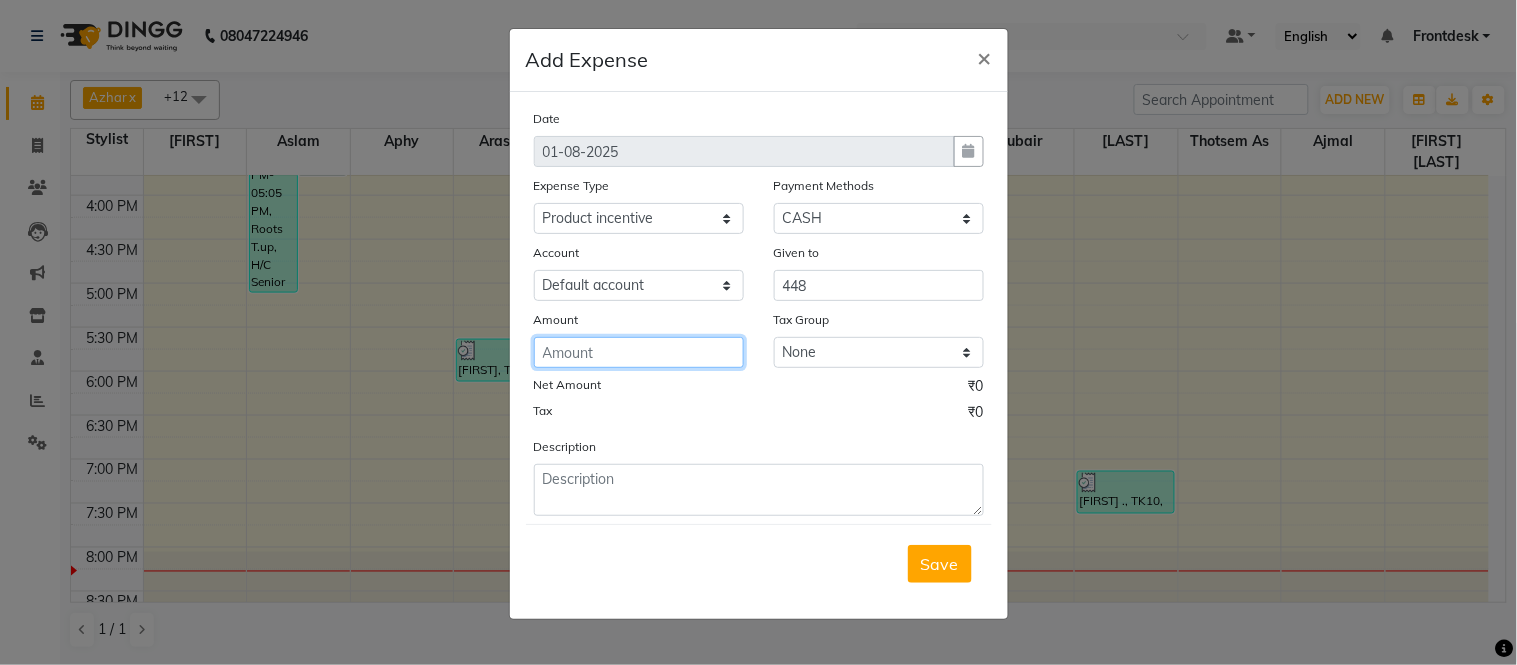 click 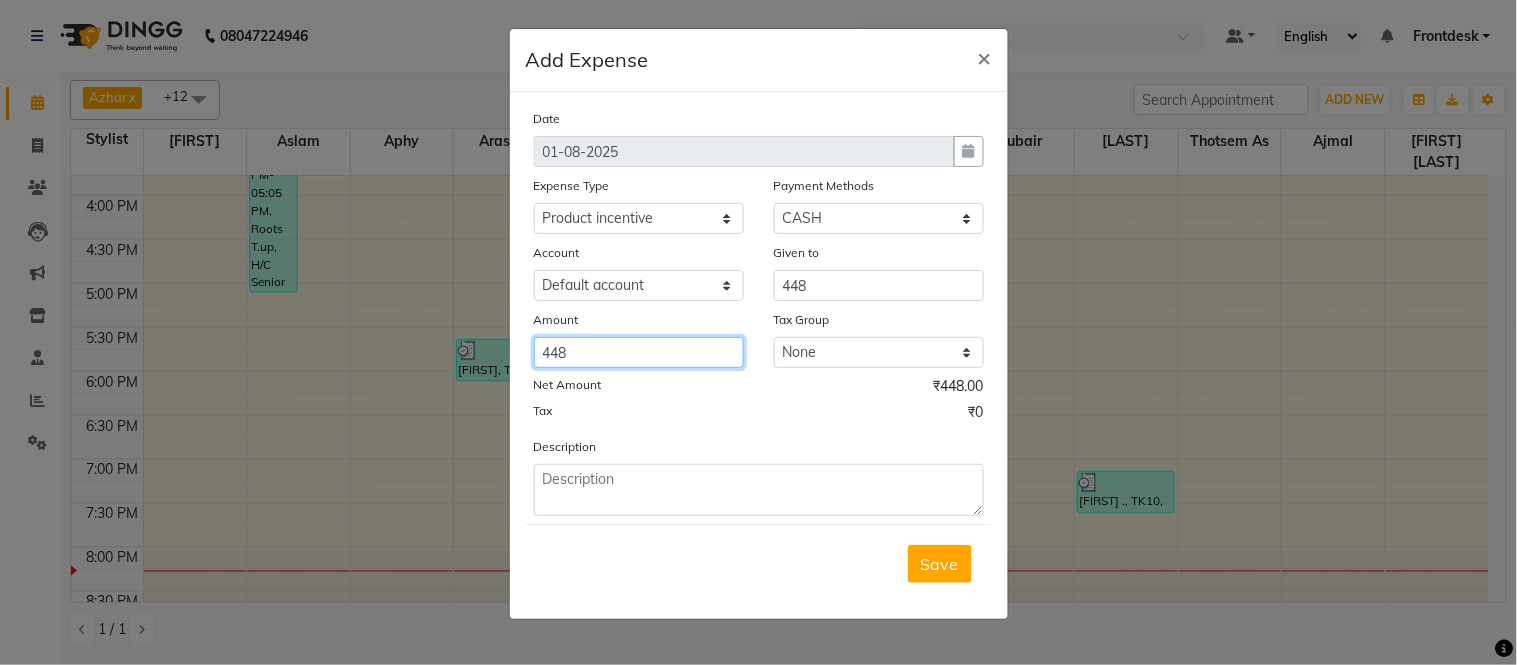 type on "448" 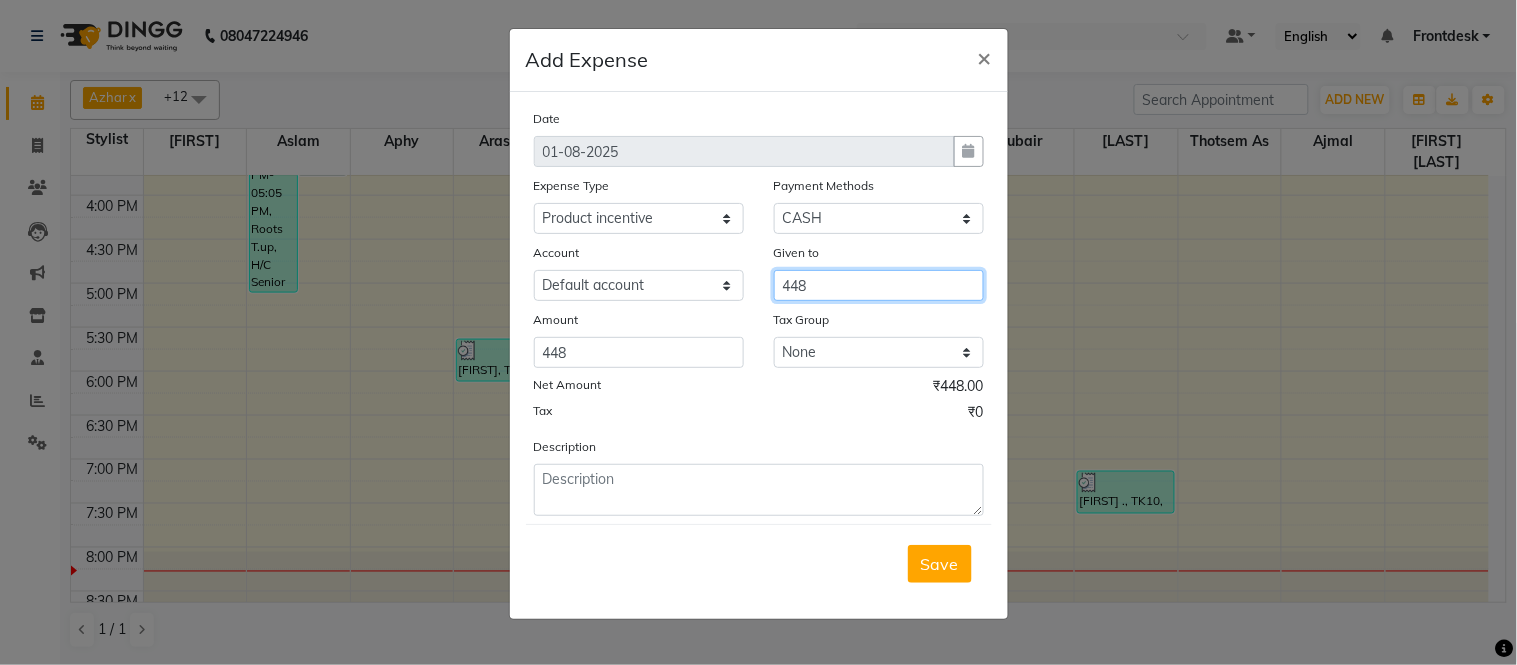 click on "448" at bounding box center (879, 285) 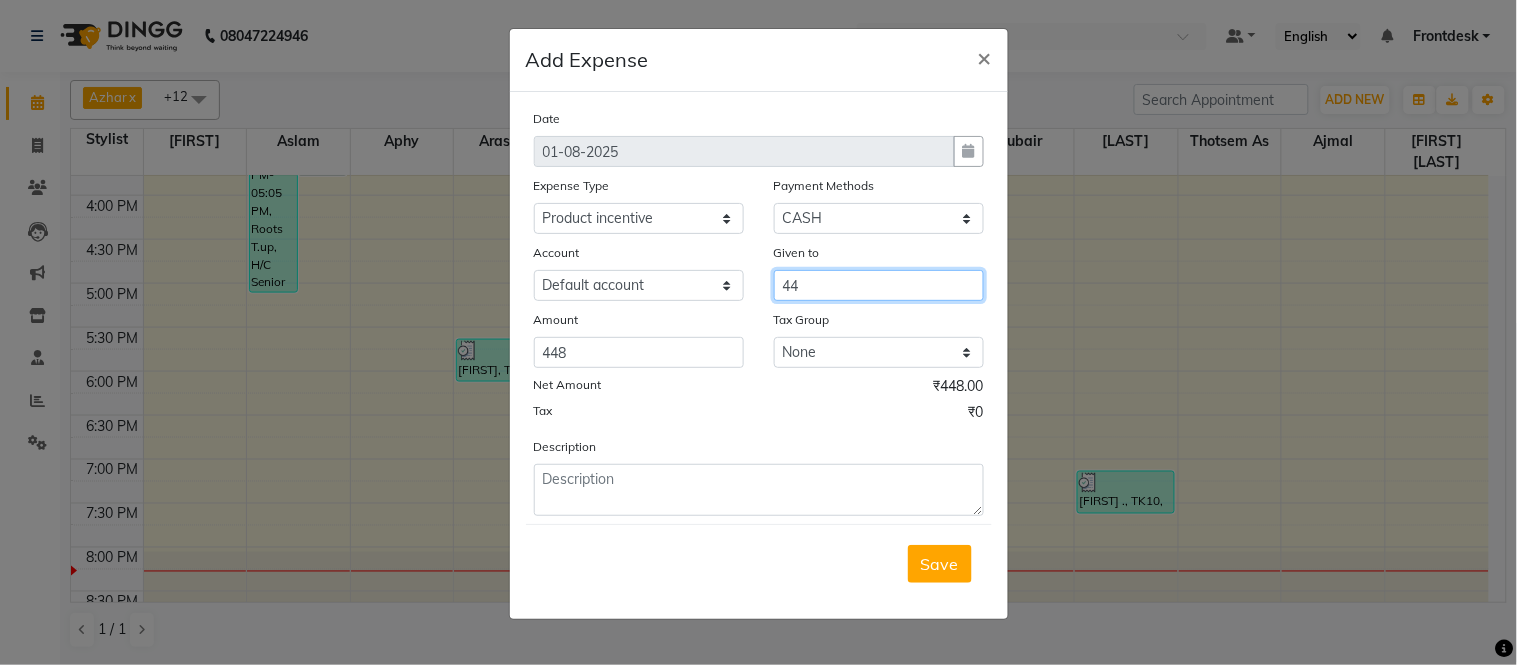 type on "4" 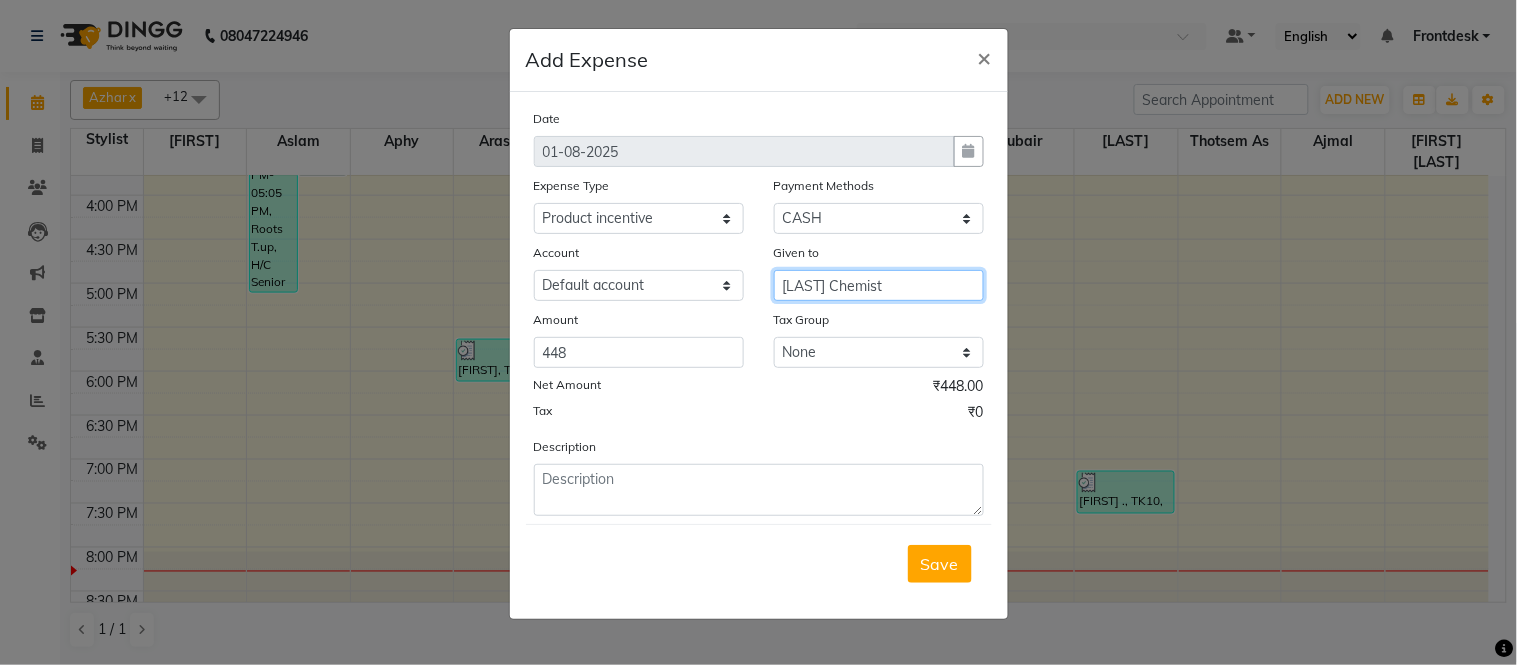 type on "[LAST] Chemist" 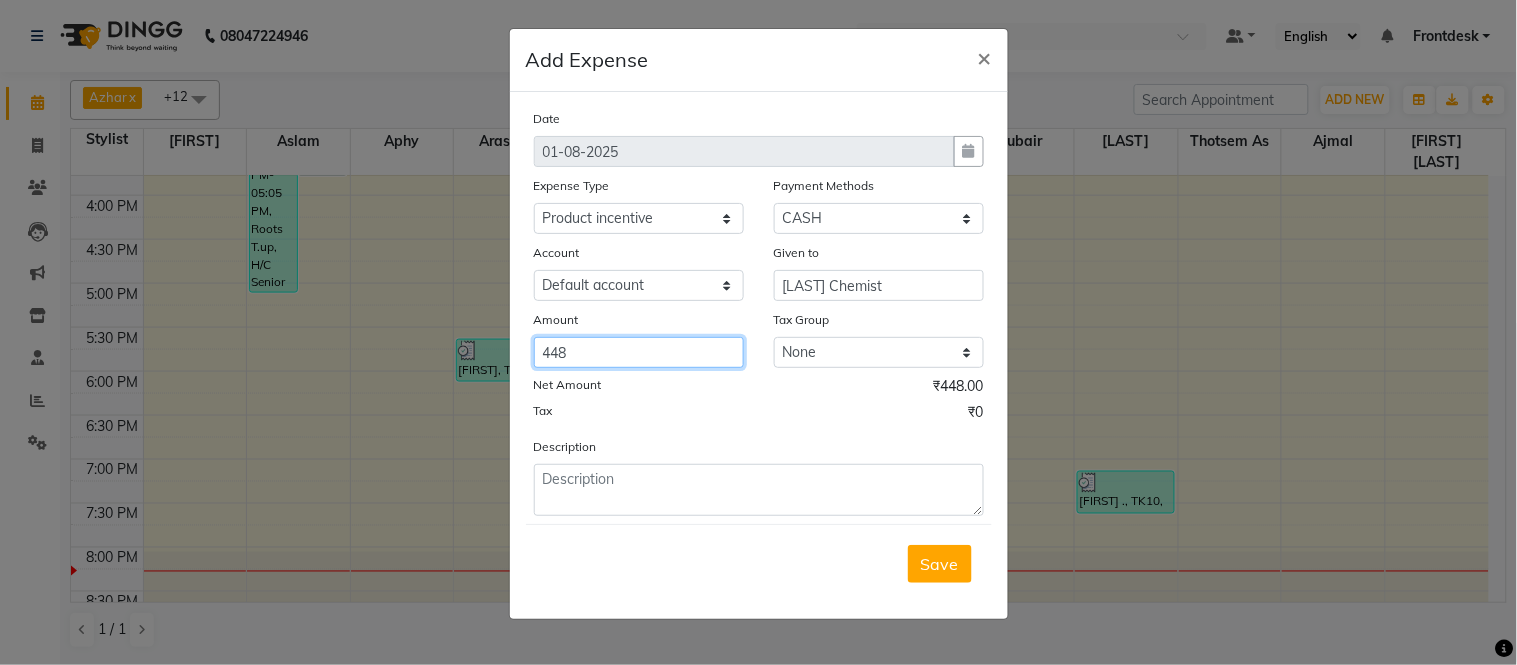 click on "448" 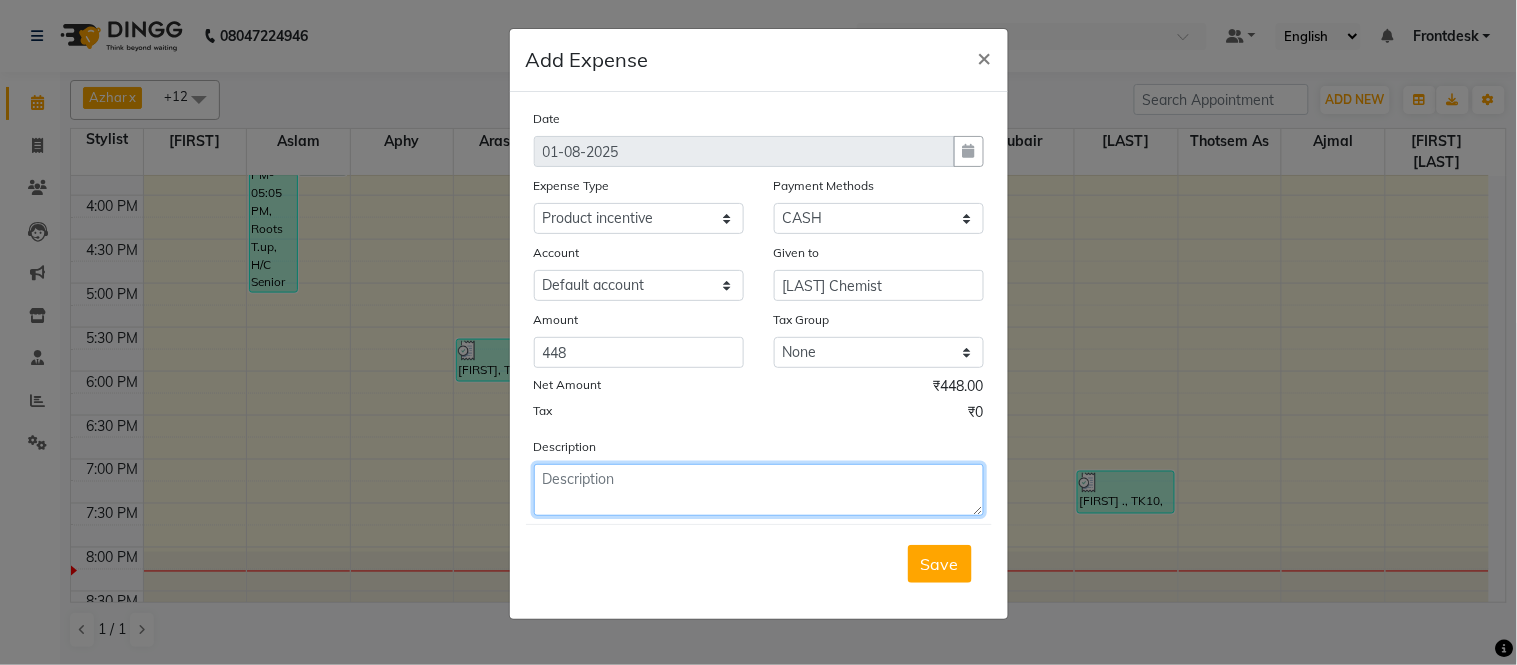 click 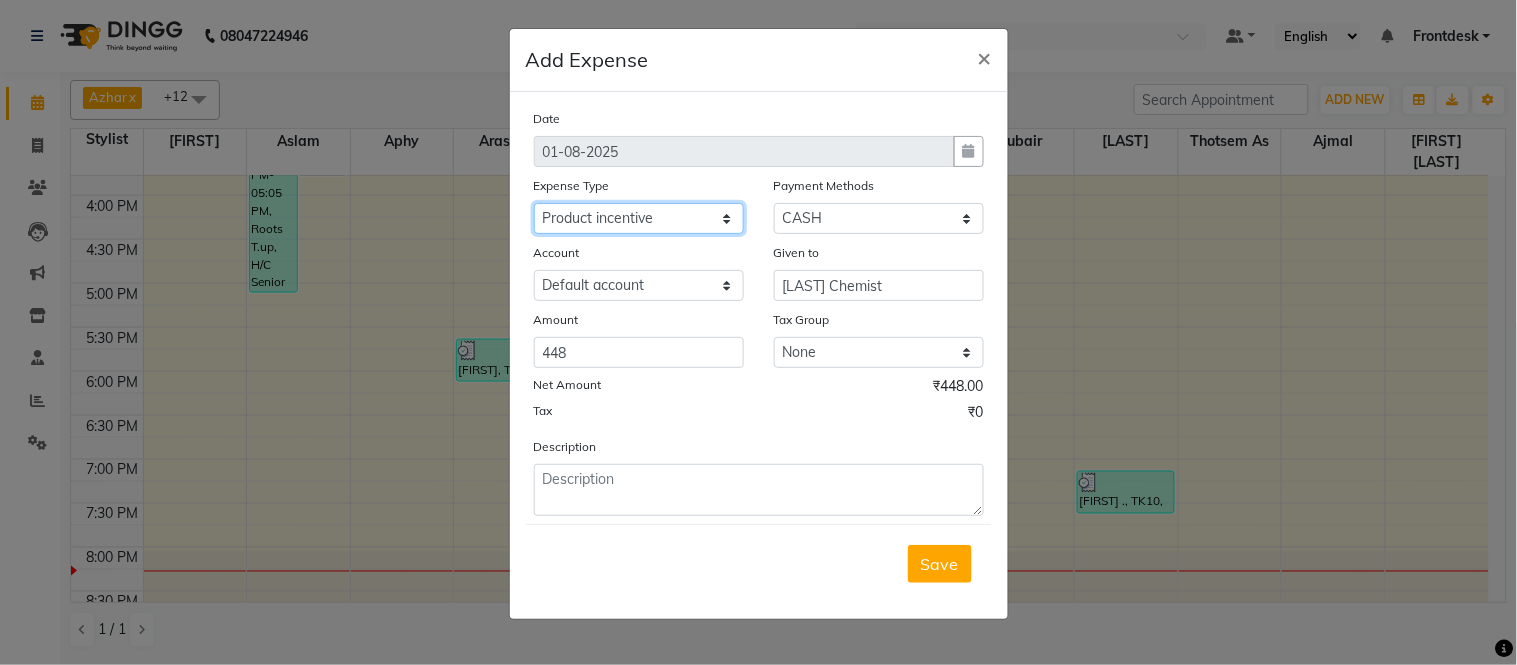 click on "Select Advance Salary Amazon B M C Cash transfer to bank Cash transfer to hub Chemist Client Snacks Clinical charges Conveyence Courier Donation Equipment free lancer commission Fuel Goregaon Salon Govt fee Incentive Laundry Loan Repayment Maintenance Make Up Products Marketing Miscellaneous Mobile Bill Other over time Pantry Product Product incentive puja items Rent Salary Staff Commission. Staff Snacks Stationery Tax Tea & Refreshment Telephone Tips Travelling allowance Utilities W Fast" 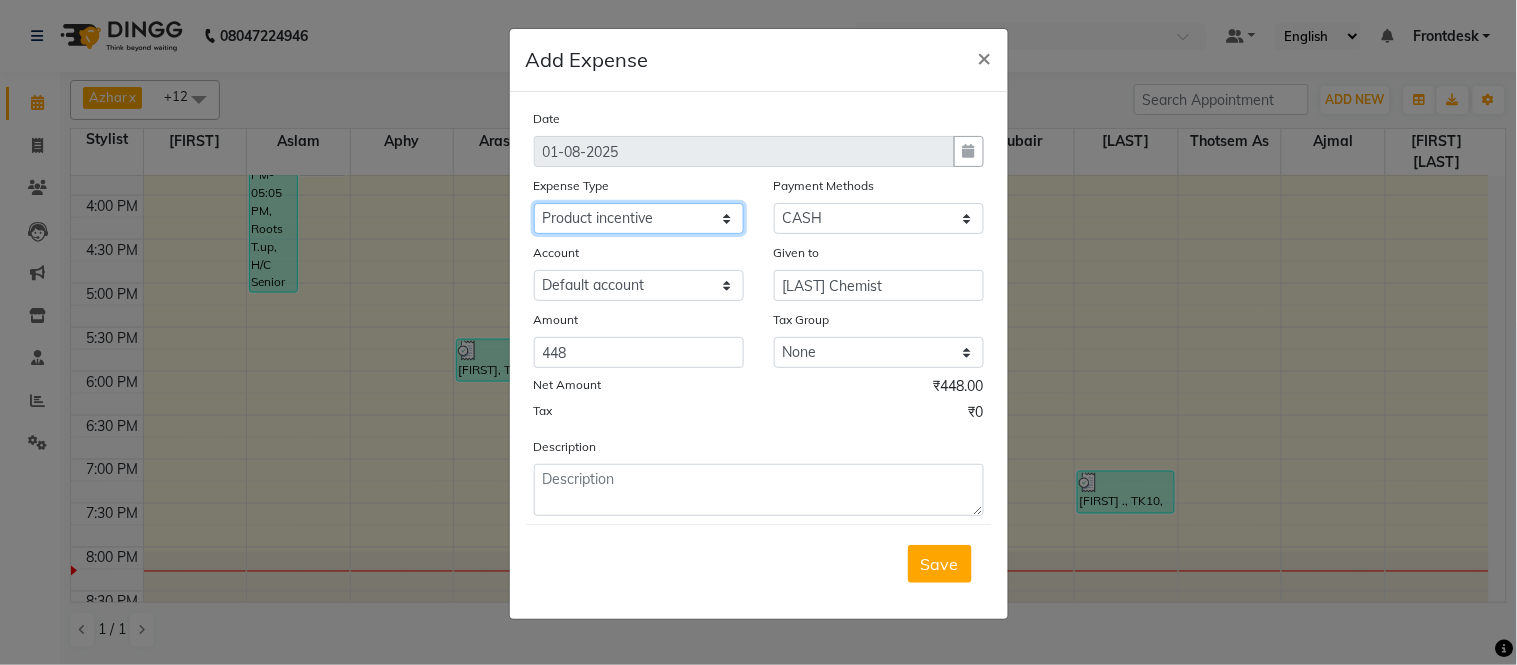 select on "502" 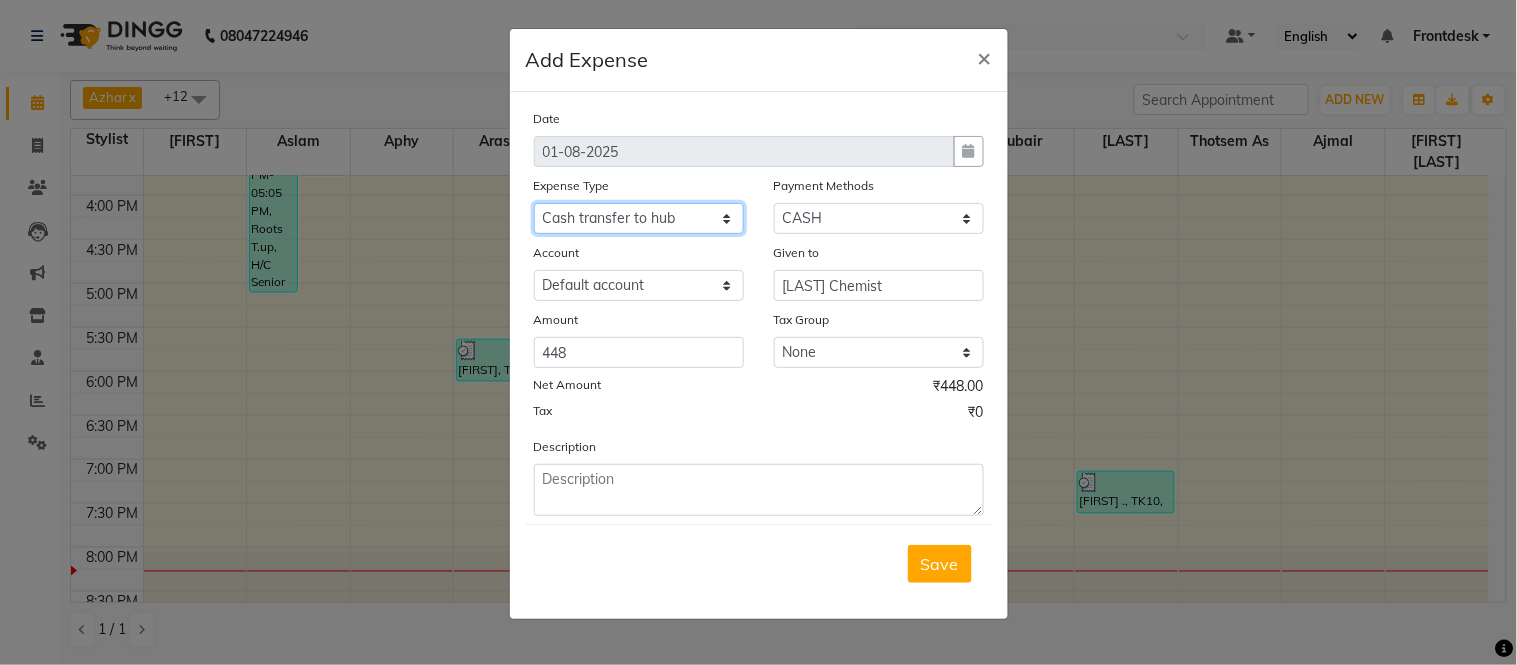 click on "Select Advance Salary Amazon B M C Cash transfer to bank Cash transfer to hub Chemist Client Snacks Clinical charges Conveyence Courier Donation Equipment free lancer commission Fuel Goregaon Salon Govt fee Incentive Laundry Loan Repayment Maintenance Make Up Products Marketing Miscellaneous Mobile Bill Other over time Pantry Product Product incentive puja items Rent Salary Staff Commission. Staff Snacks Stationery Tax Tea & Refreshment Telephone Tips Travelling allowance Utilities W Fast" 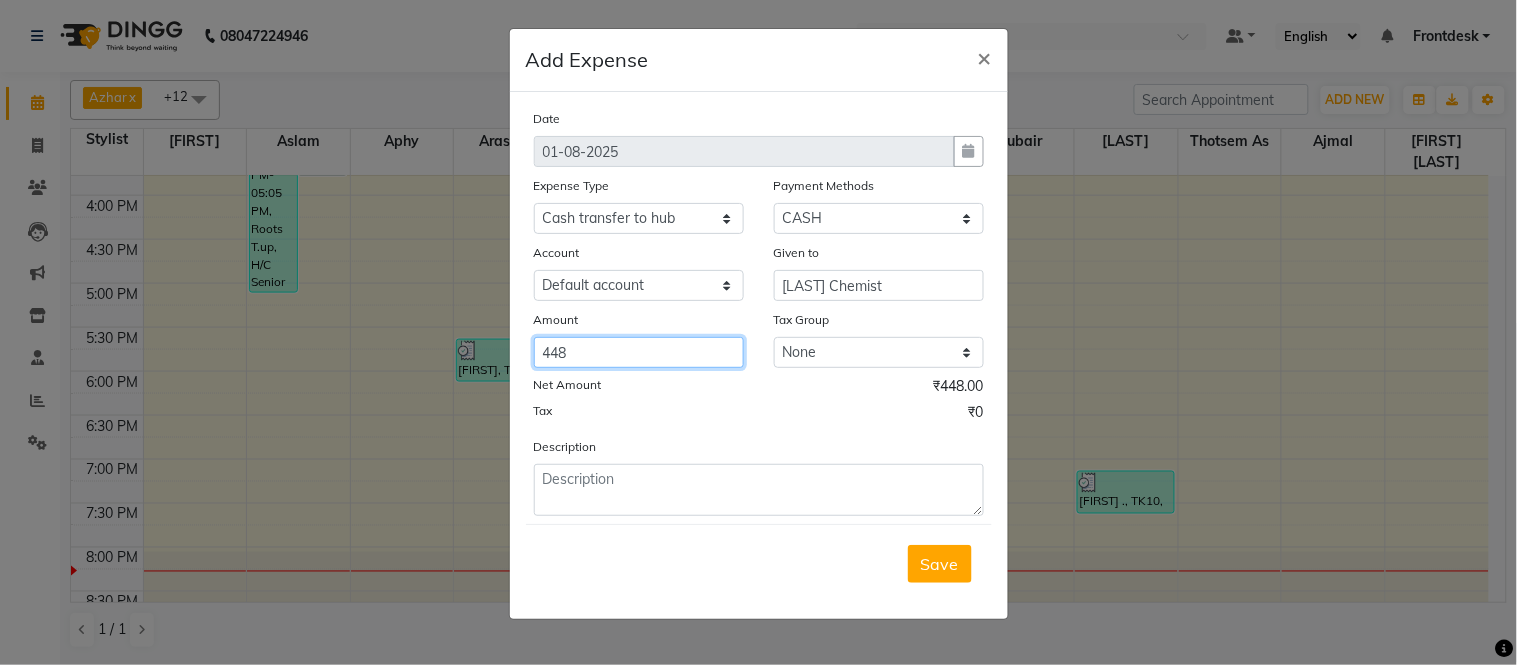 click on "448" 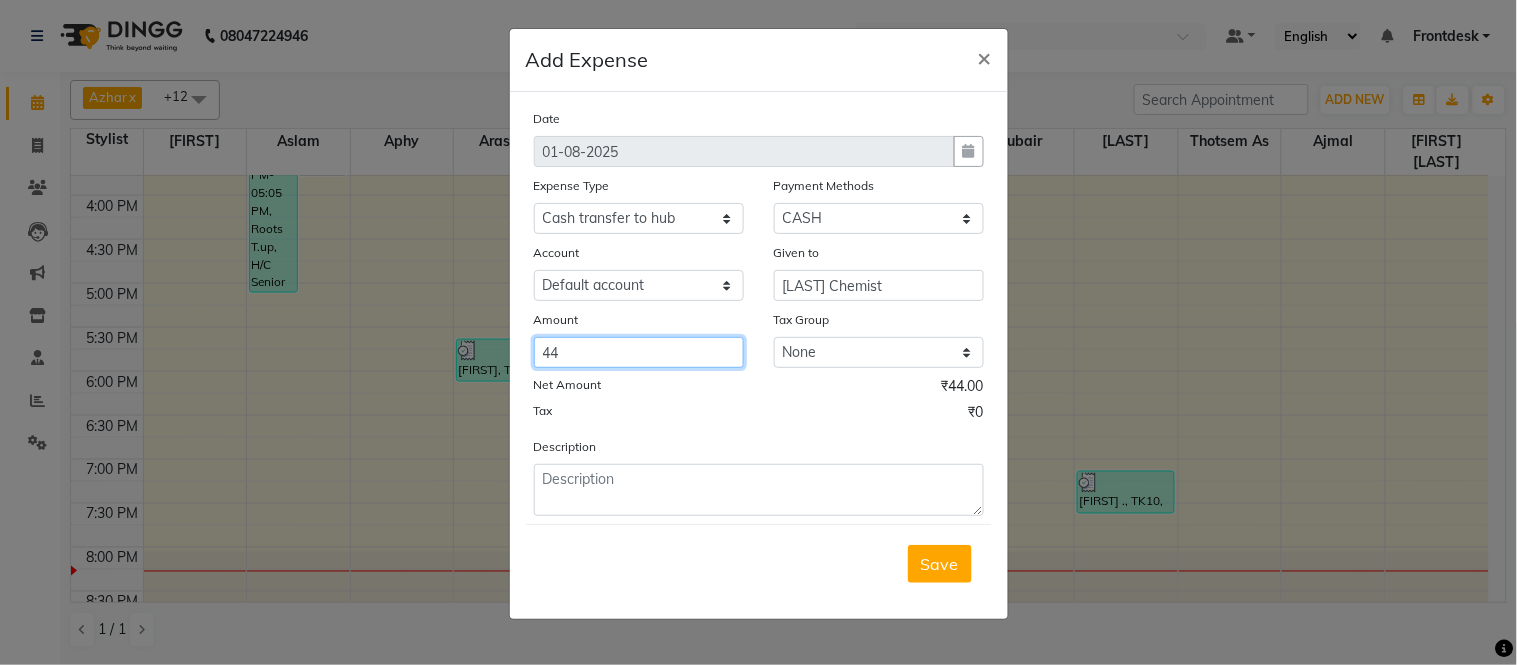 type on "4" 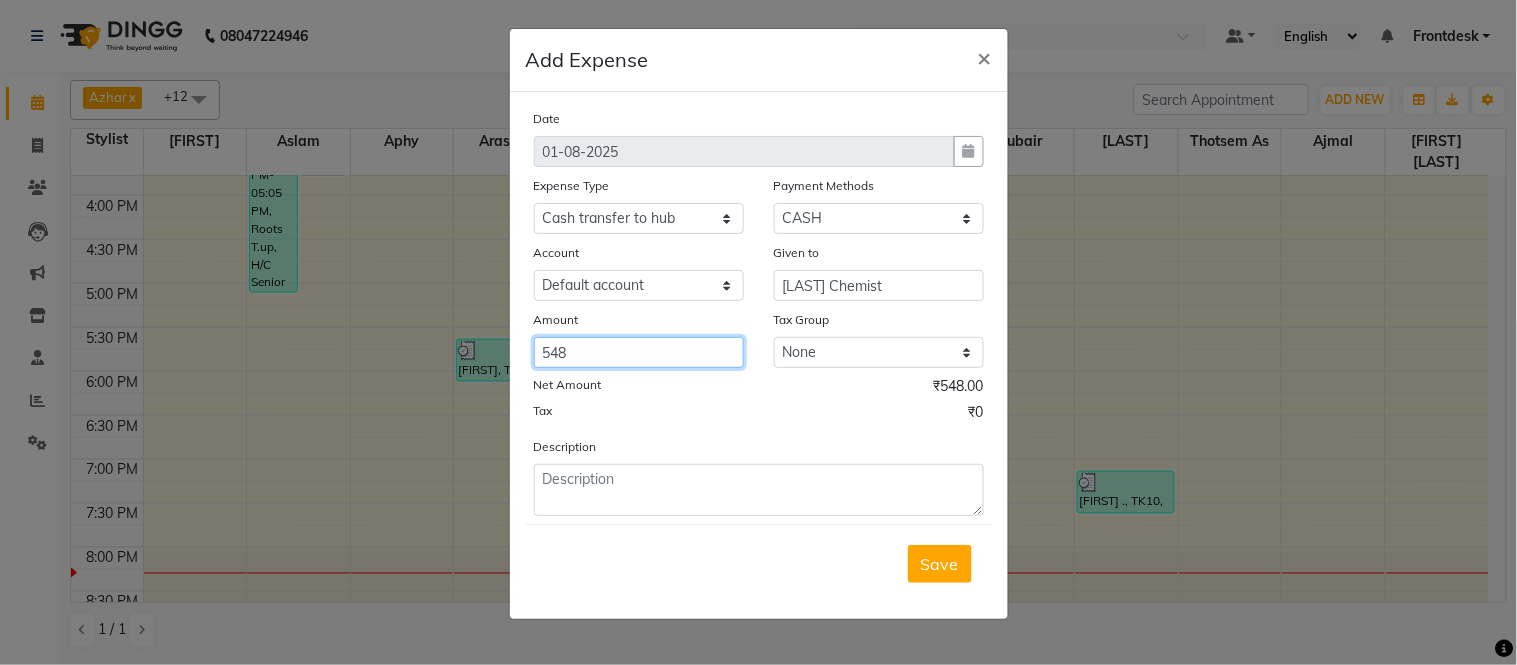 type on "548" 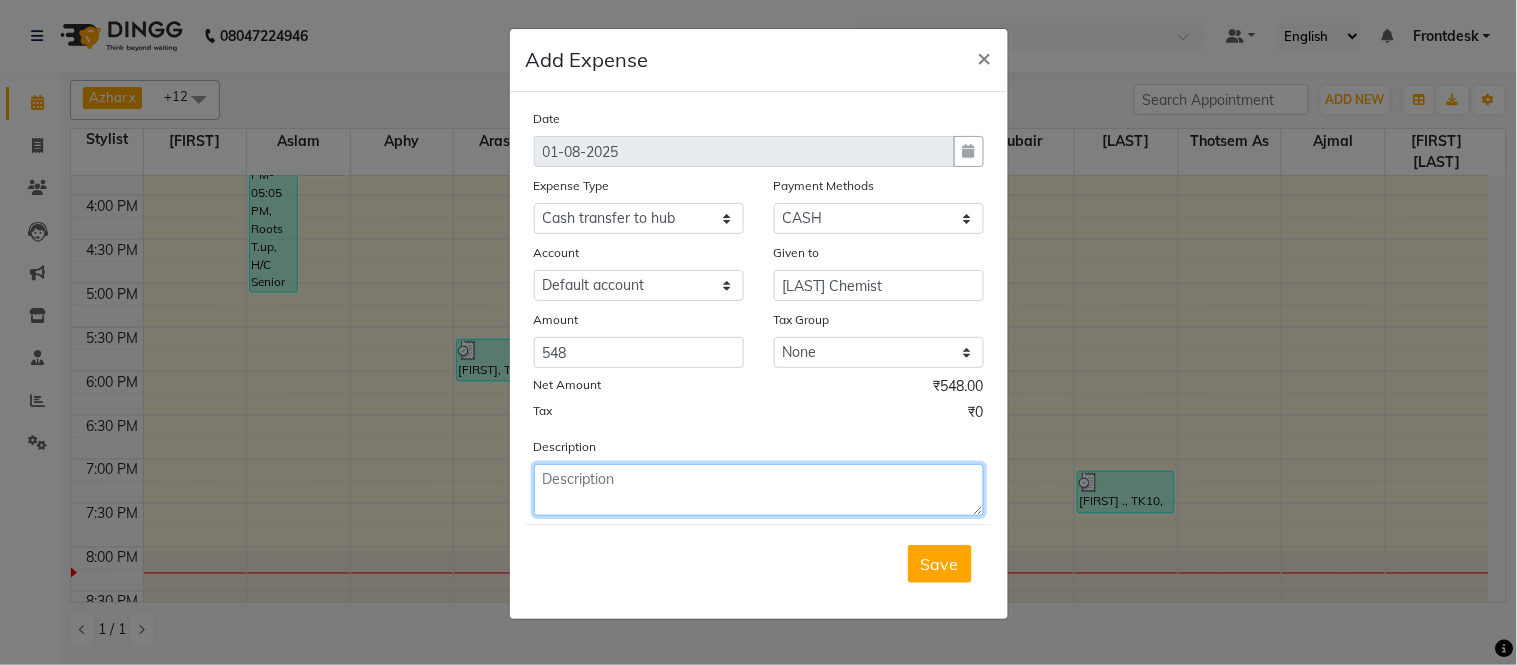 click 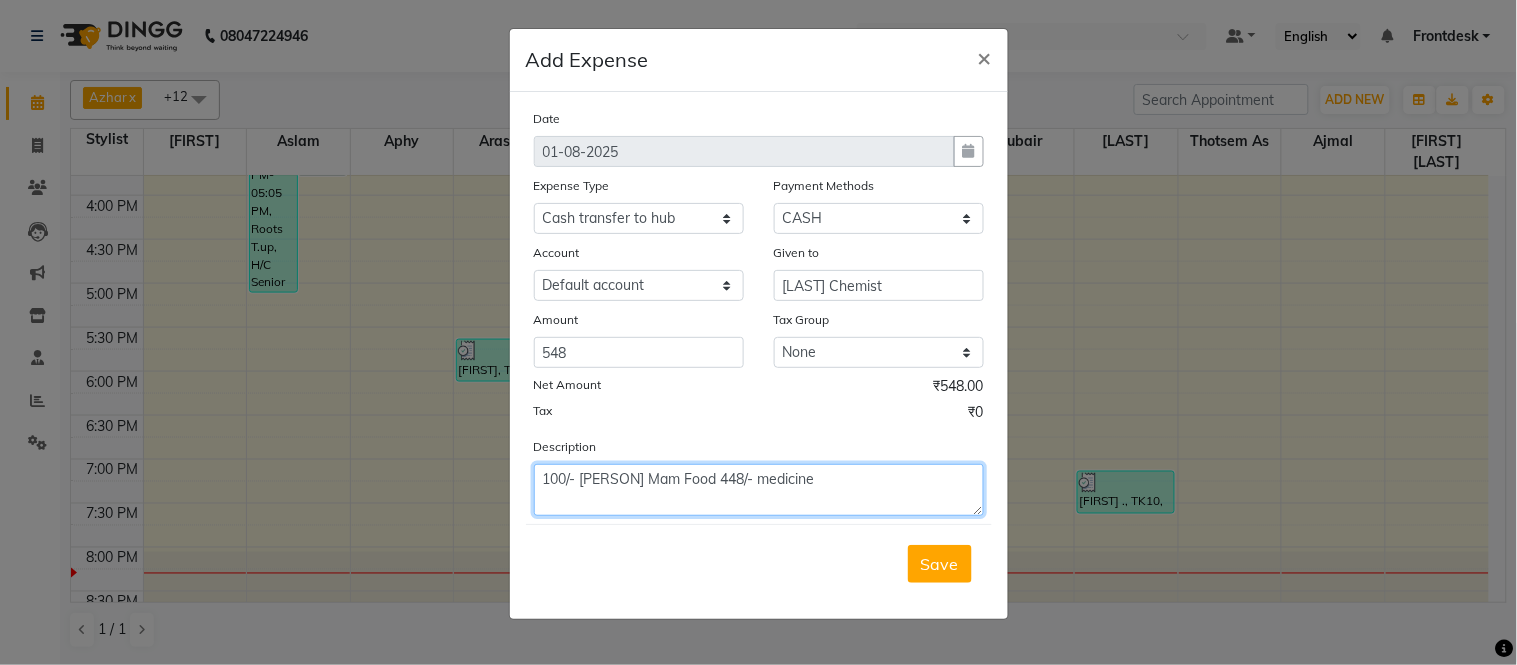 type on "100/- [PERSON] Mam Food 448/- medicine" 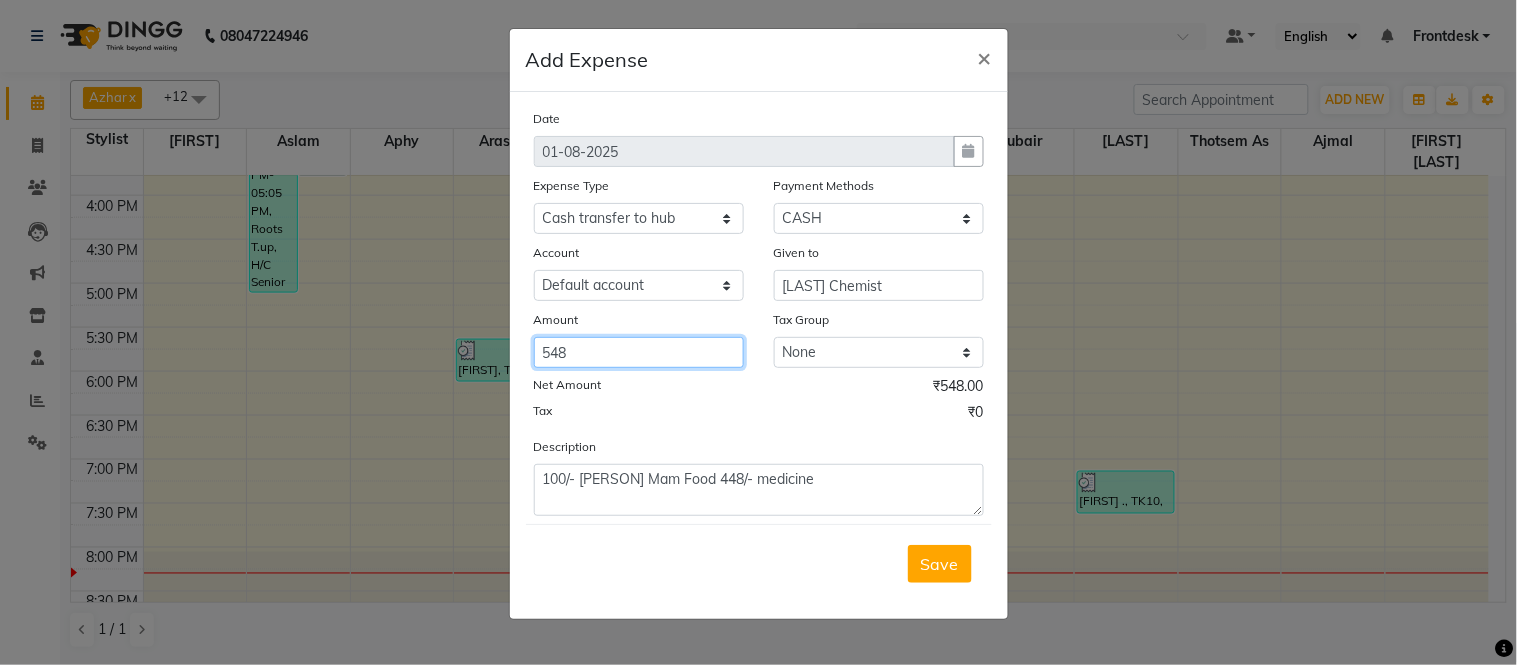click on "548" 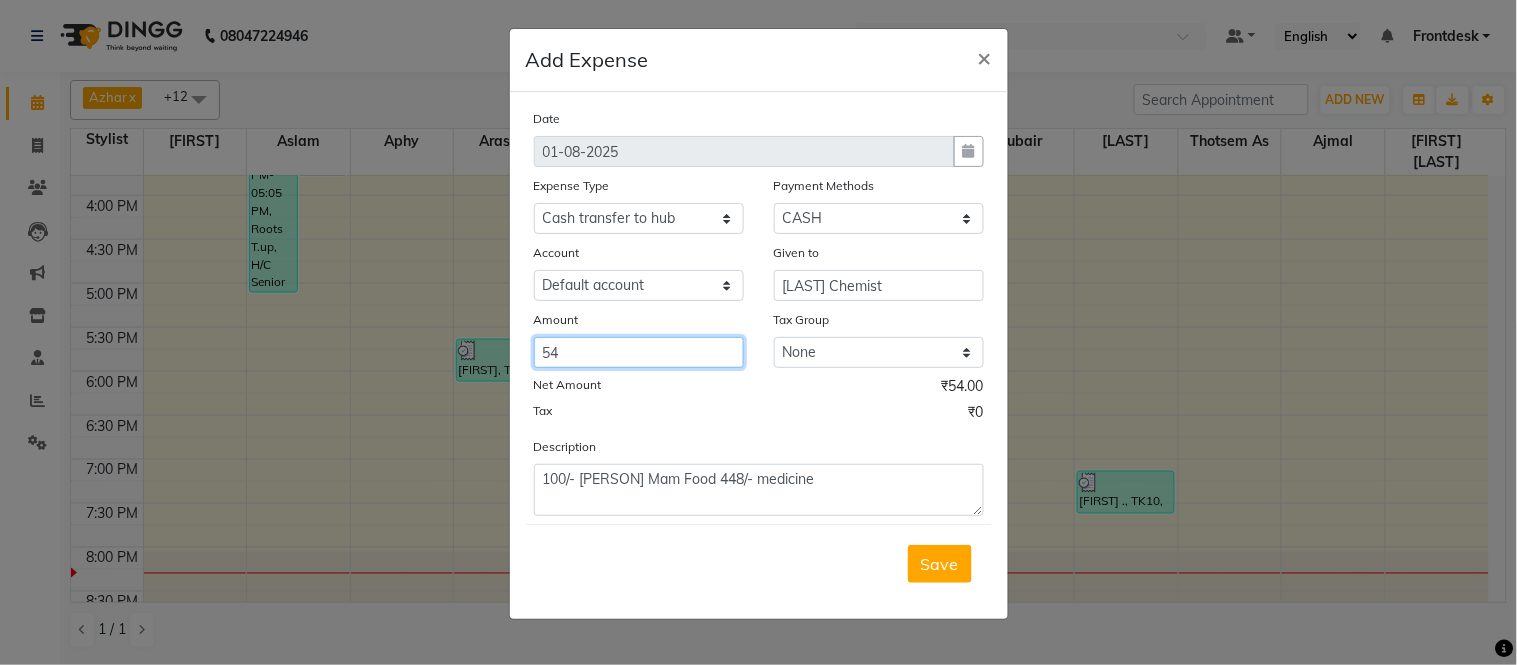 type on "5" 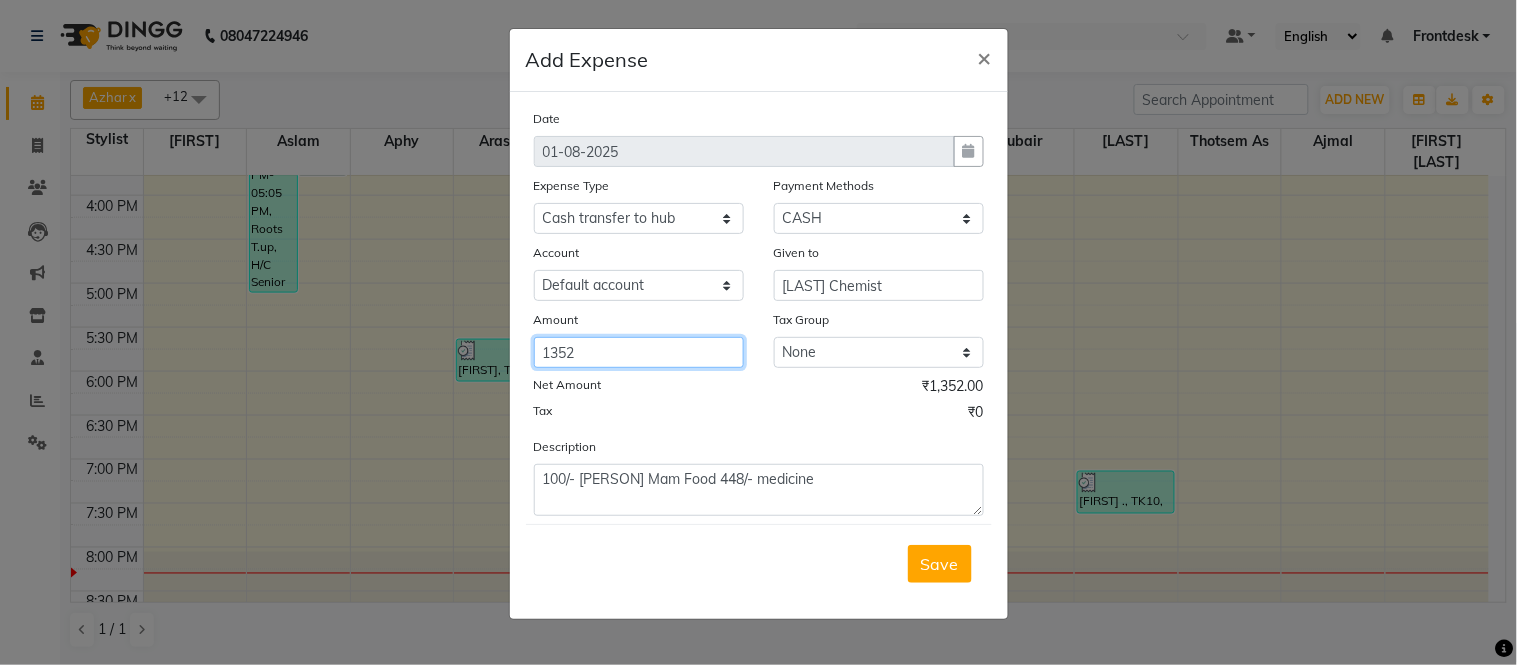 type on "1352" 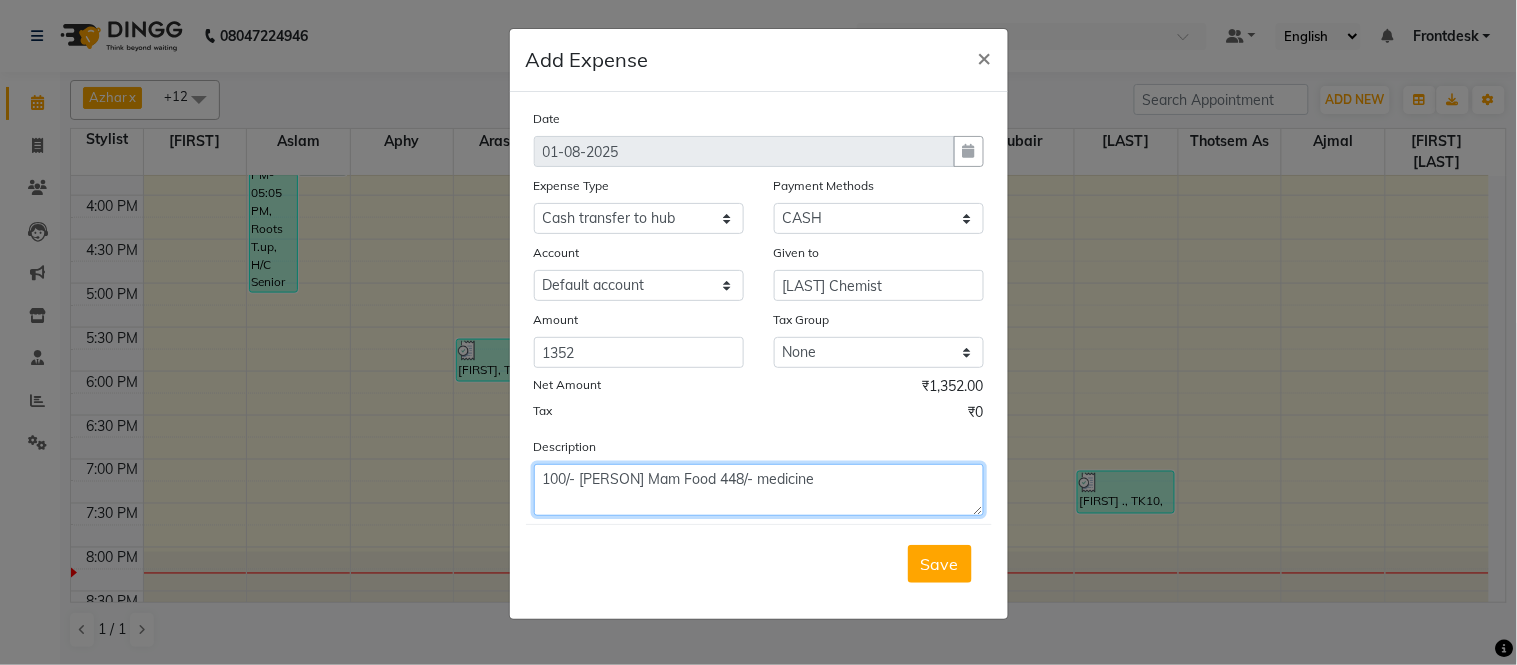 click on "100/- [PERSON] Mam Food 448/- medicine" 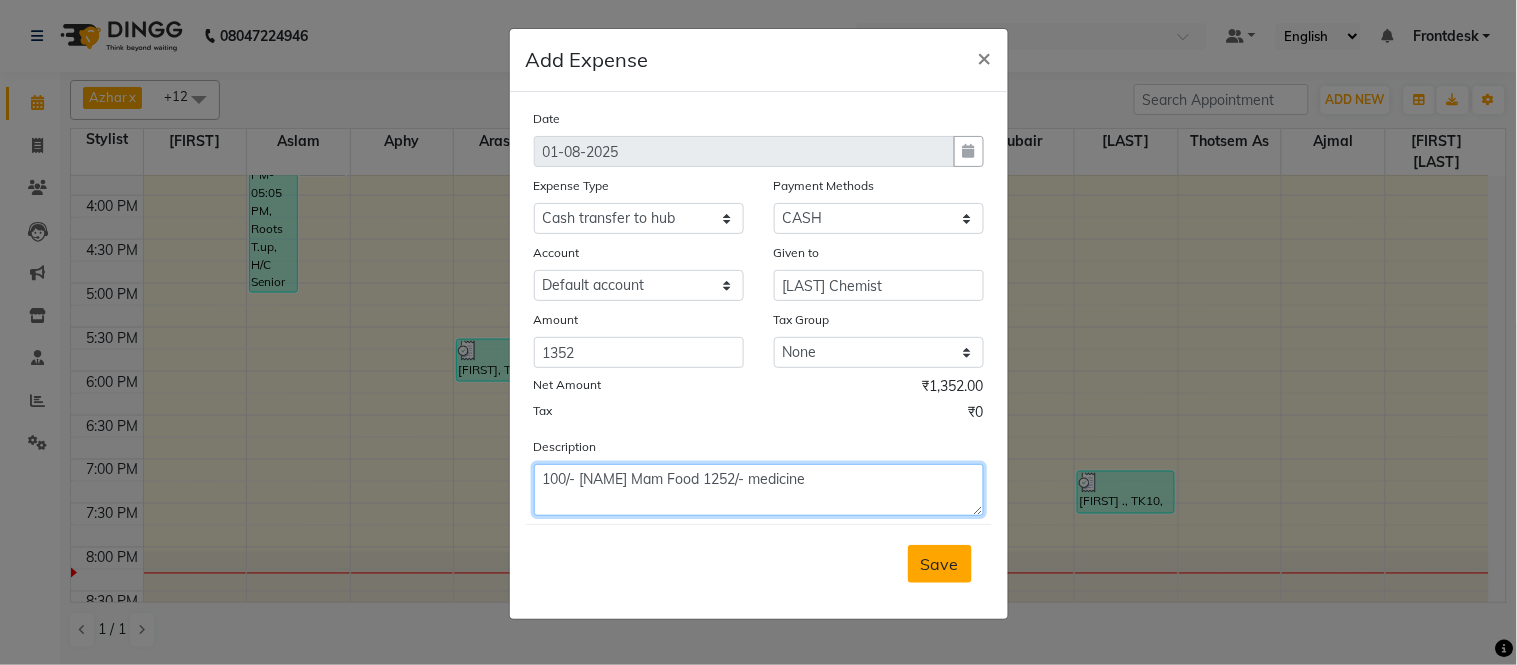 type on "100/- [NAME] Mam Food 1252/- medicine" 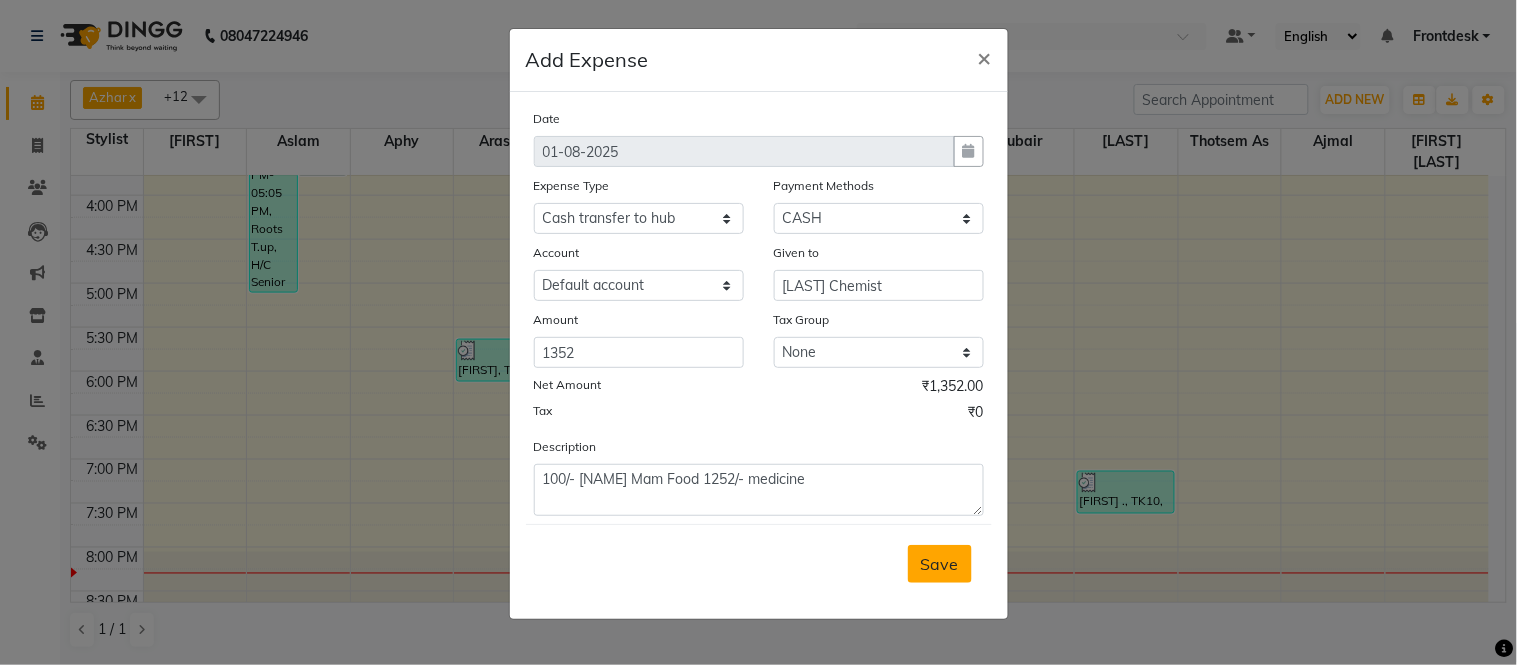 click on "Save" at bounding box center (940, 564) 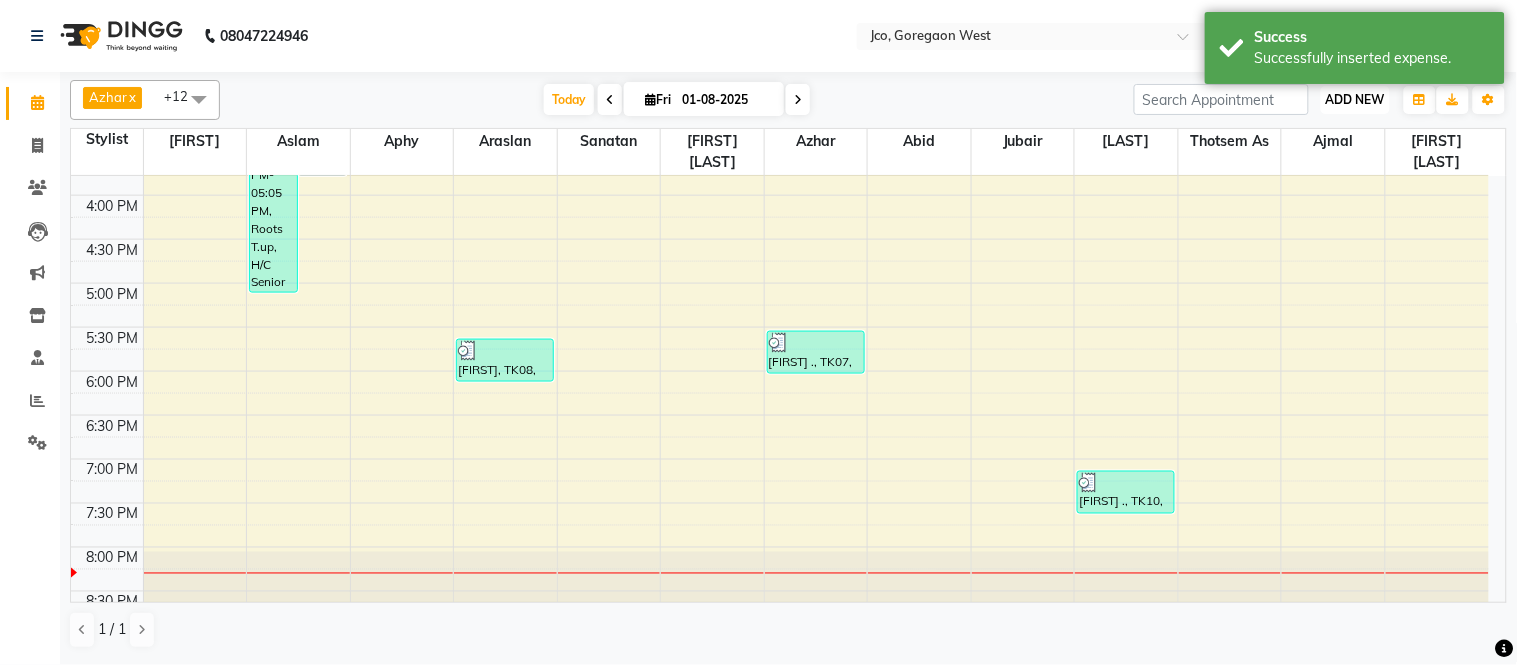 click on "ADD NEW" at bounding box center (1355, 99) 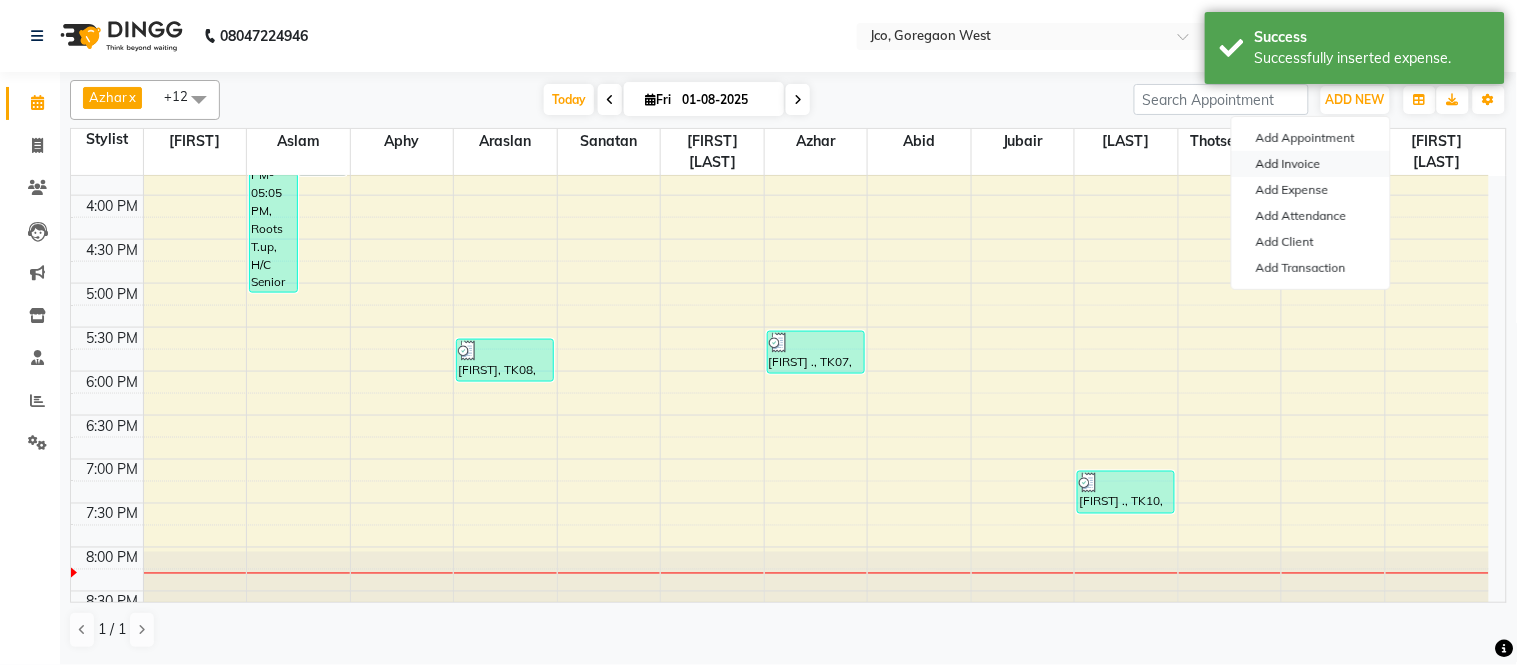 click on "Add Invoice" at bounding box center [1311, 164] 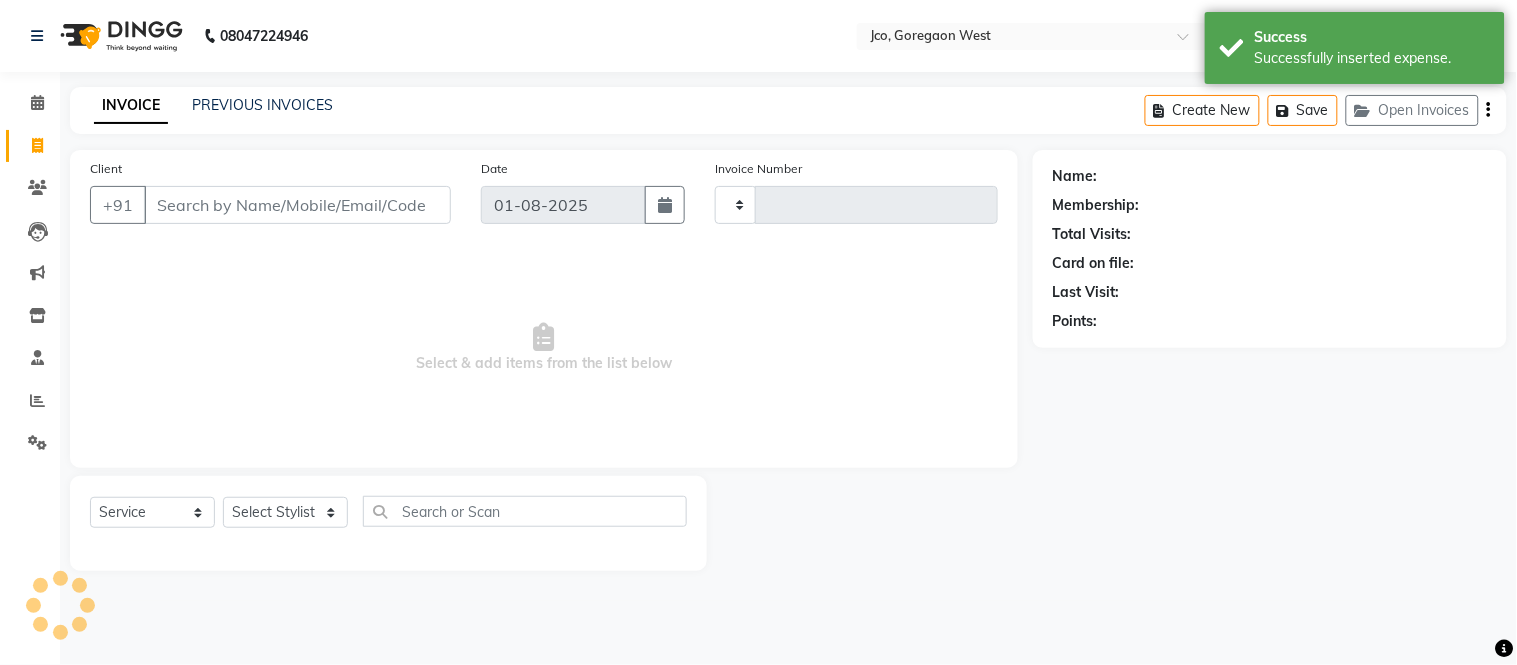 type on "0336" 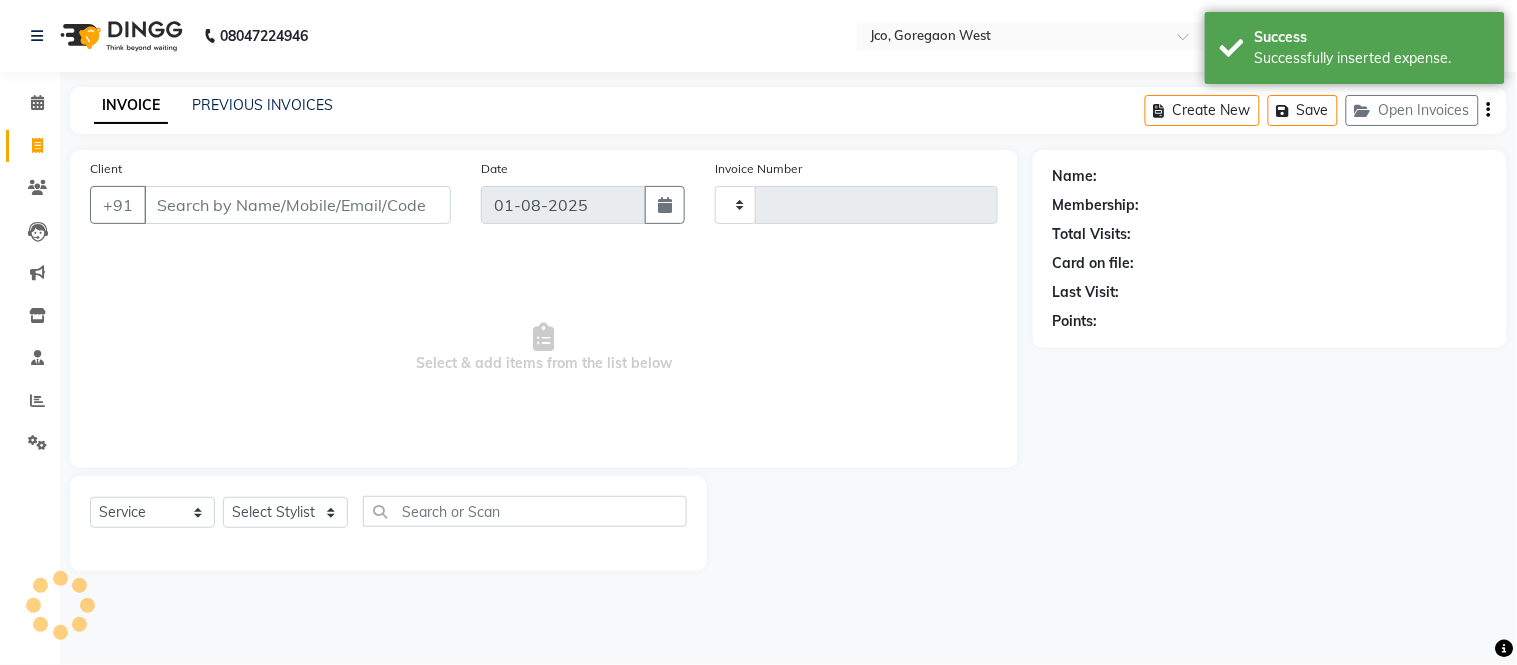 select on "8000" 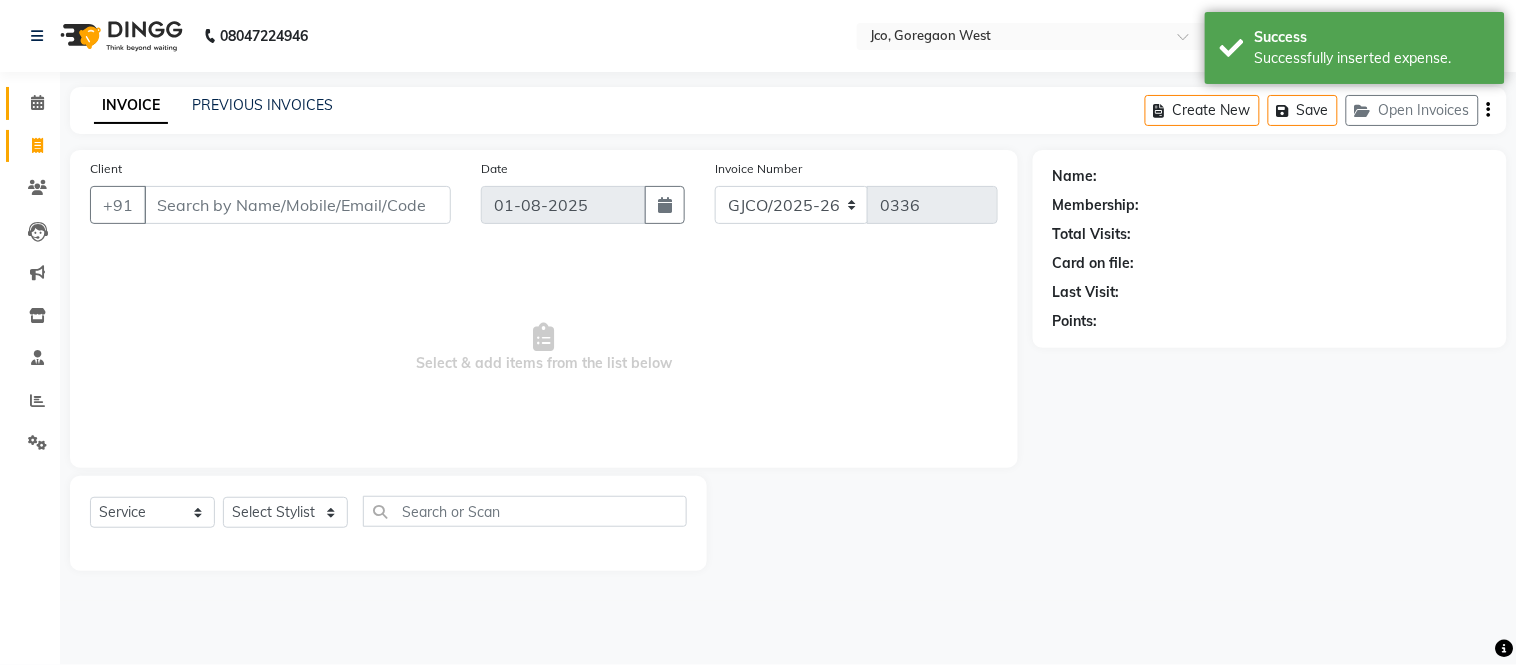click 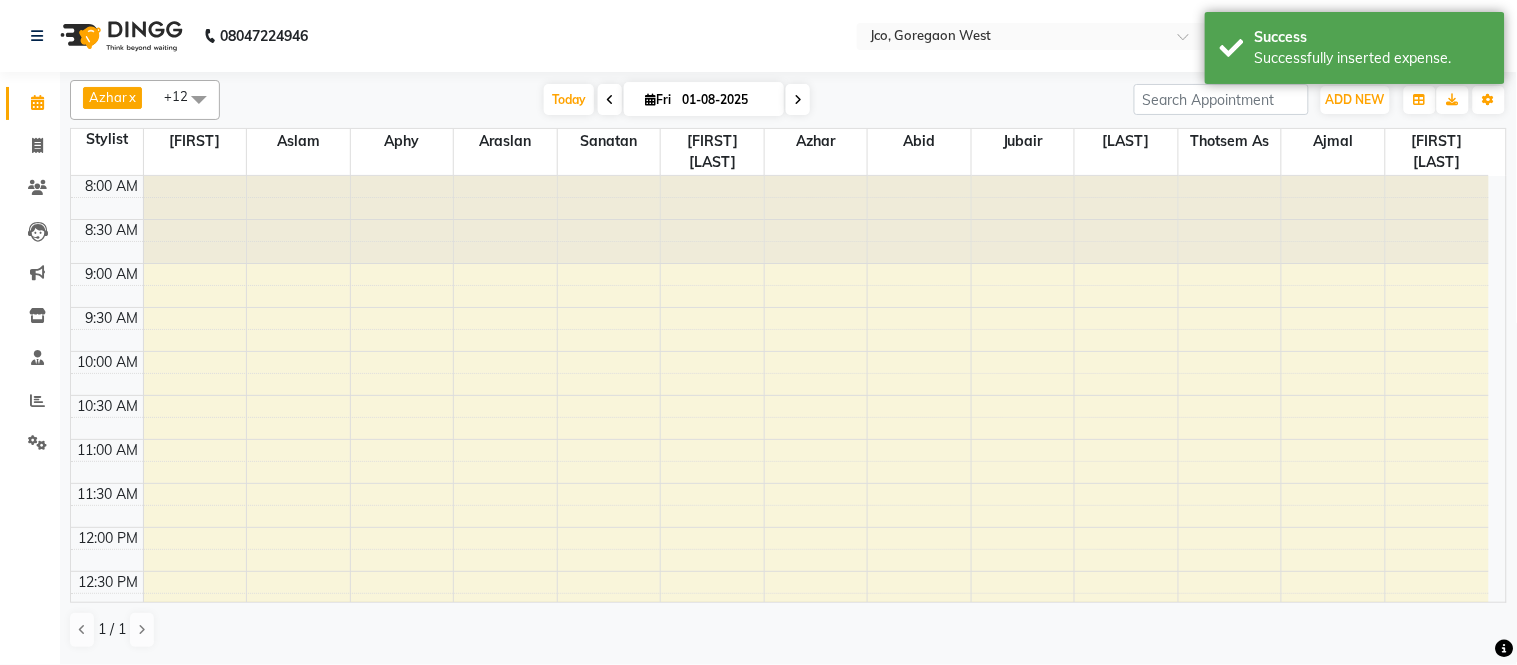 scroll, scrollTop: 0, scrollLeft: 0, axis: both 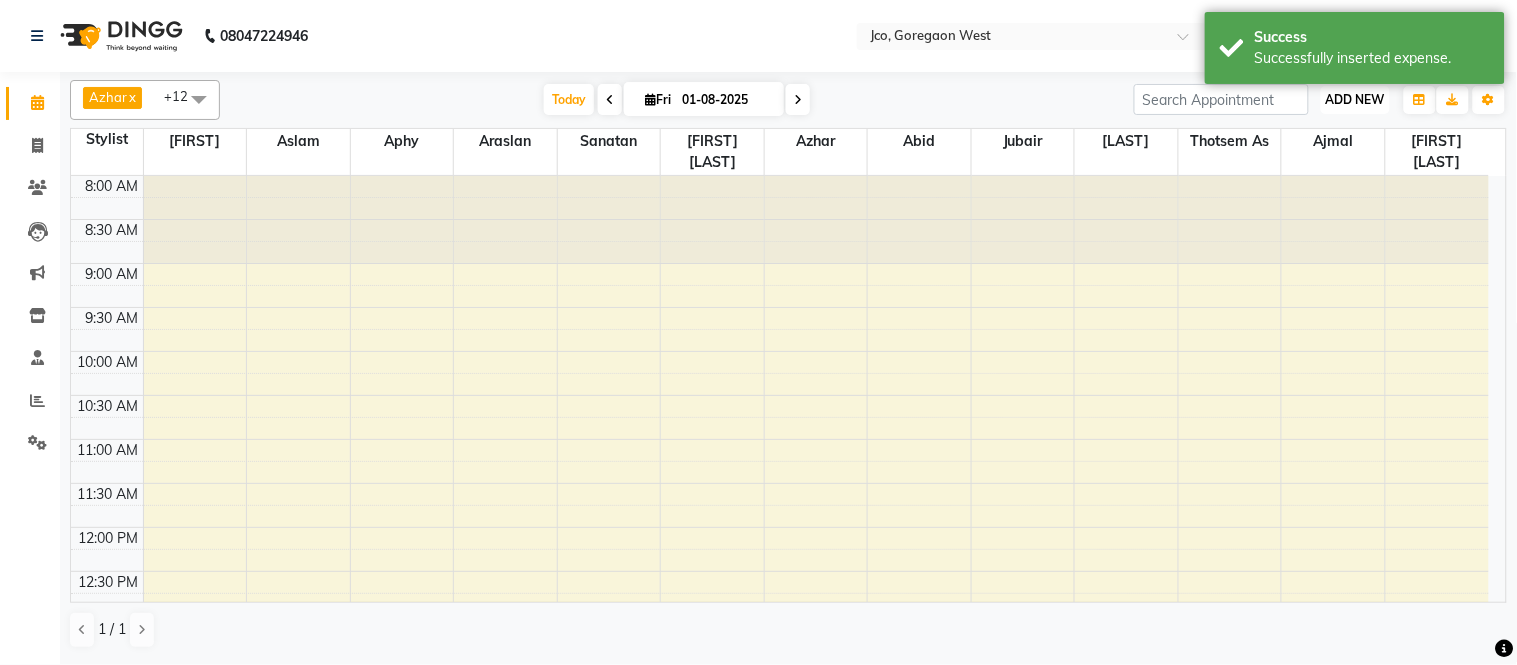 click on "ADD NEW" at bounding box center [1355, 99] 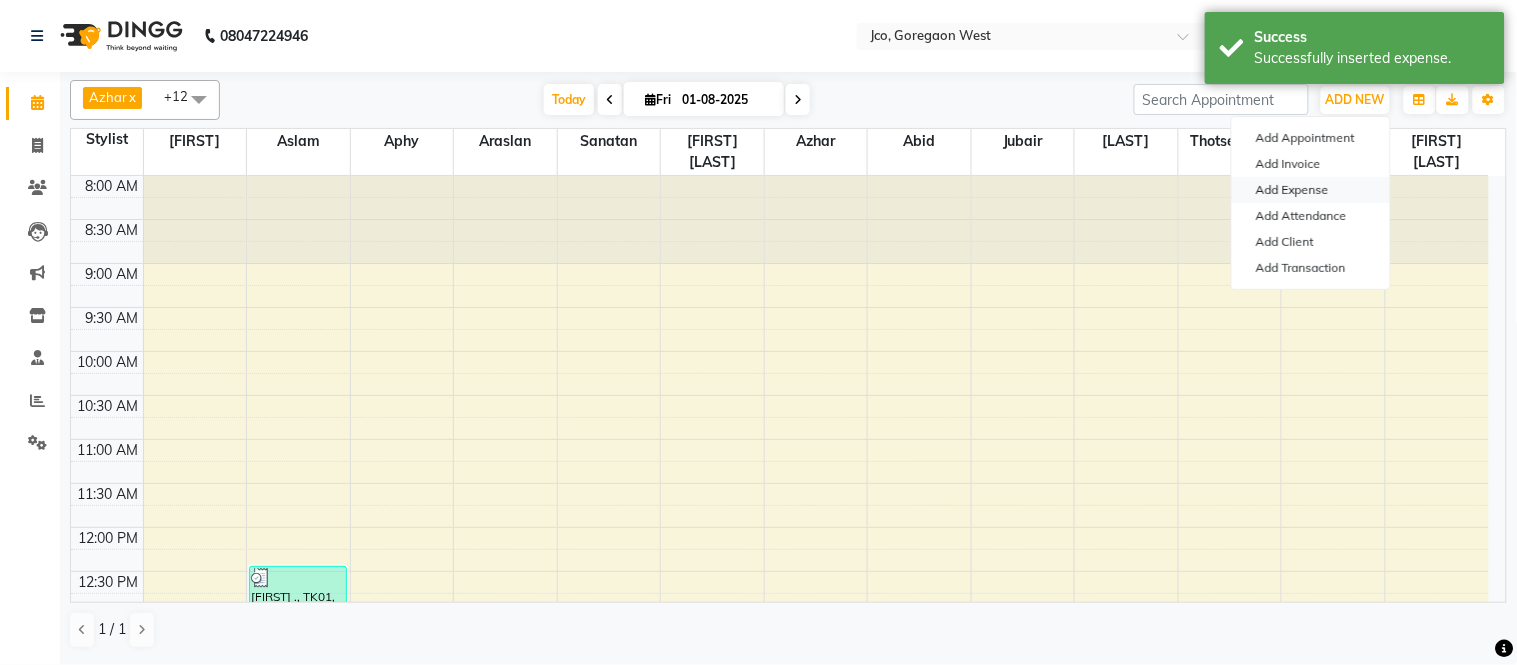 click on "Add Expense" at bounding box center [1311, 190] 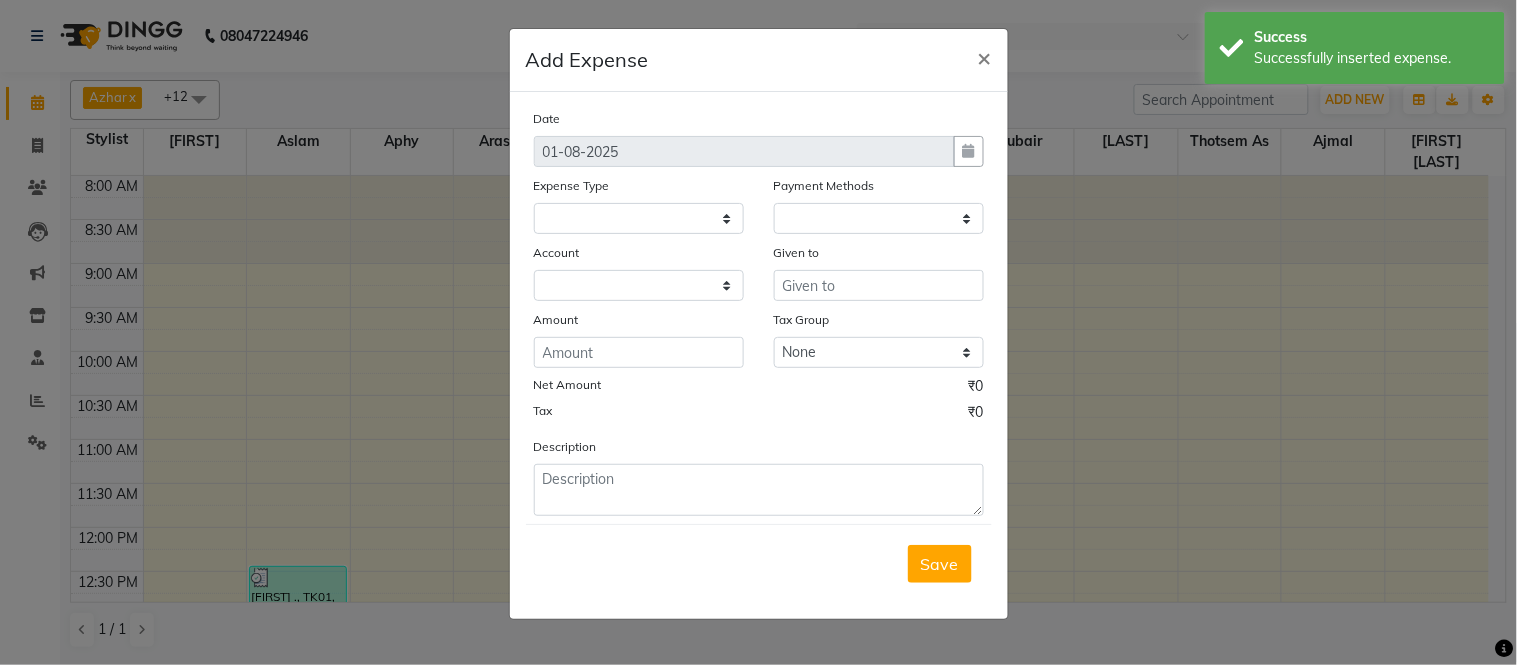 select on "1" 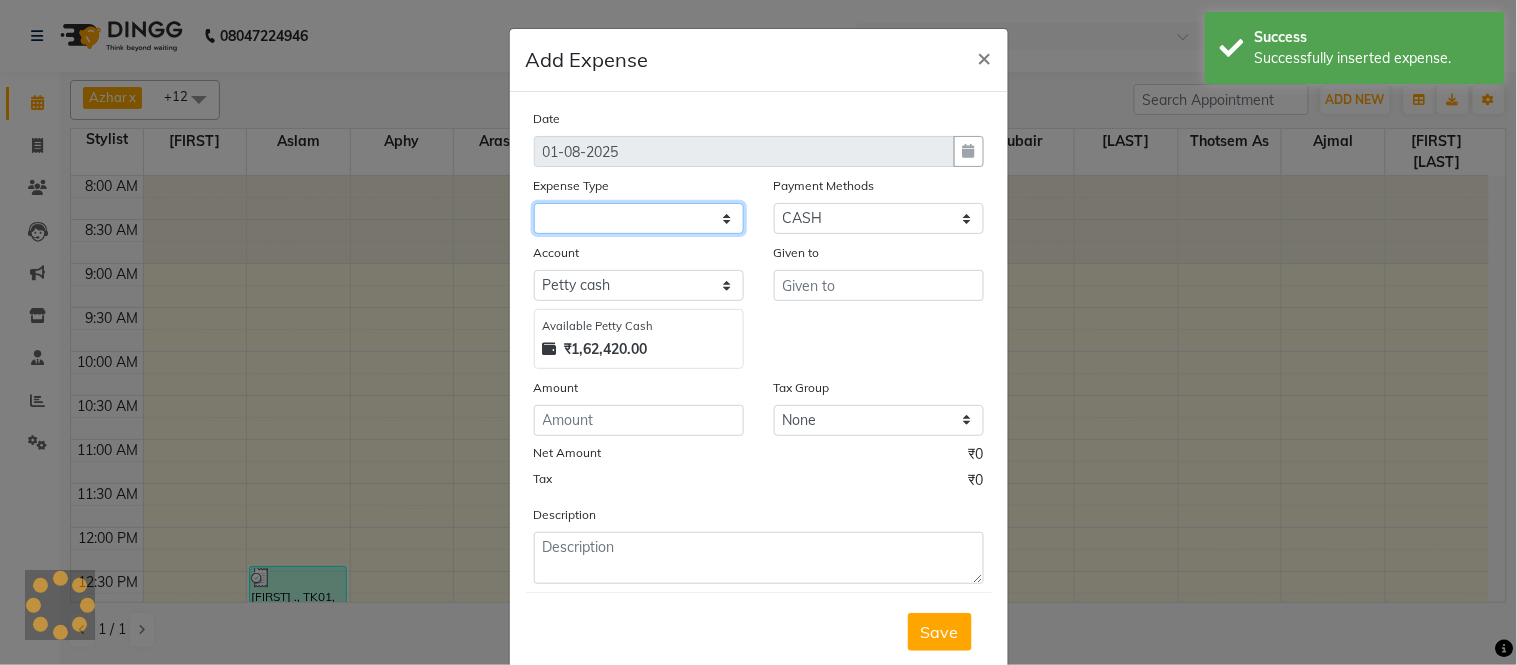 click 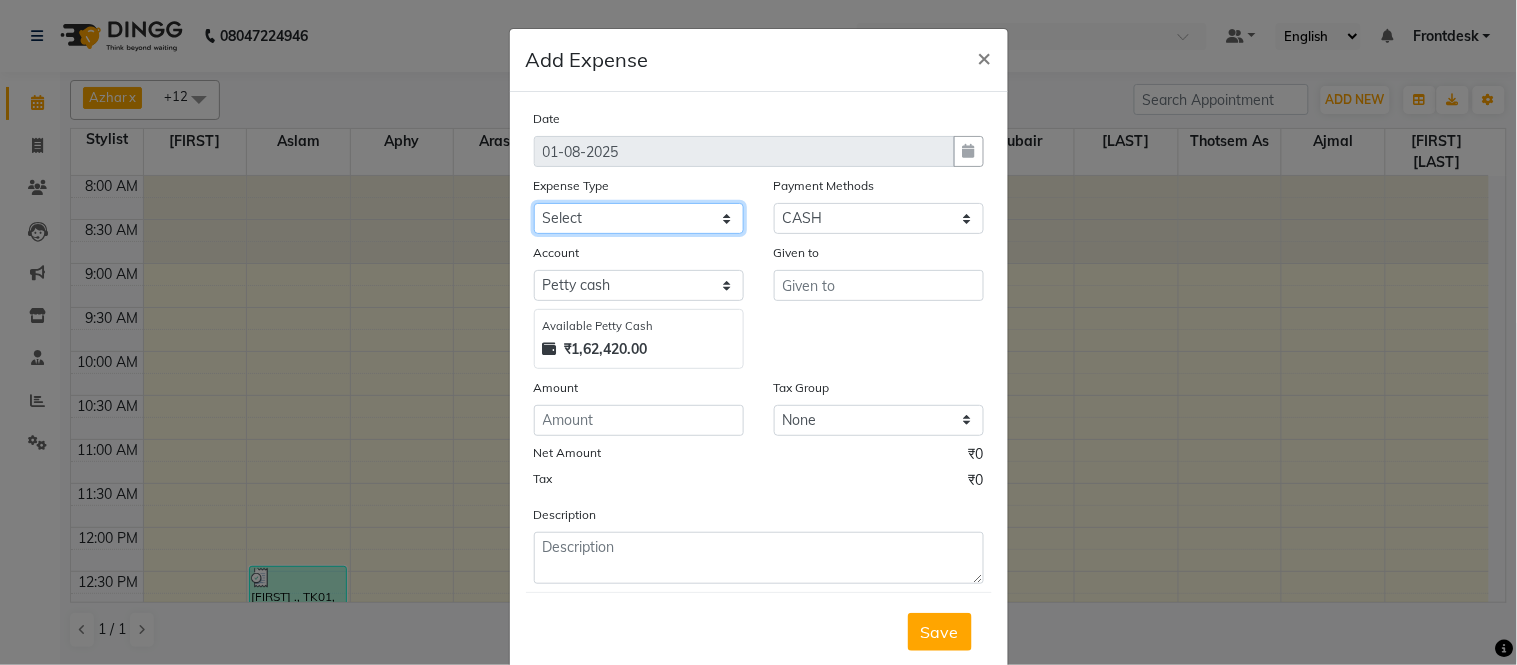 select on "513" 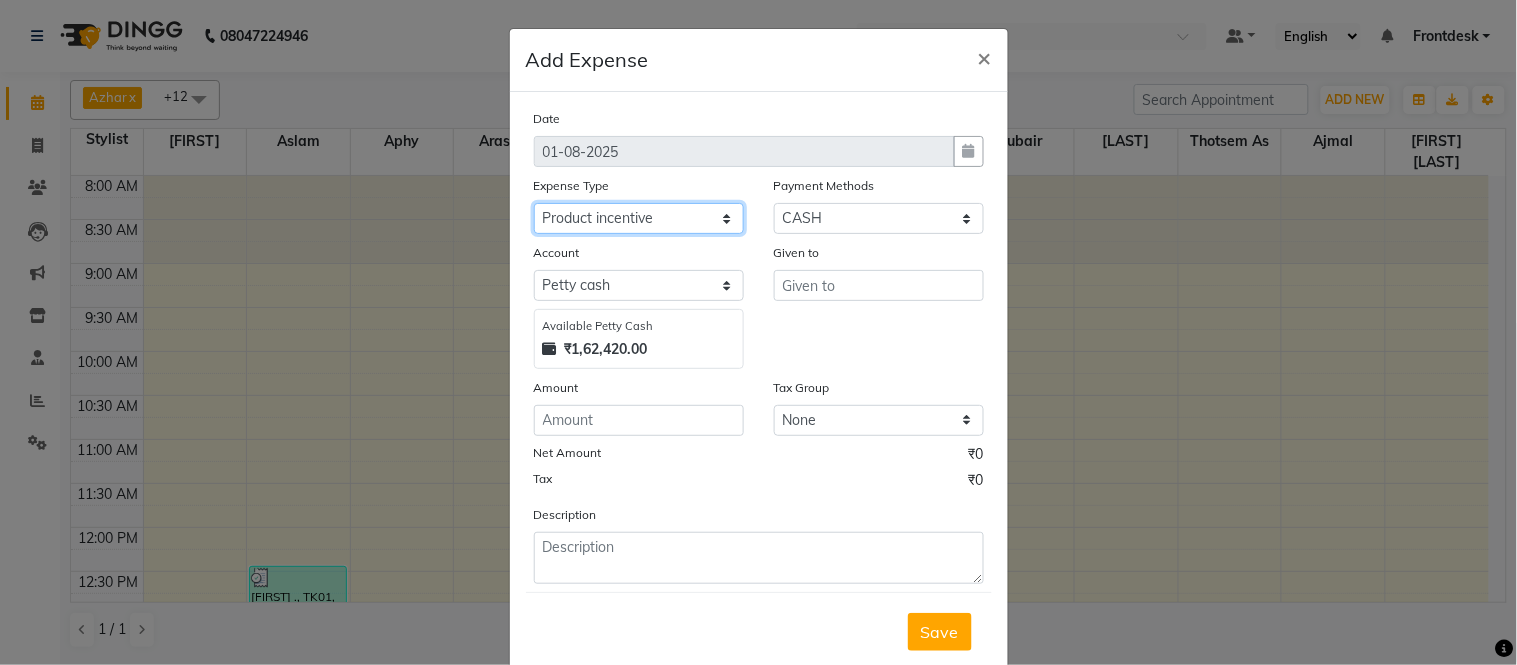 click on "Select Advance Salary Amazon B M C Cash transfer to bank Cash transfer to hub Chemist Client Snacks Clinical charges Conveyence Courier Donation Equipment free lancer commission Fuel Goregaon Salon Govt fee Incentive Laundry Loan Repayment Maintenance Make Up Products Marketing Miscellaneous Mobile Bill Other over time Pantry Product Product incentive puja items Rent Salary Staff Commission. Staff Snacks Stationery Tax Tea & Refreshment Telephone Tips Travelling allowance Utilities W Fast" 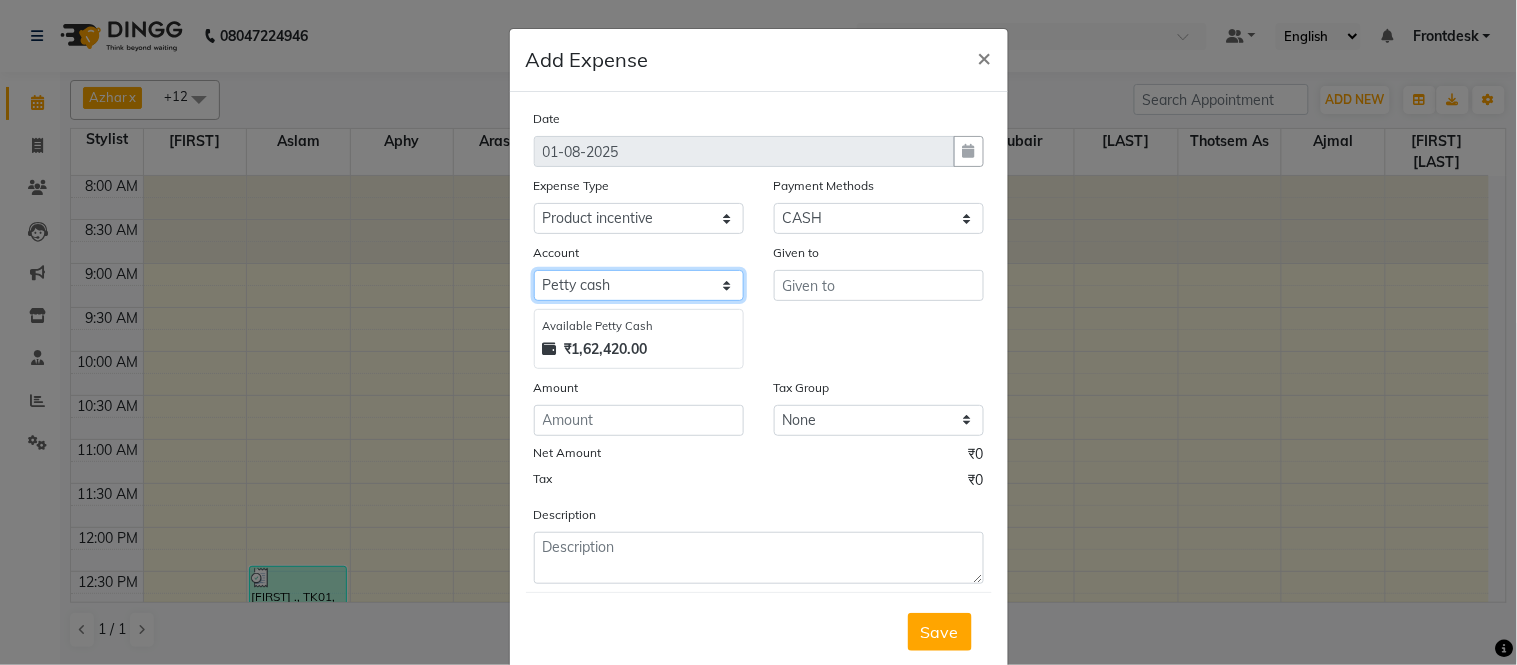 click on "Select Petty cash Default account" 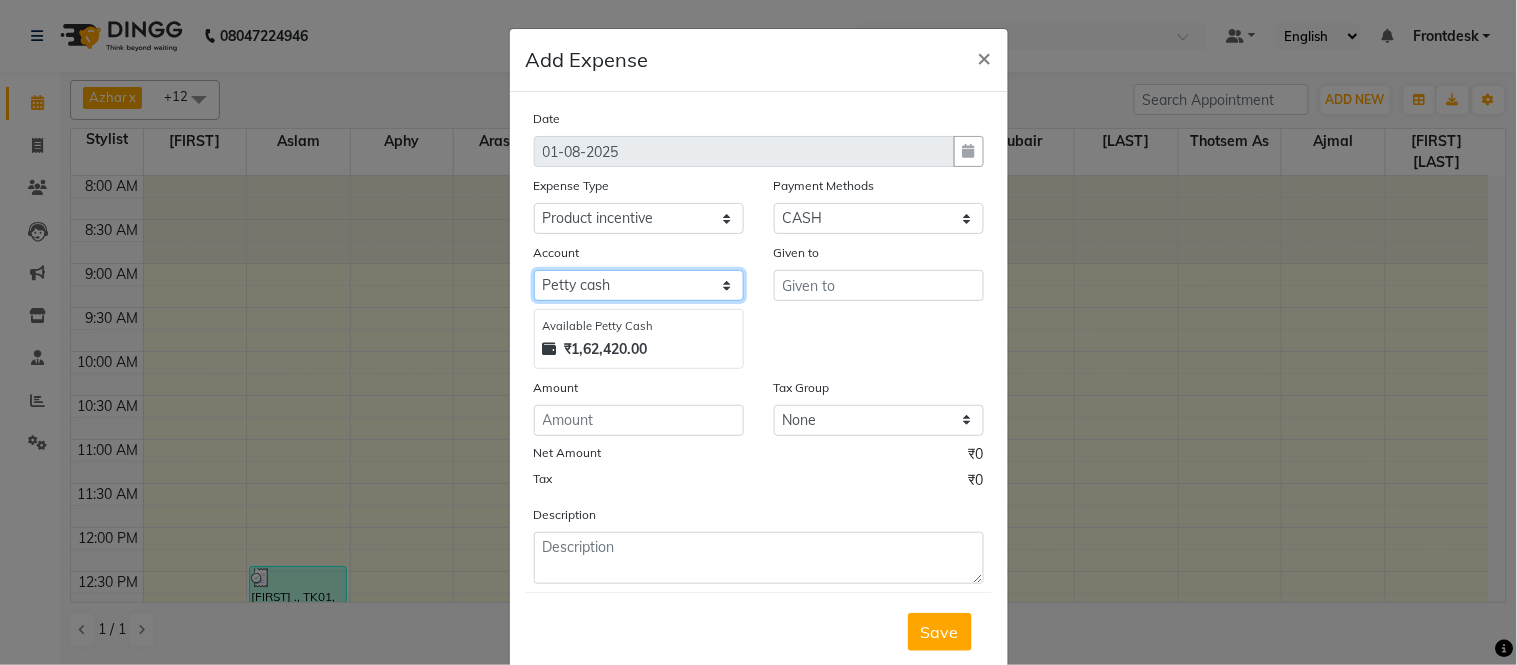 select on "6847" 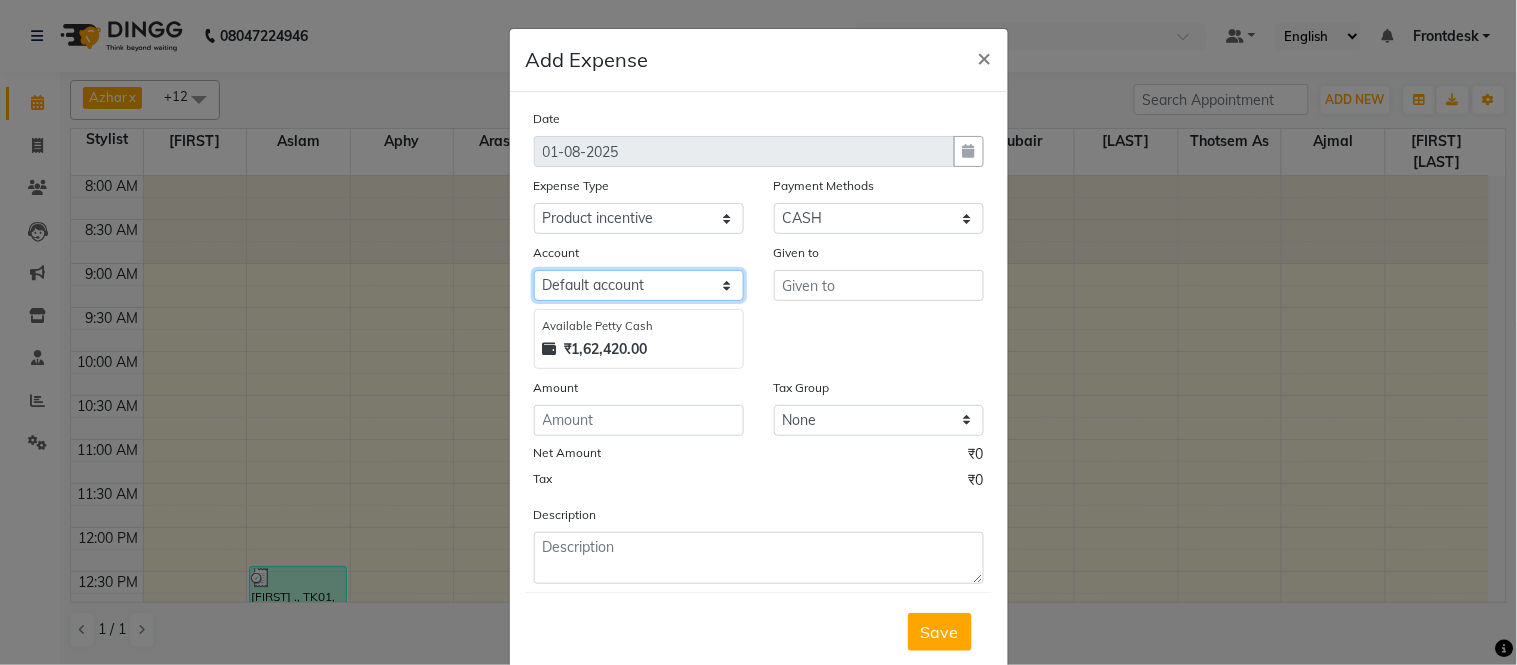 click on "Select Petty cash Default account" 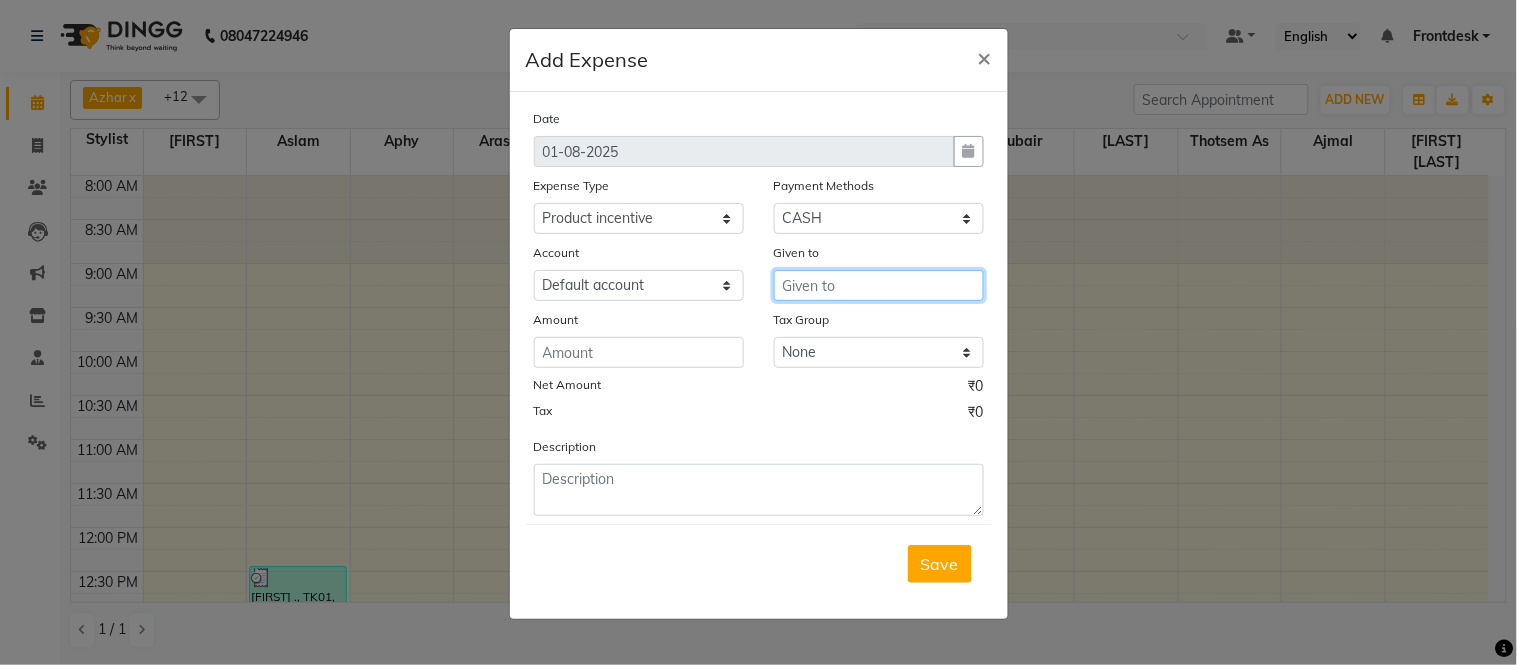 click at bounding box center (879, 285) 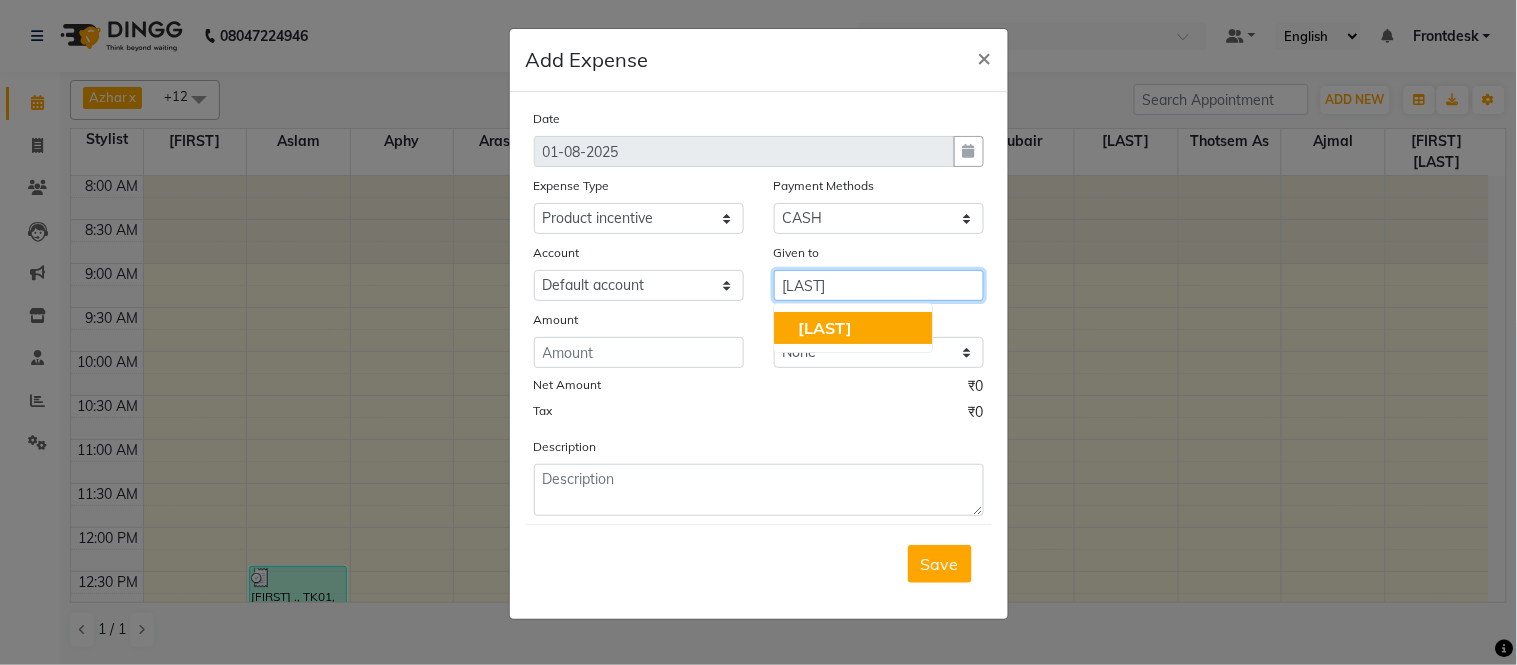 click on "[LAST]" 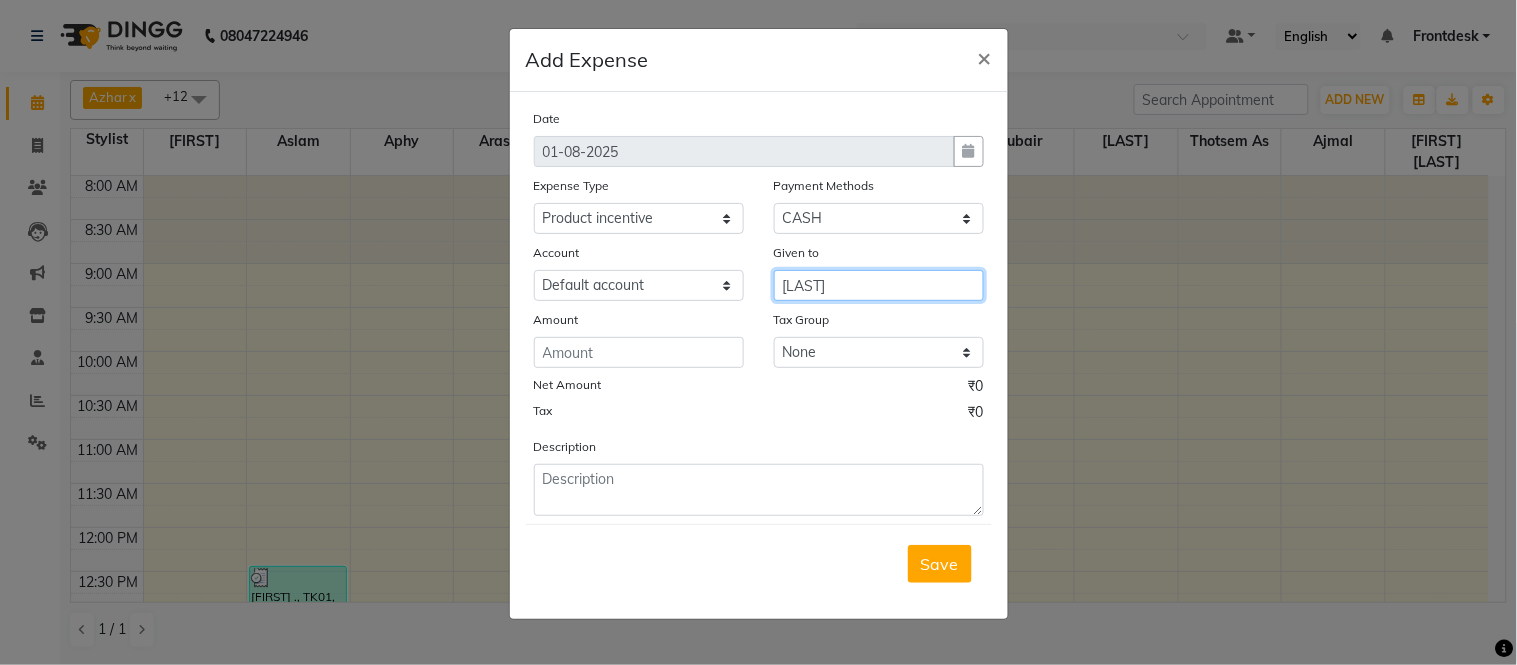 type on "[LAST]" 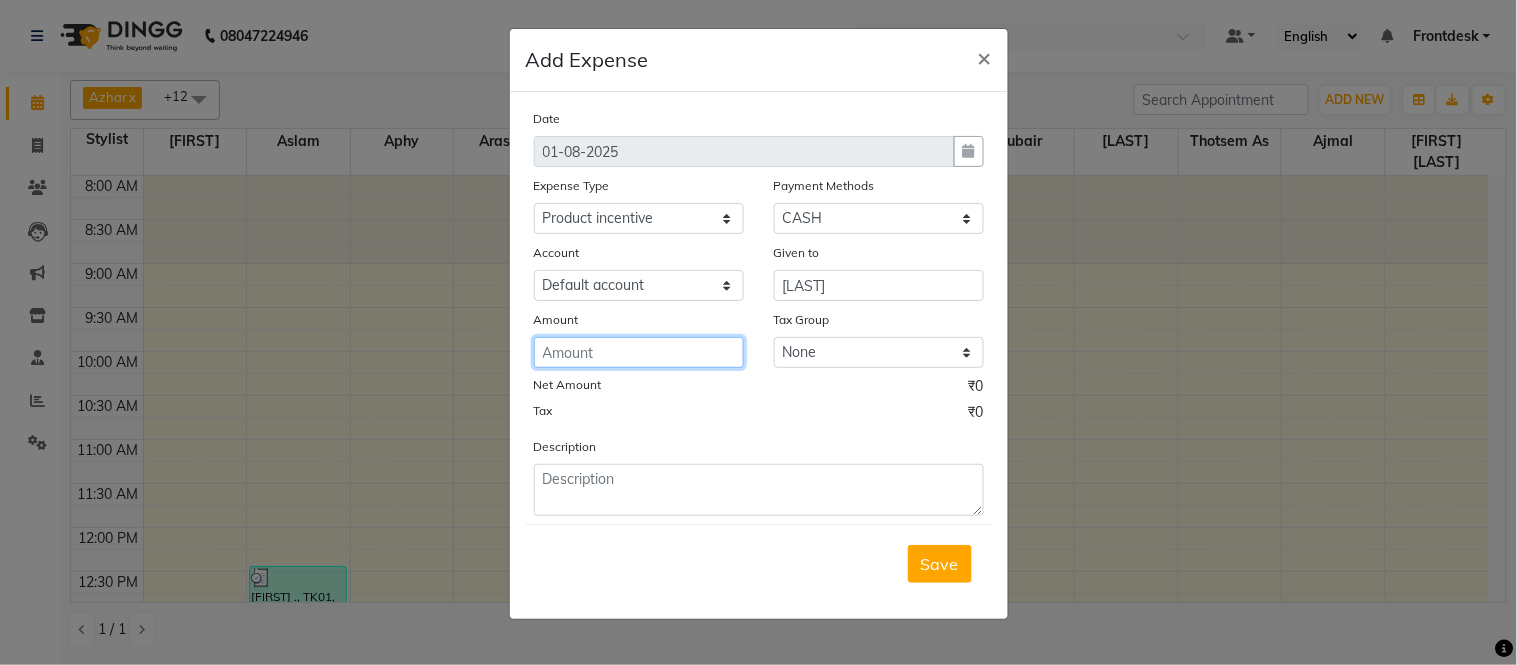 click 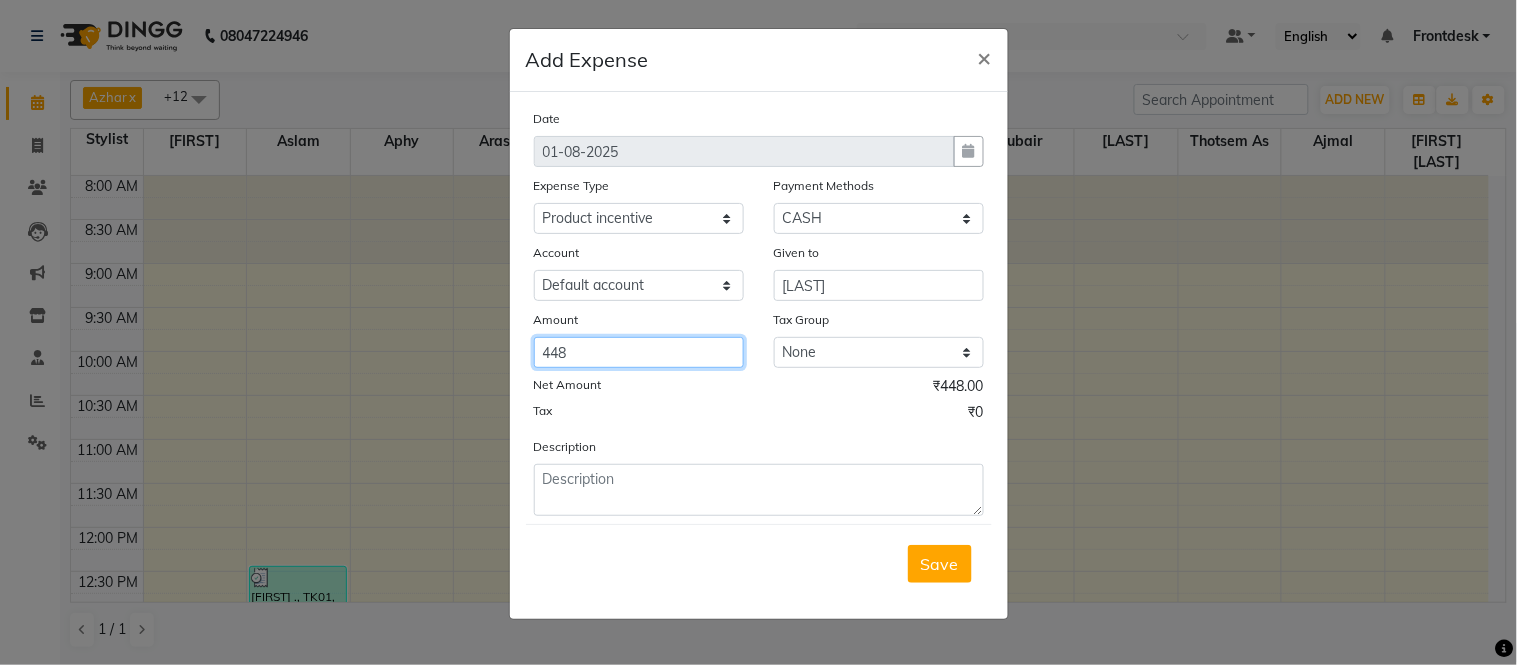 type on "448" 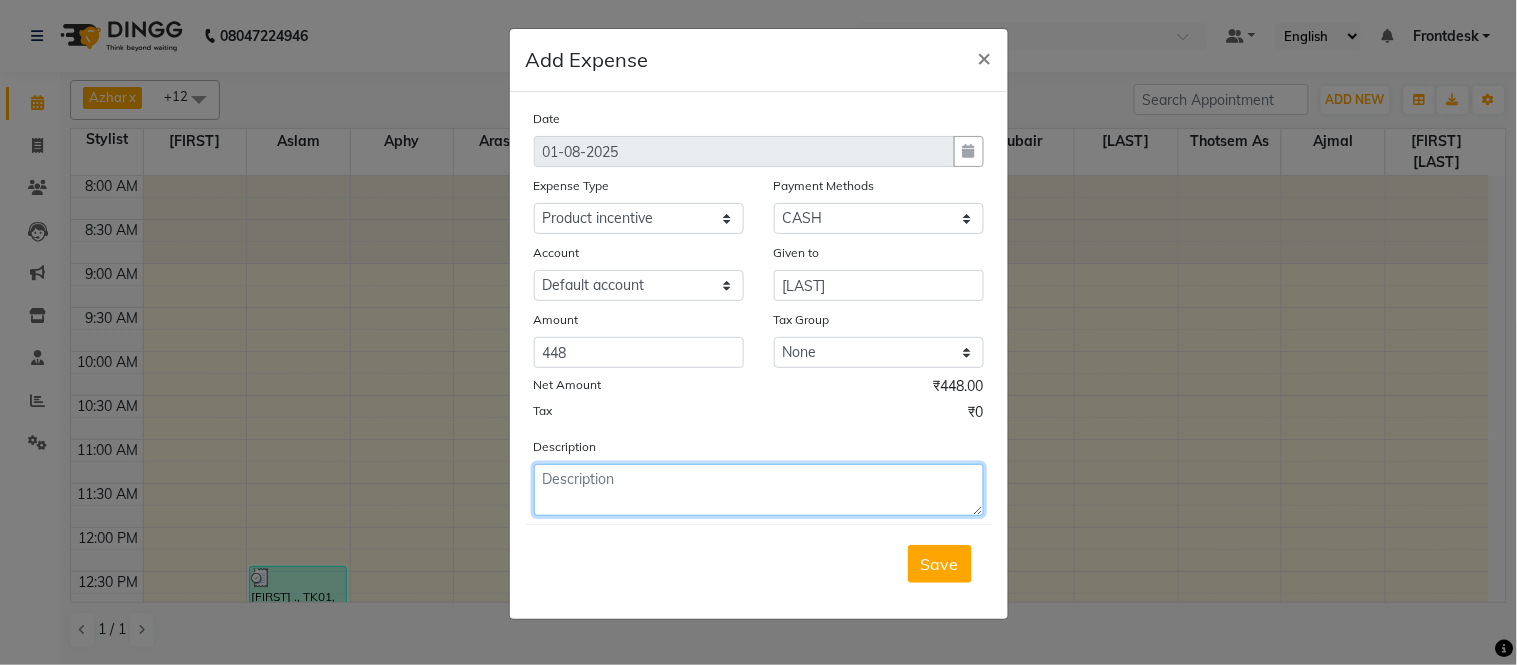 click 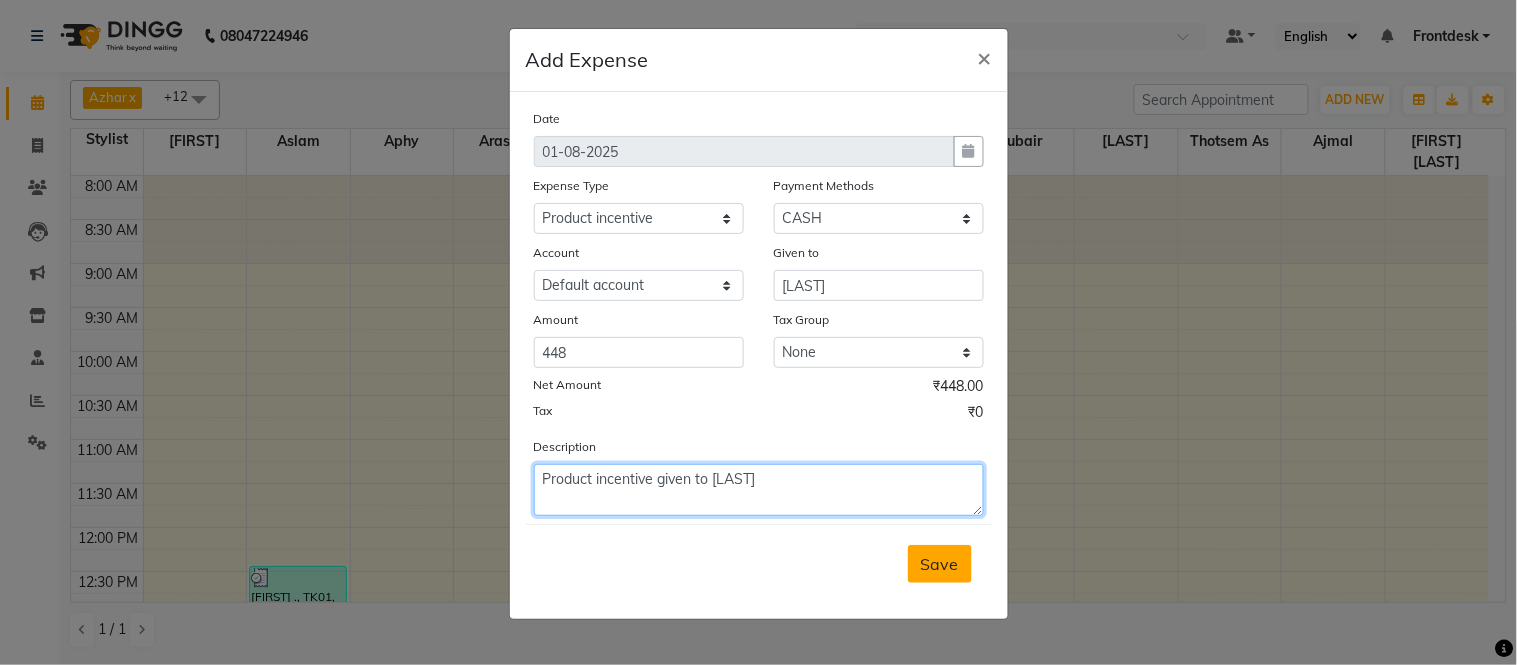 type on "Product incentive given to [LAST]" 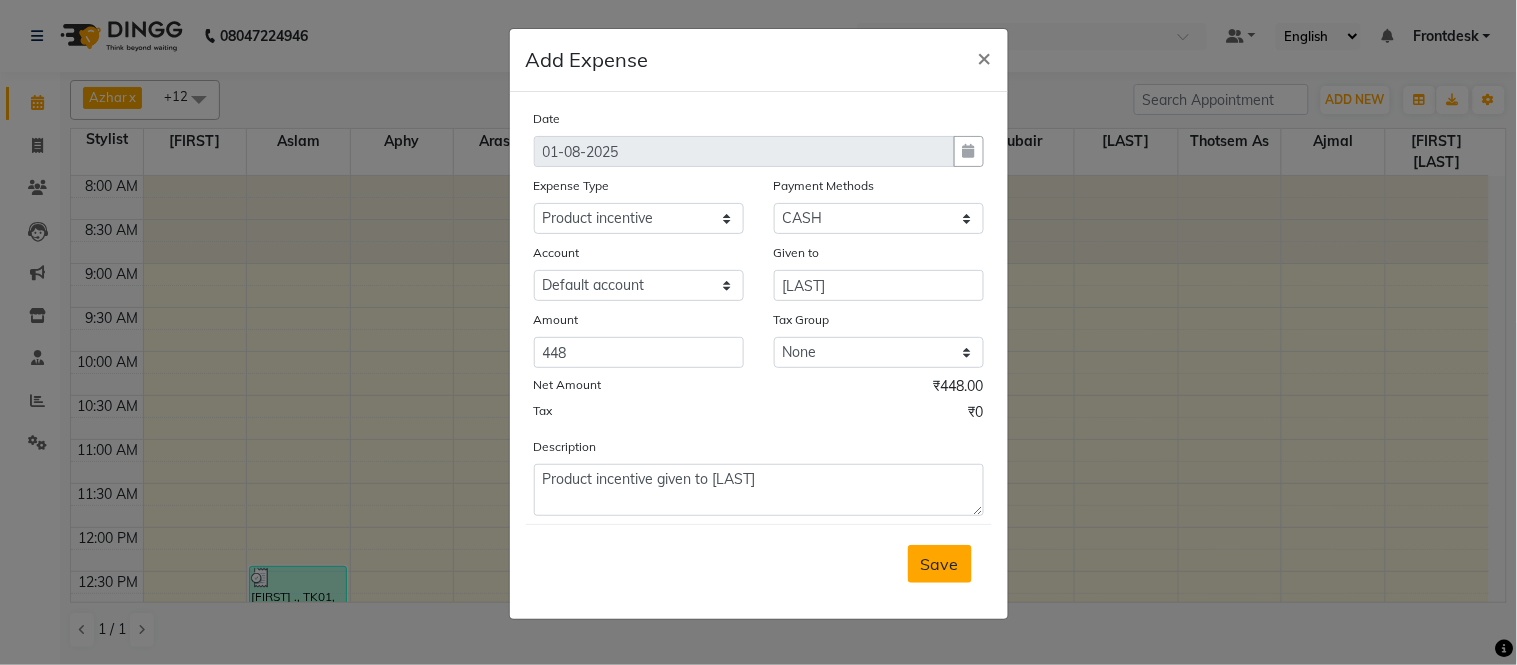 click on "Save" at bounding box center [940, 564] 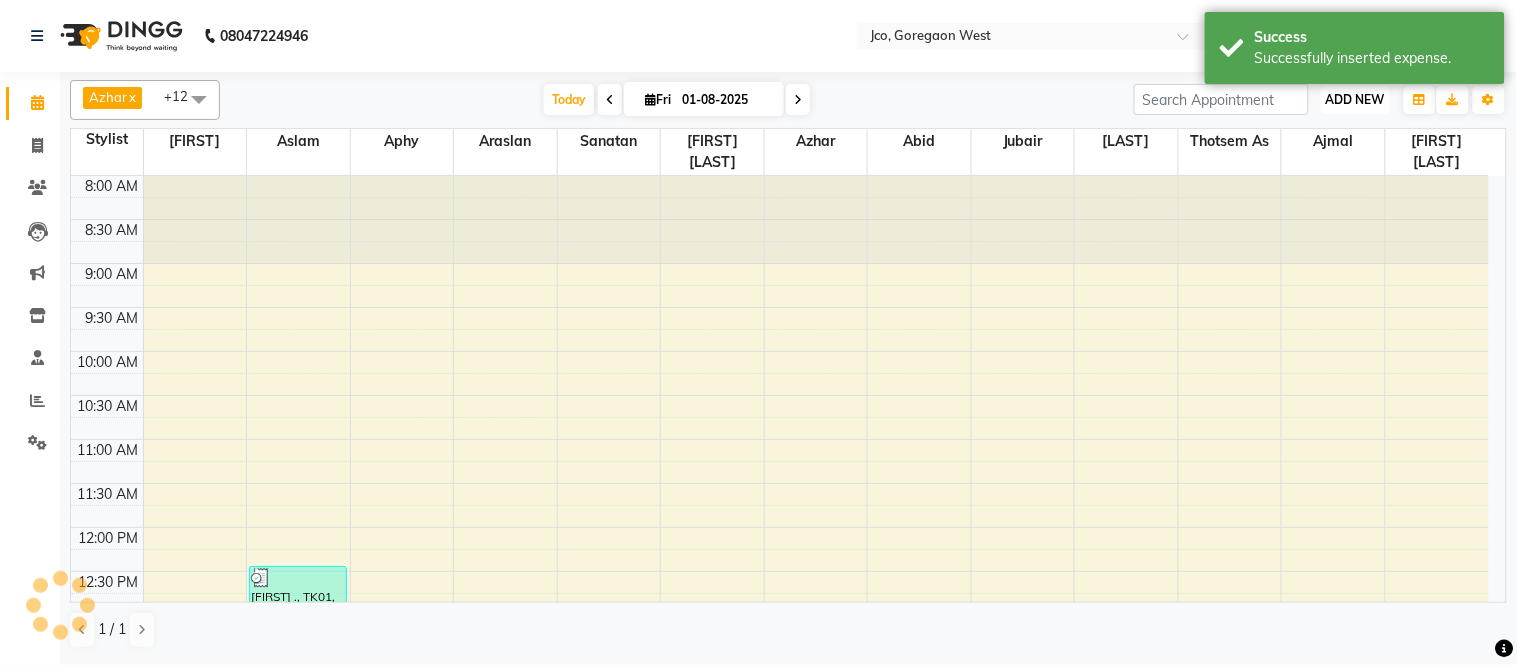 click on "ADD NEW" at bounding box center [1355, 99] 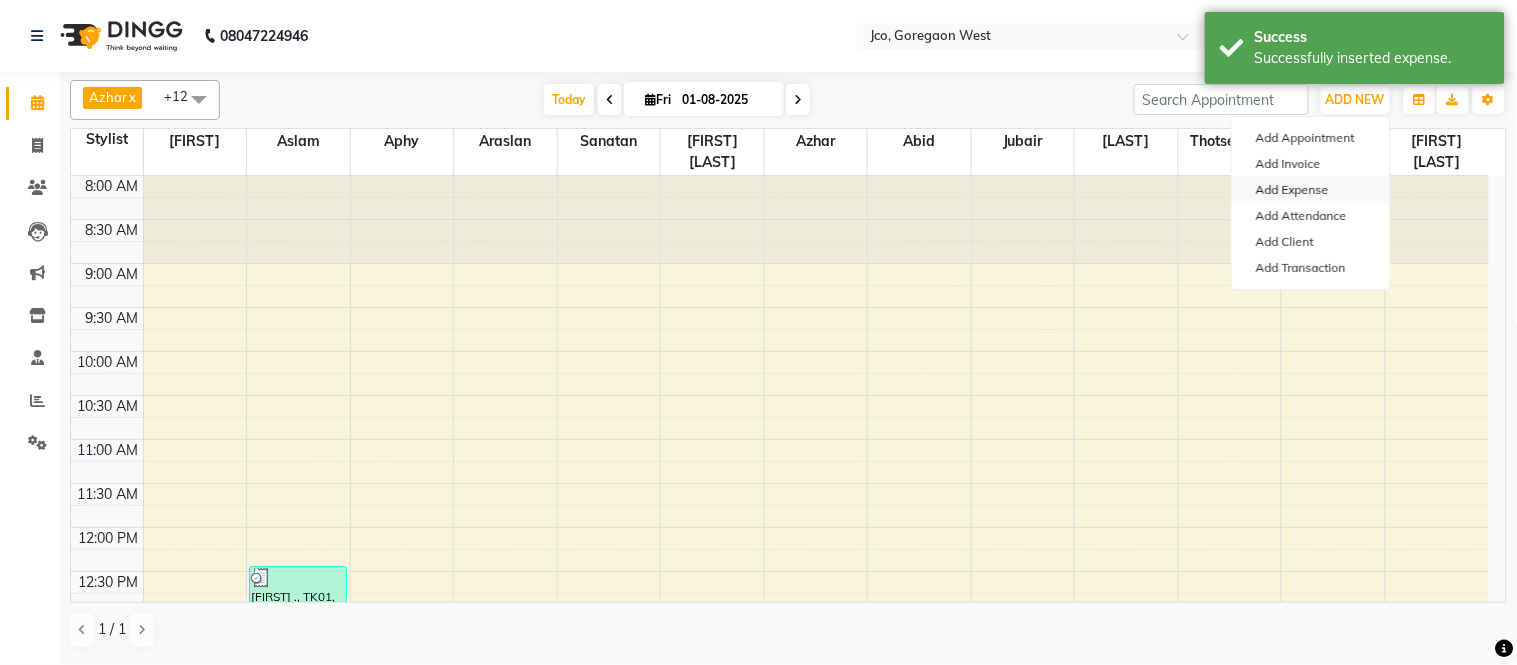 click on "Add Expense" at bounding box center [1311, 190] 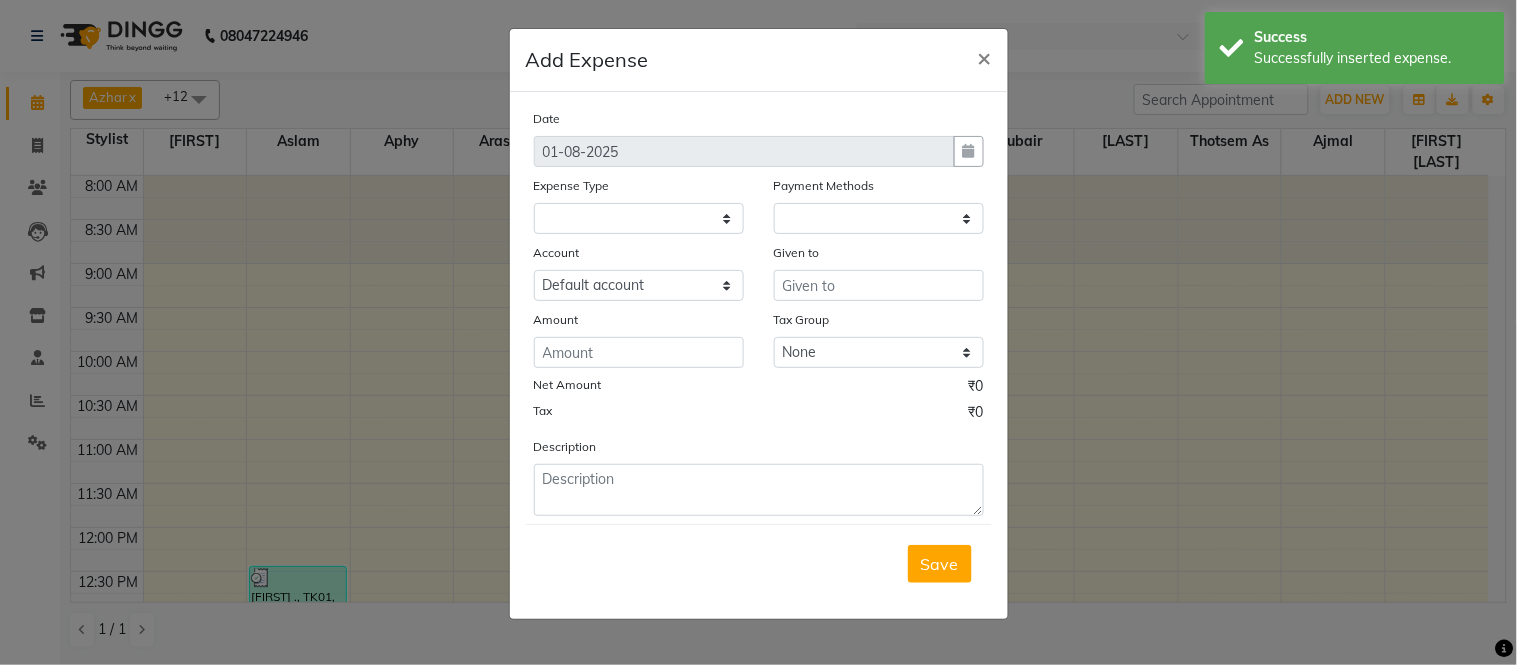 select on "1" 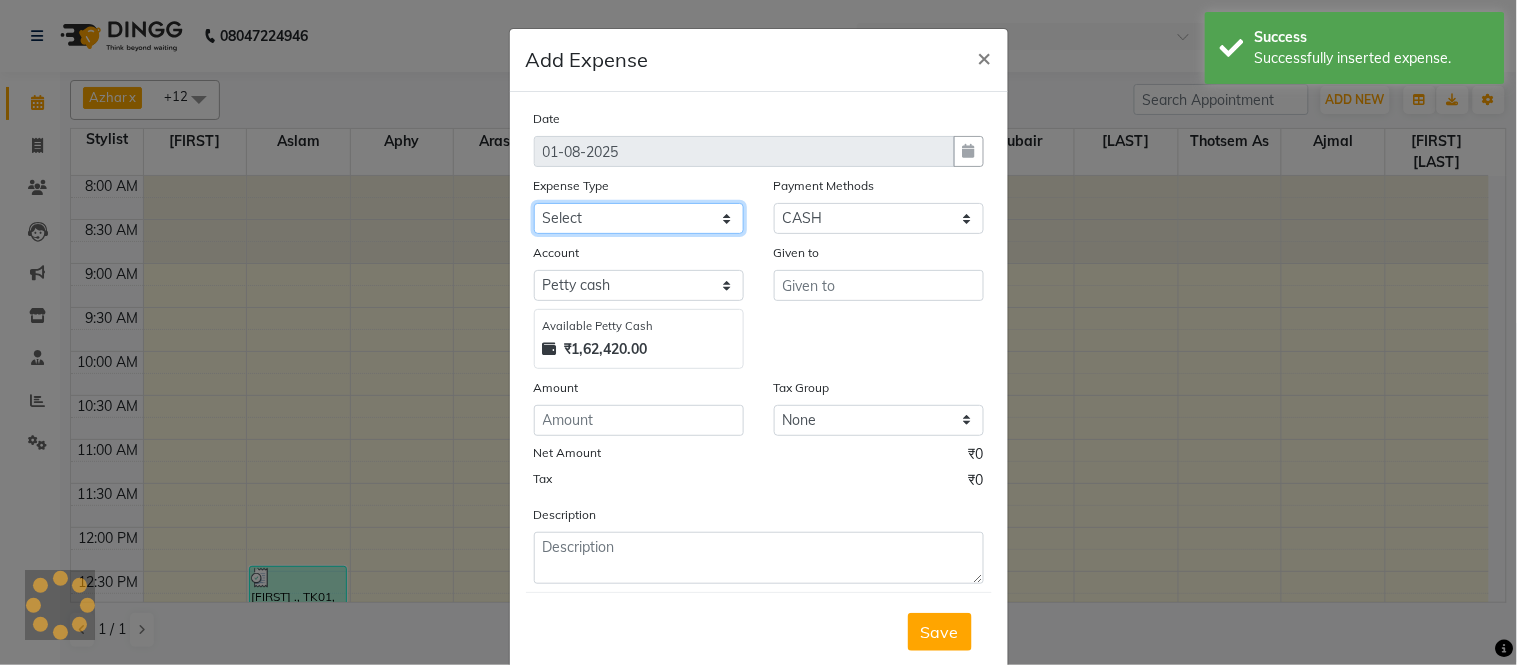 click on "Select Advance Salary Amazon B M C Cash transfer to bank Cash transfer to hub Chemist Client Snacks Clinical charges Conveyence Courier Donation Equipment free lancer commission Fuel Goregaon Salon Govt fee Incentive Laundry Loan Repayment Maintenance Make Up Products Marketing Miscellaneous Mobile Bill Other over time Pantry Product Product incentive puja items Rent Salary Staff Commission. Staff Snacks Stationery Tax Tea & Refreshment Telephone Tips Travelling allowance Utilities W Fast" 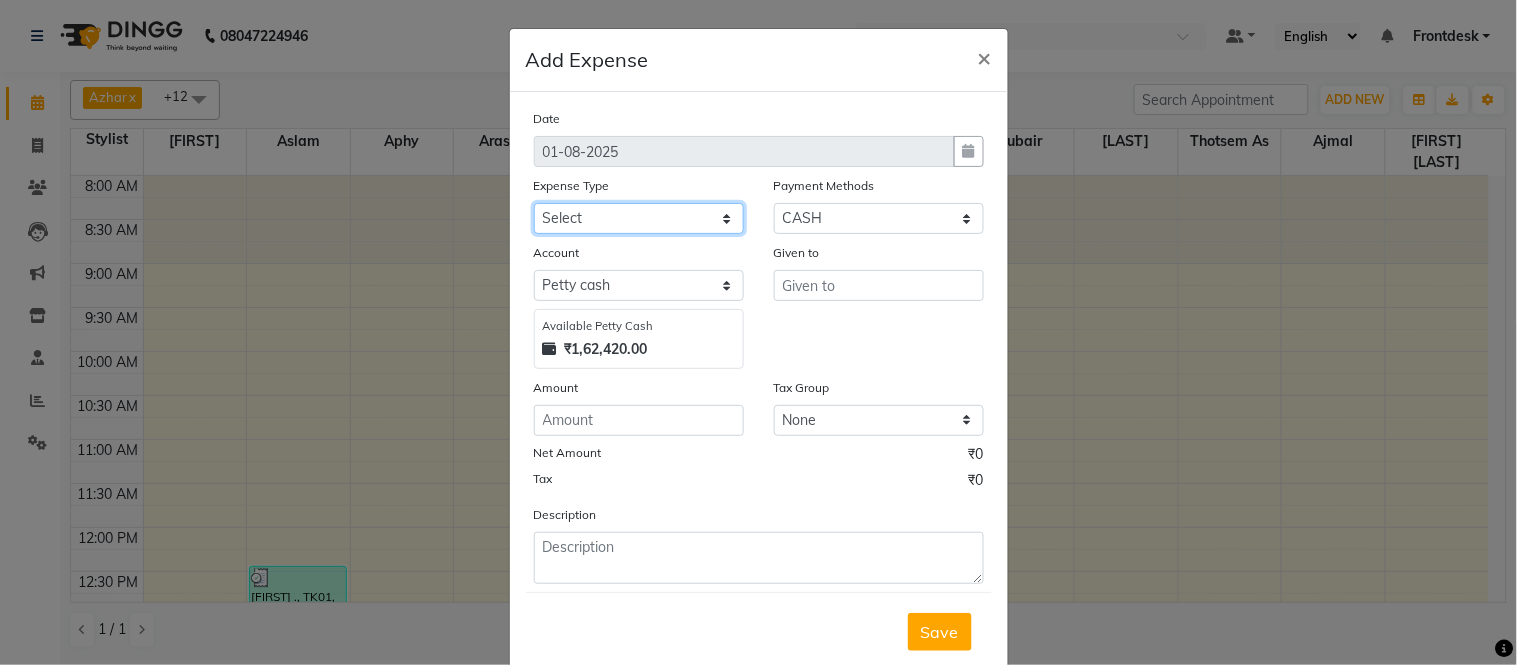 select on "500" 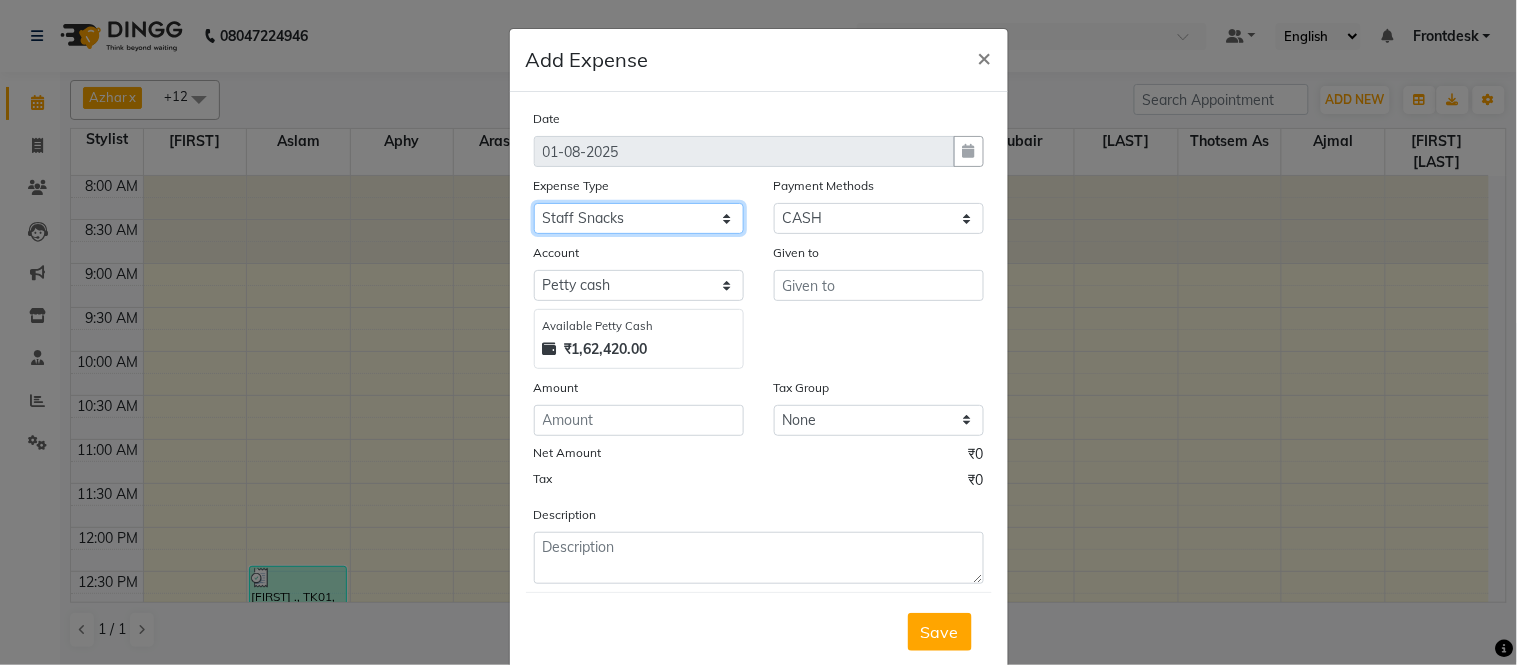 click on "Select Advance Salary Amazon B M C Cash transfer to bank Cash transfer to hub Chemist Client Snacks Clinical charges Conveyence Courier Donation Equipment free lancer commission Fuel Goregaon Salon Govt fee Incentive Laundry Loan Repayment Maintenance Make Up Products Marketing Miscellaneous Mobile Bill Other over time Pantry Product Product incentive puja items Rent Salary Staff Commission. Staff Snacks Stationery Tax Tea & Refreshment Telephone Tips Travelling allowance Utilities W Fast" 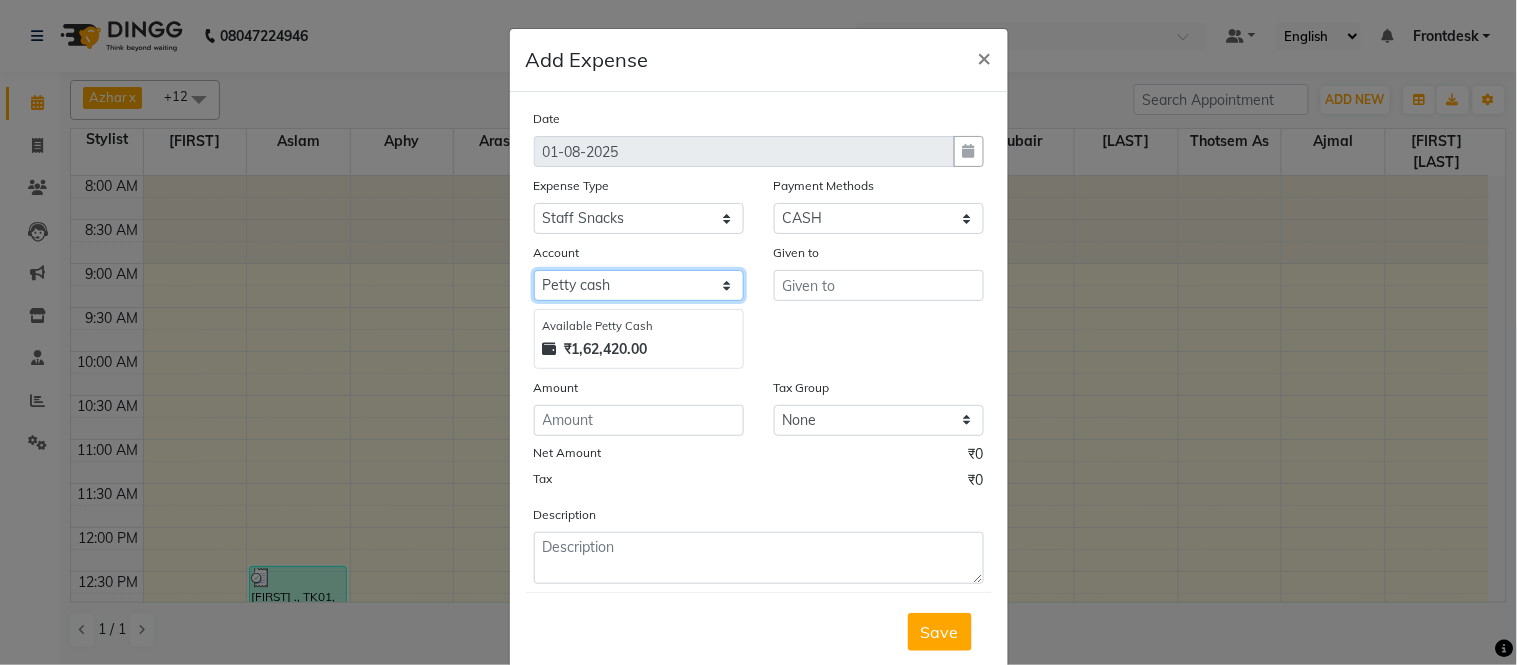 click on "Select Petty cash Default account" 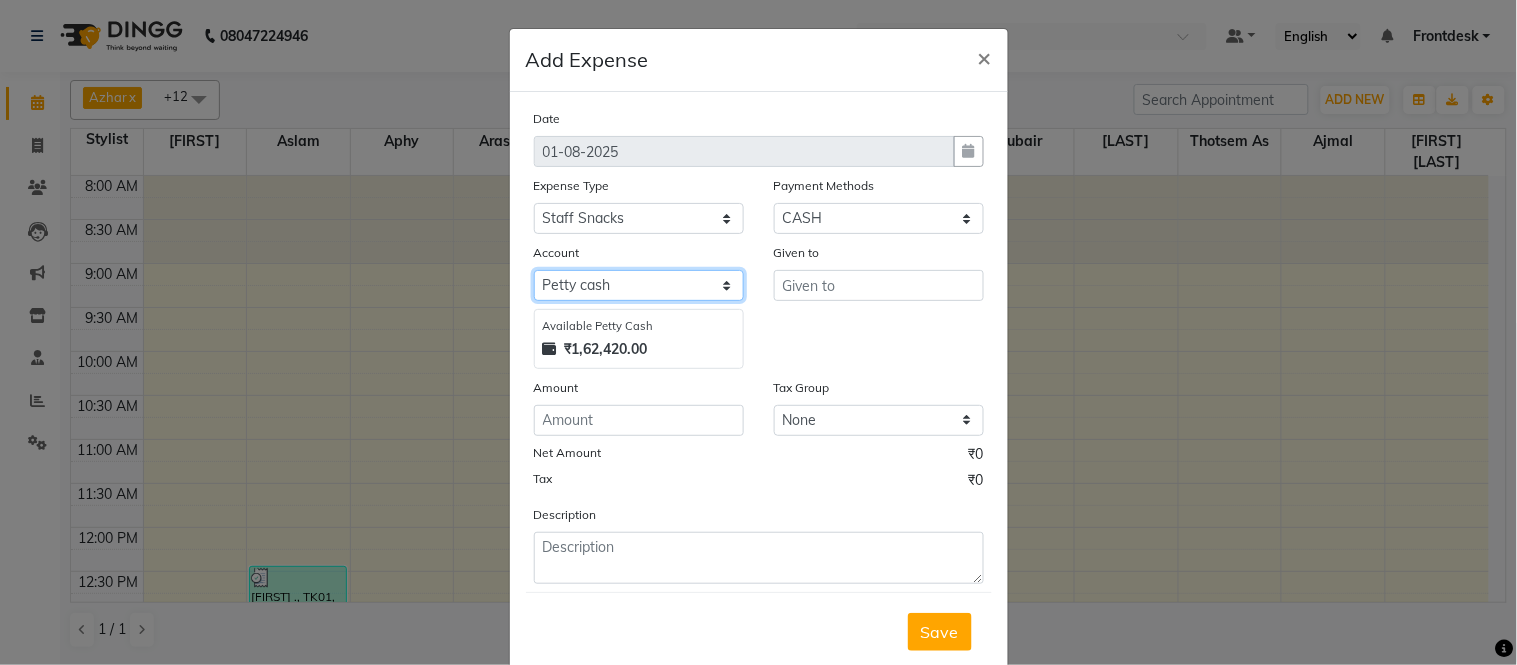 select on "6847" 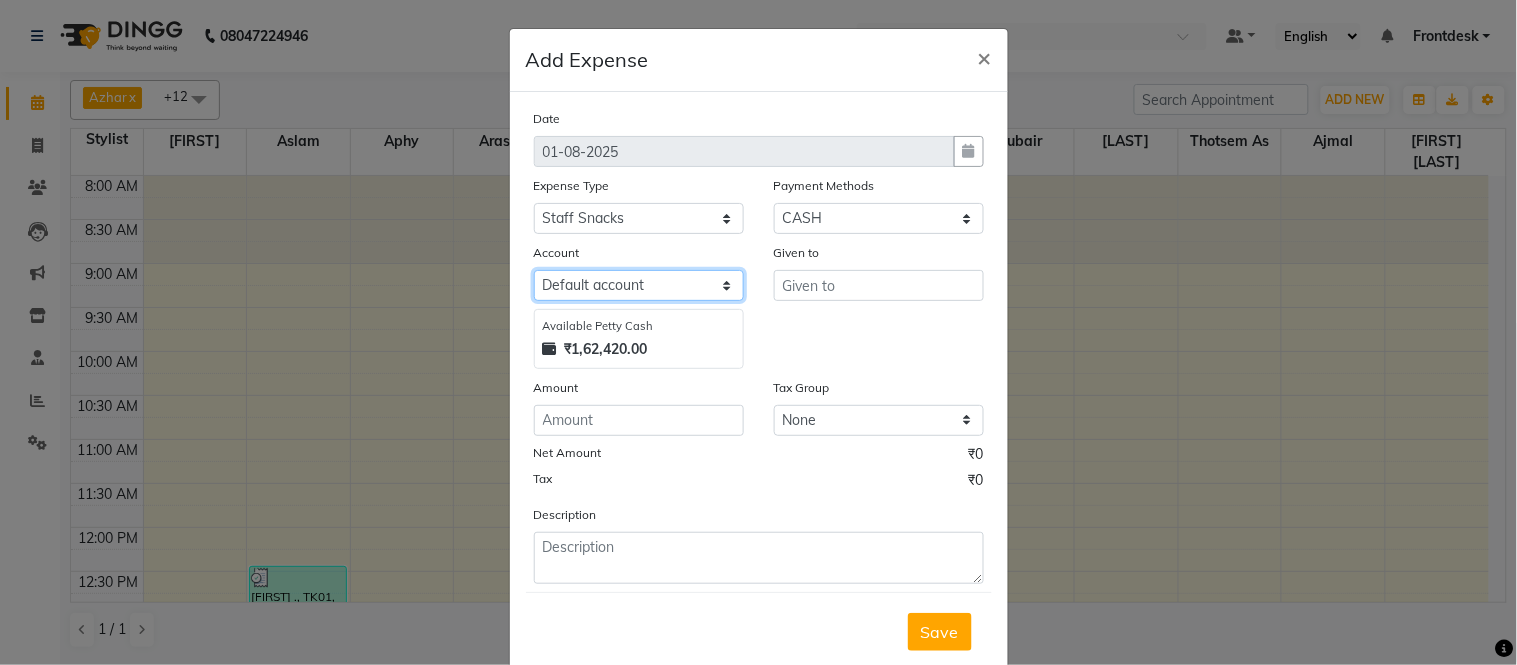 click on "Select Petty cash Default account" 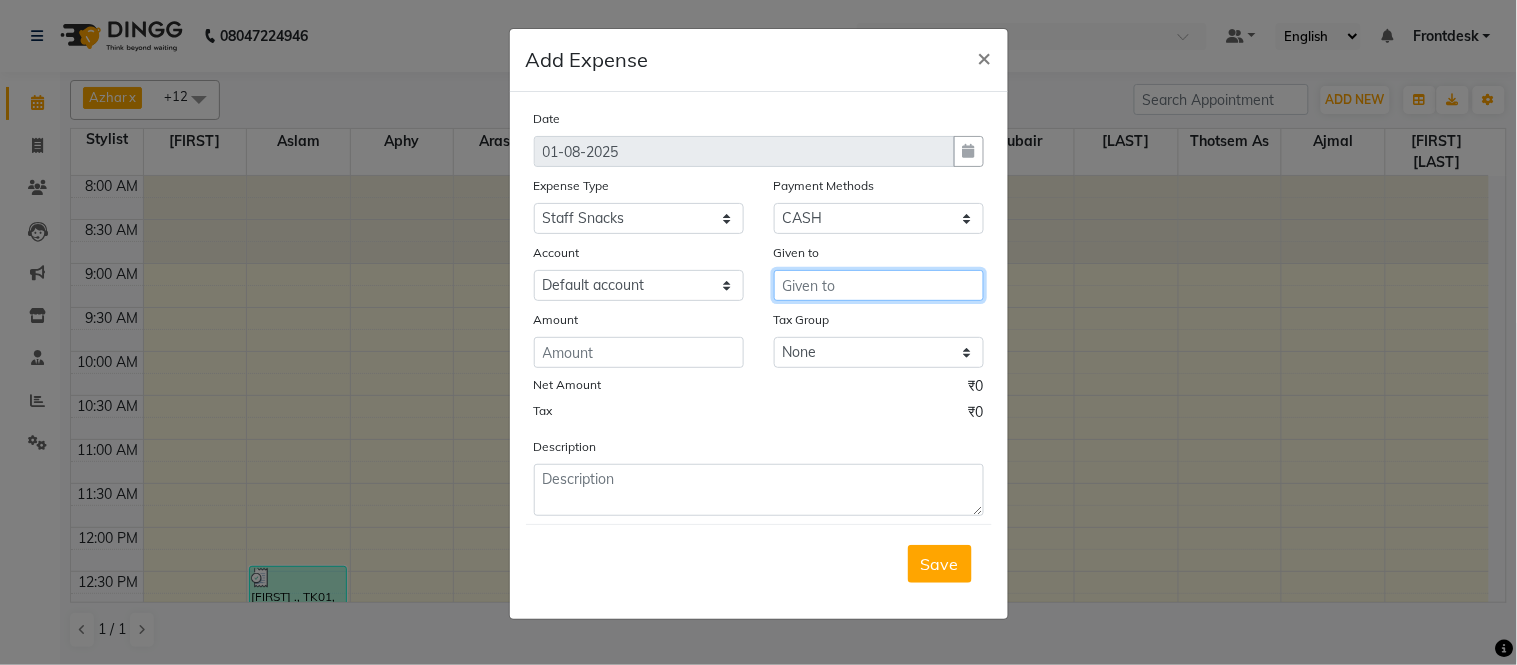 click at bounding box center (879, 285) 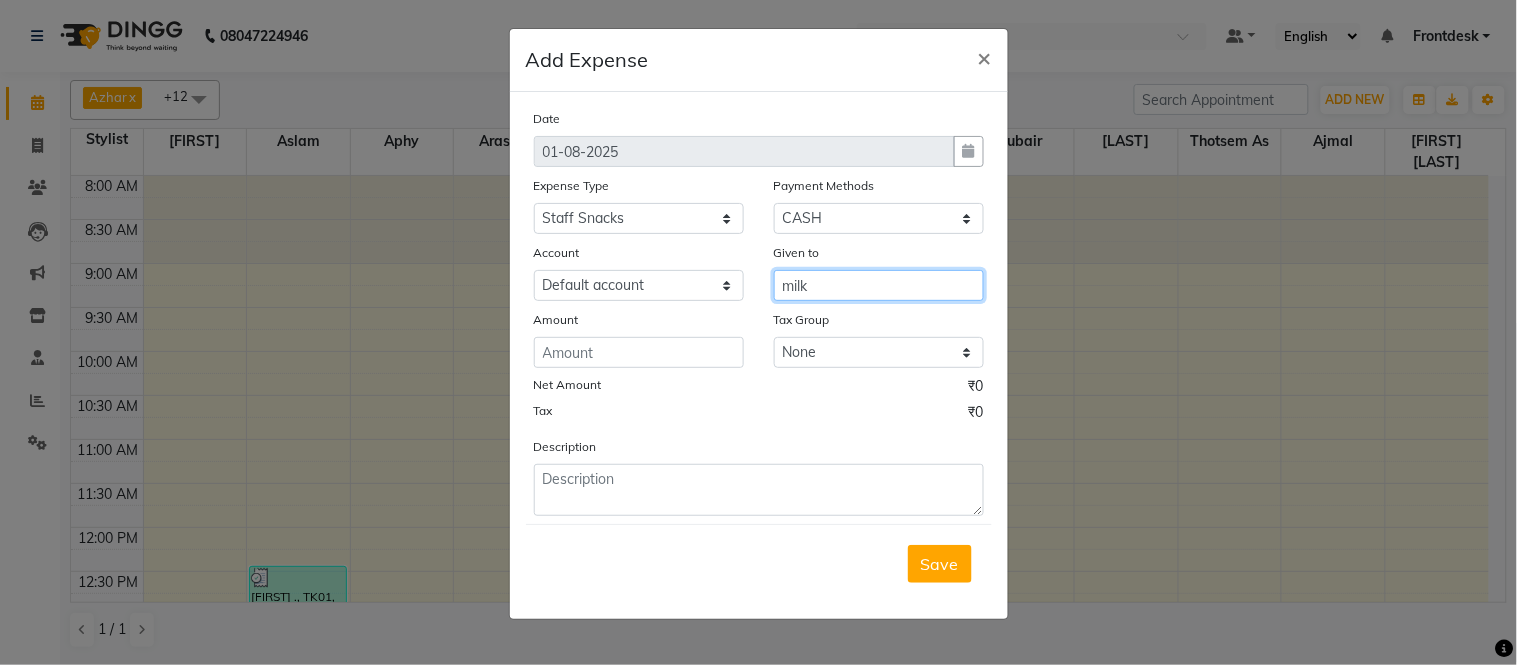 type on "milk" 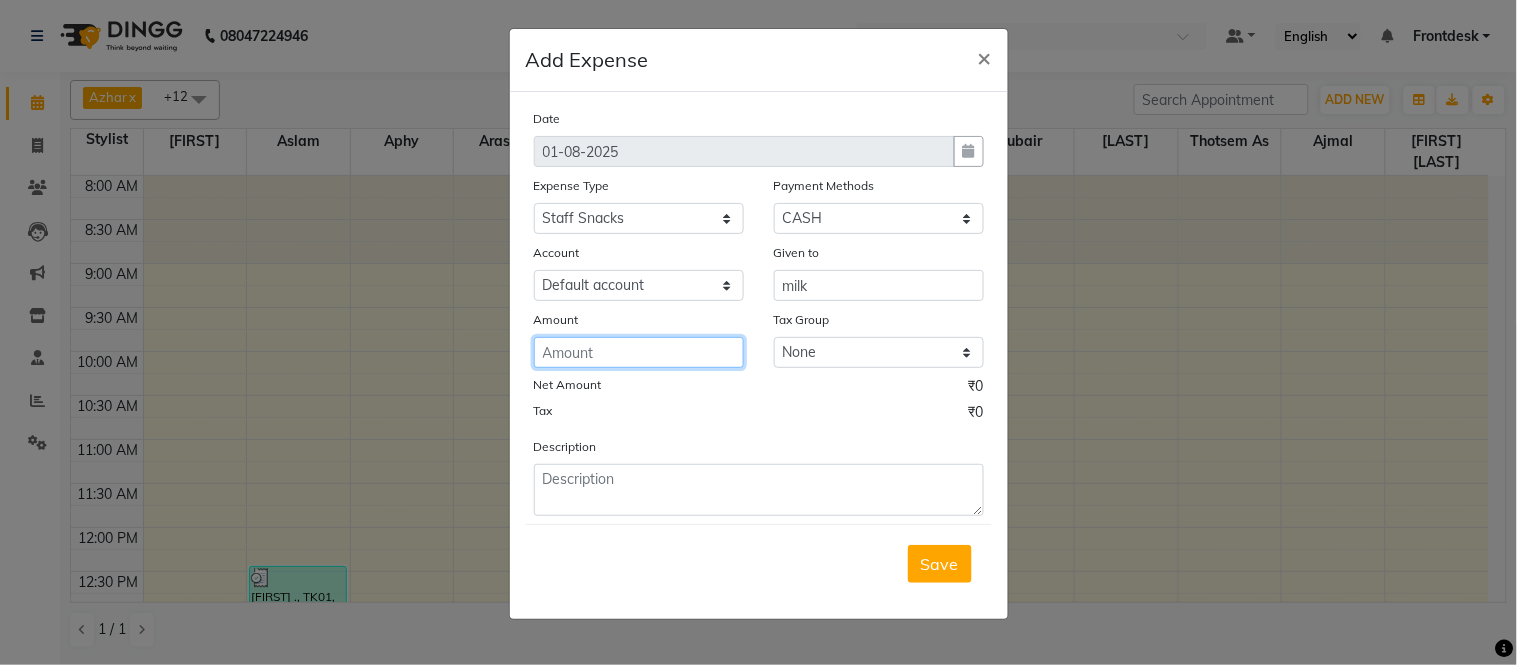 click 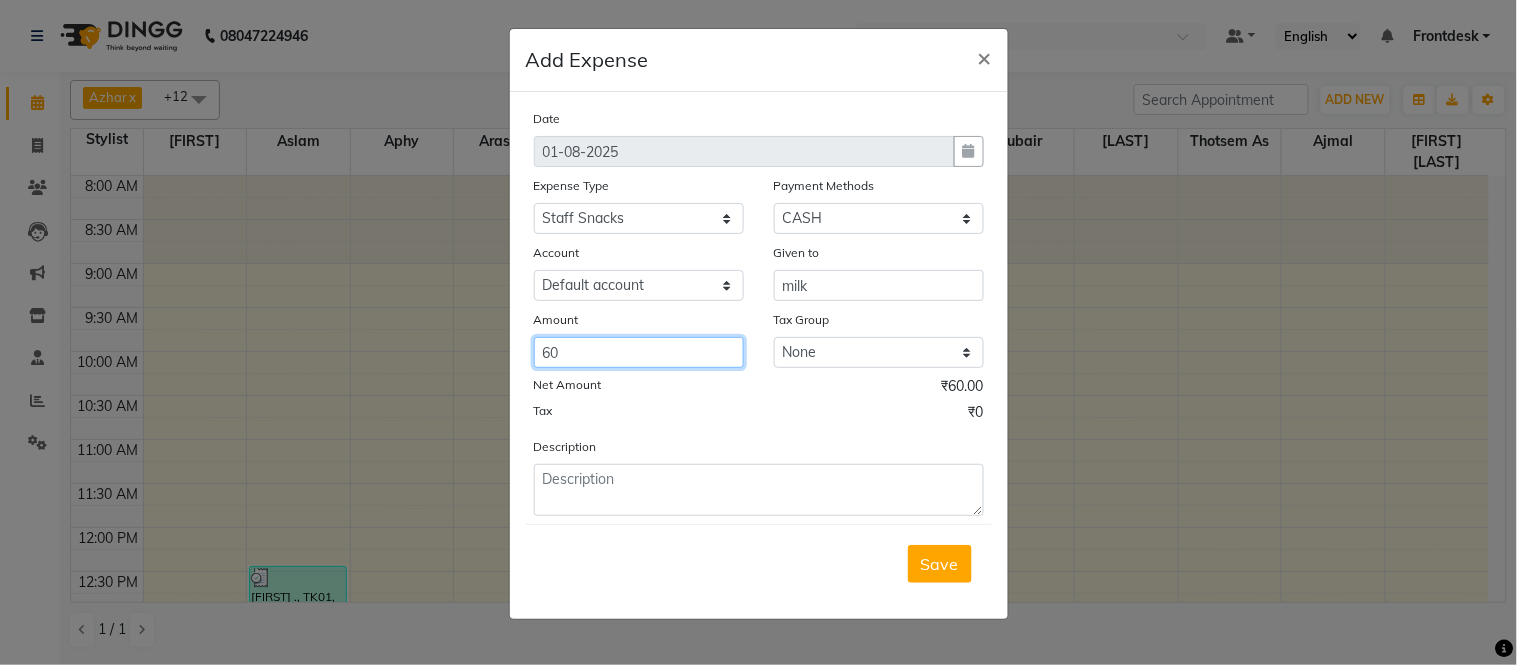 type on "60" 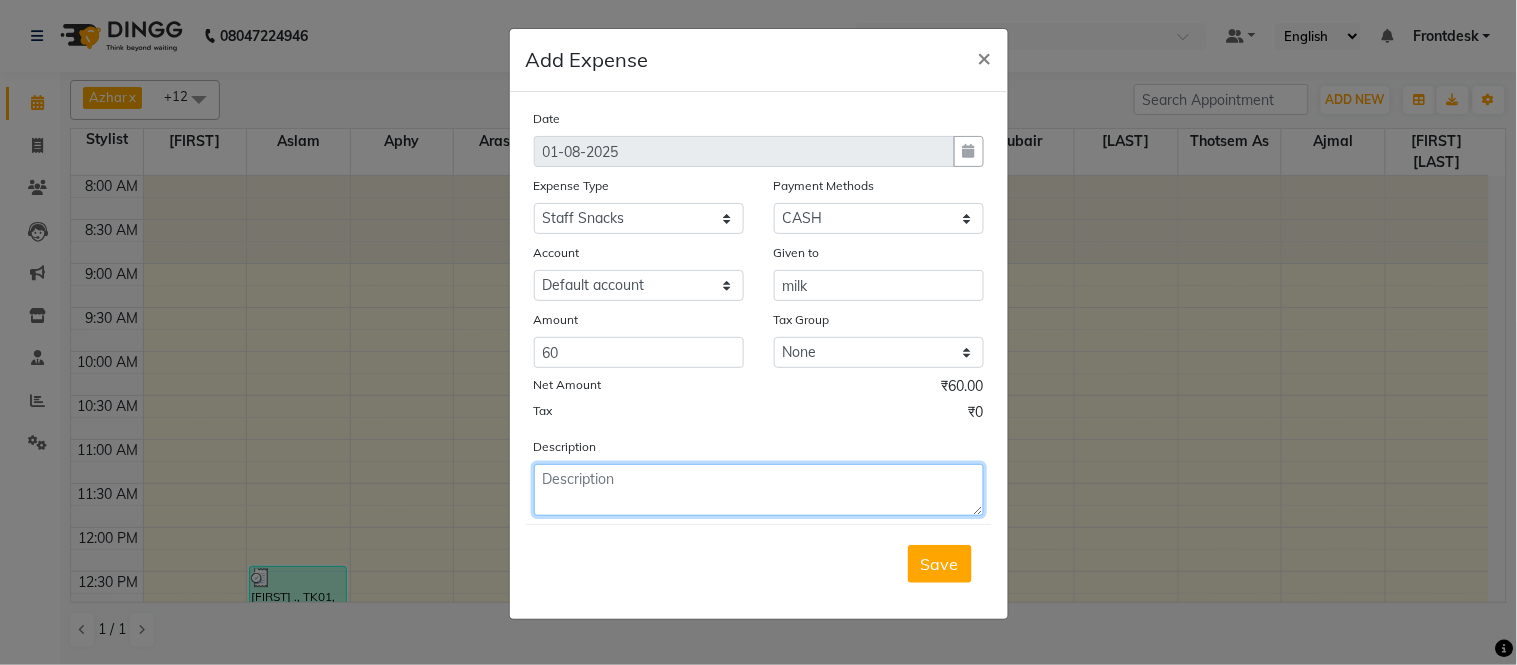 click 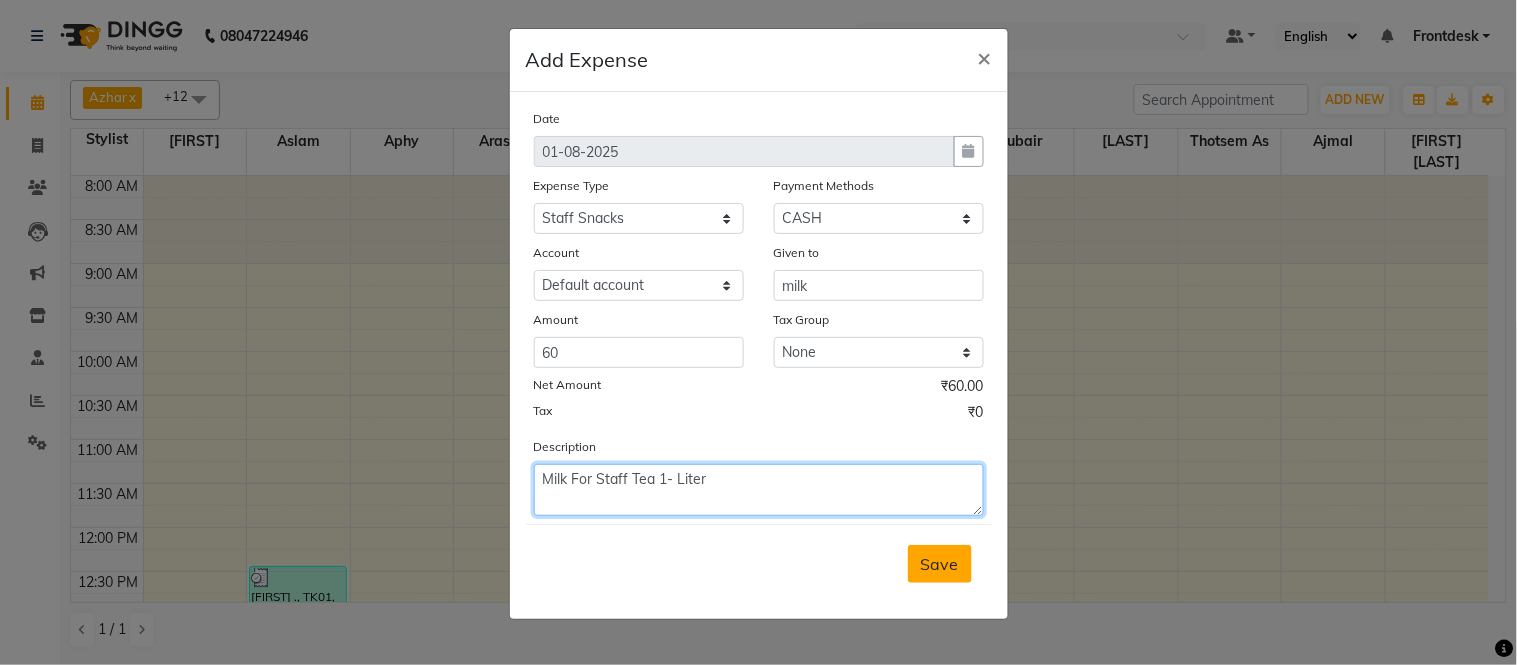 type on "Milk For Staff Tea 1- Liter" 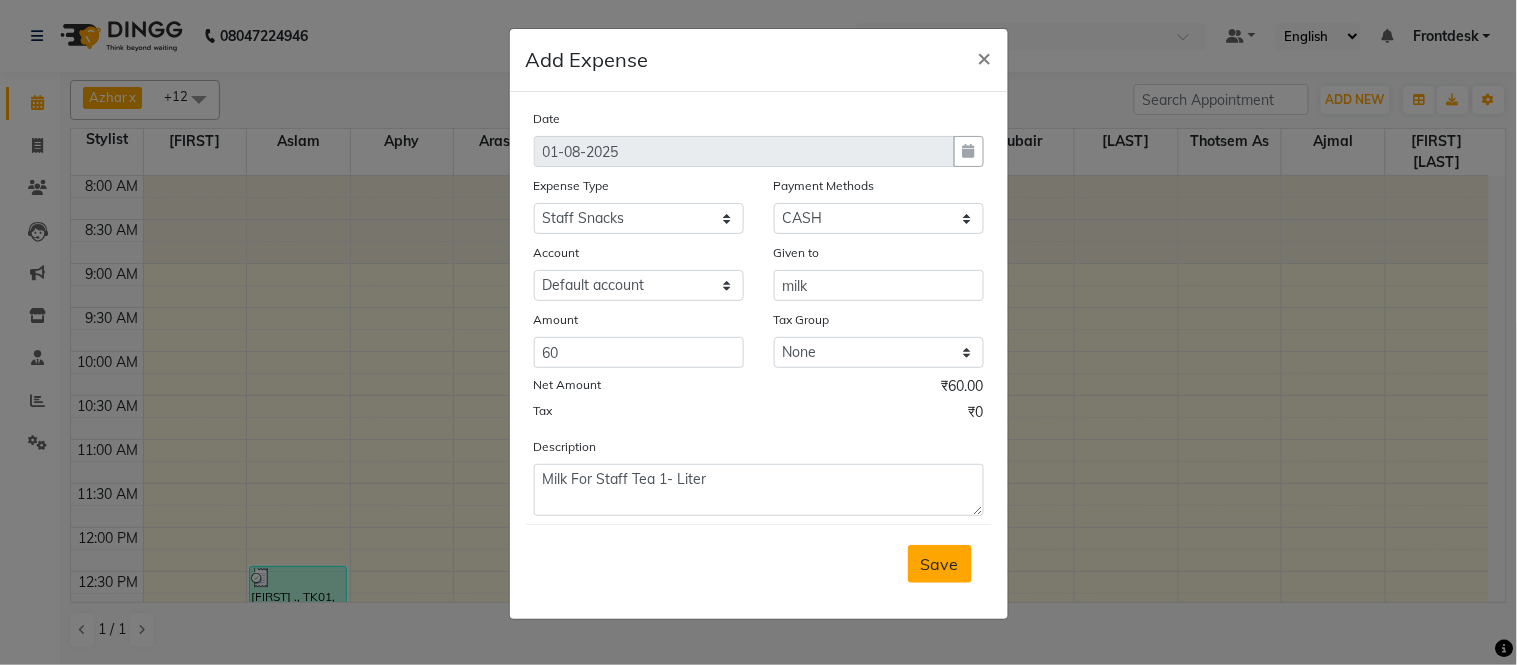click on "Save" at bounding box center (940, 564) 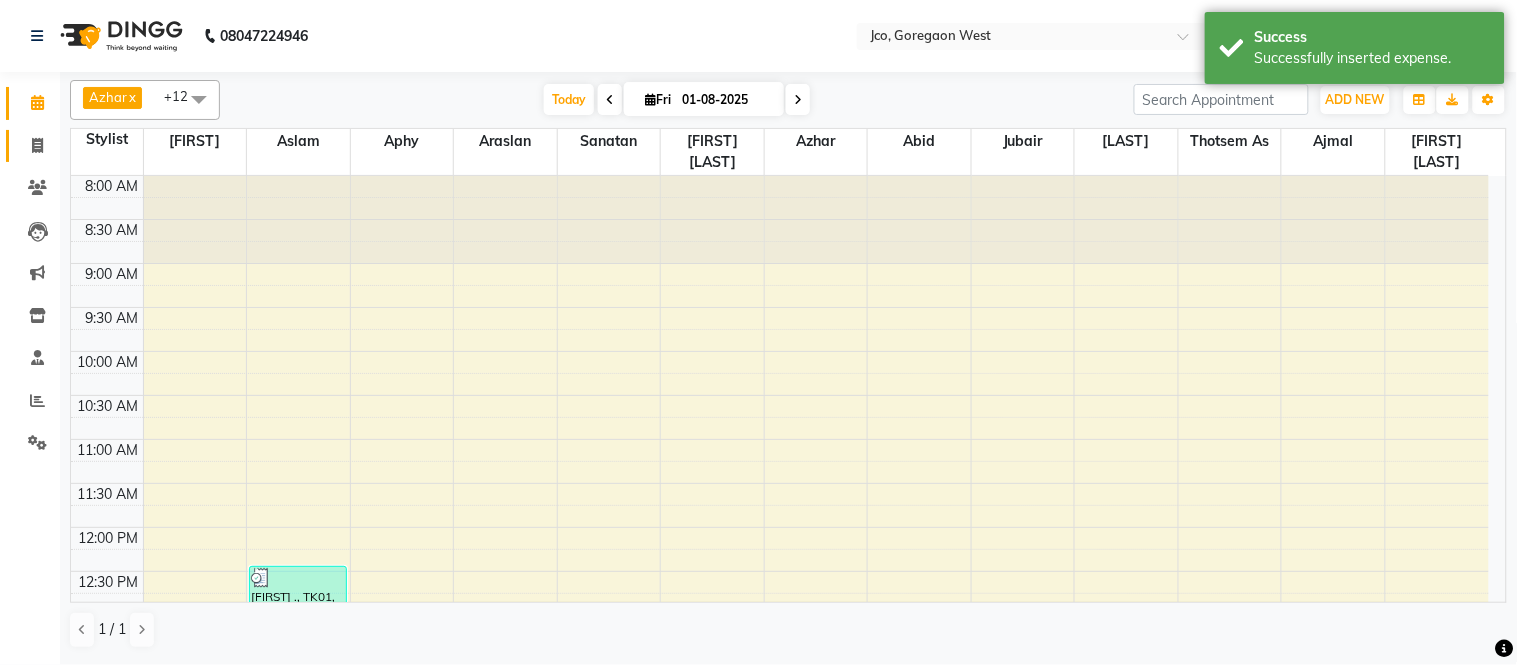 click 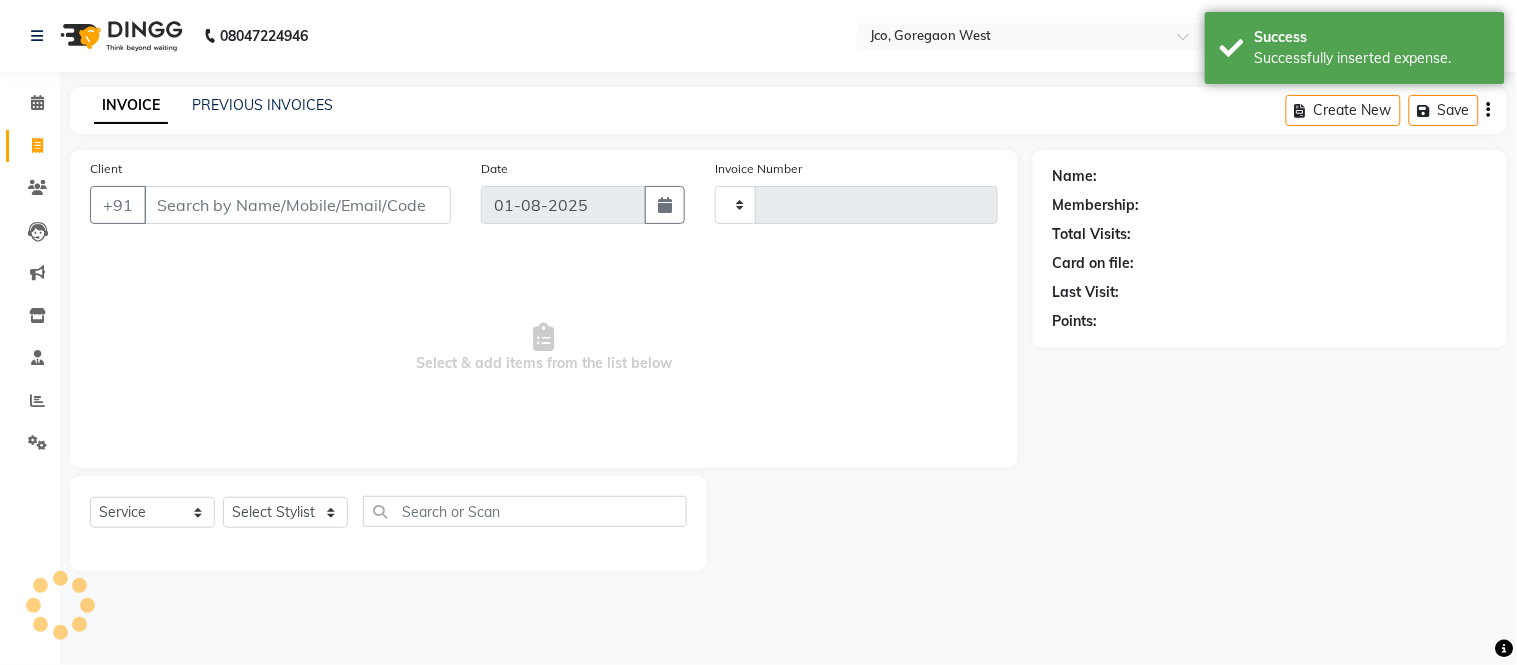 type on "0336" 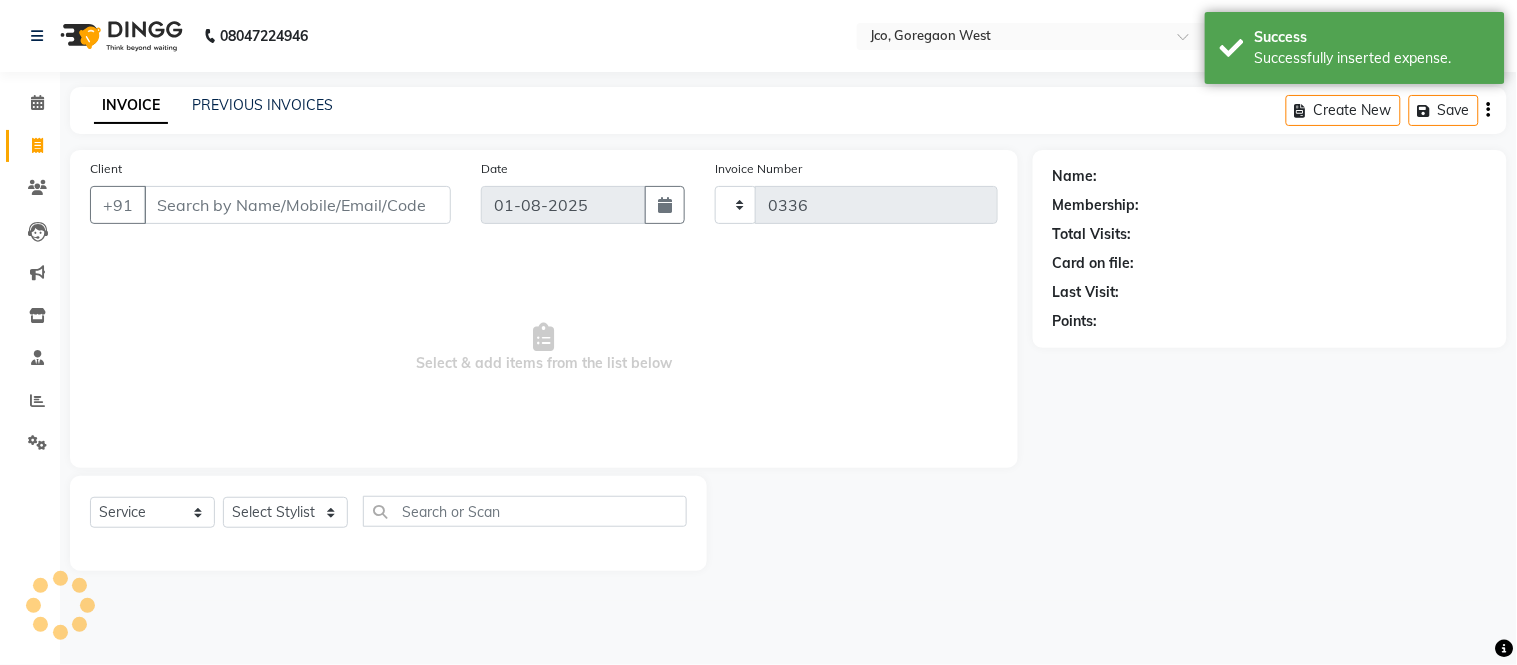 select on "8000" 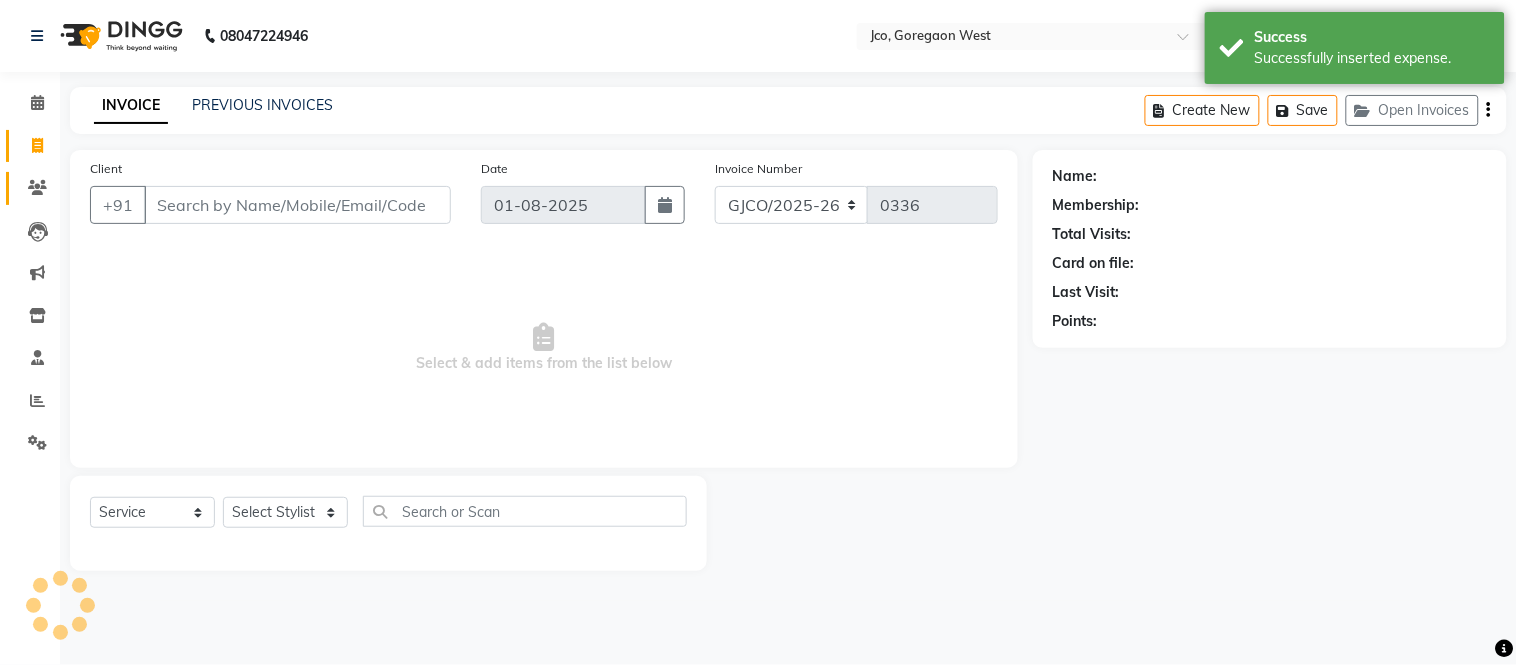 click 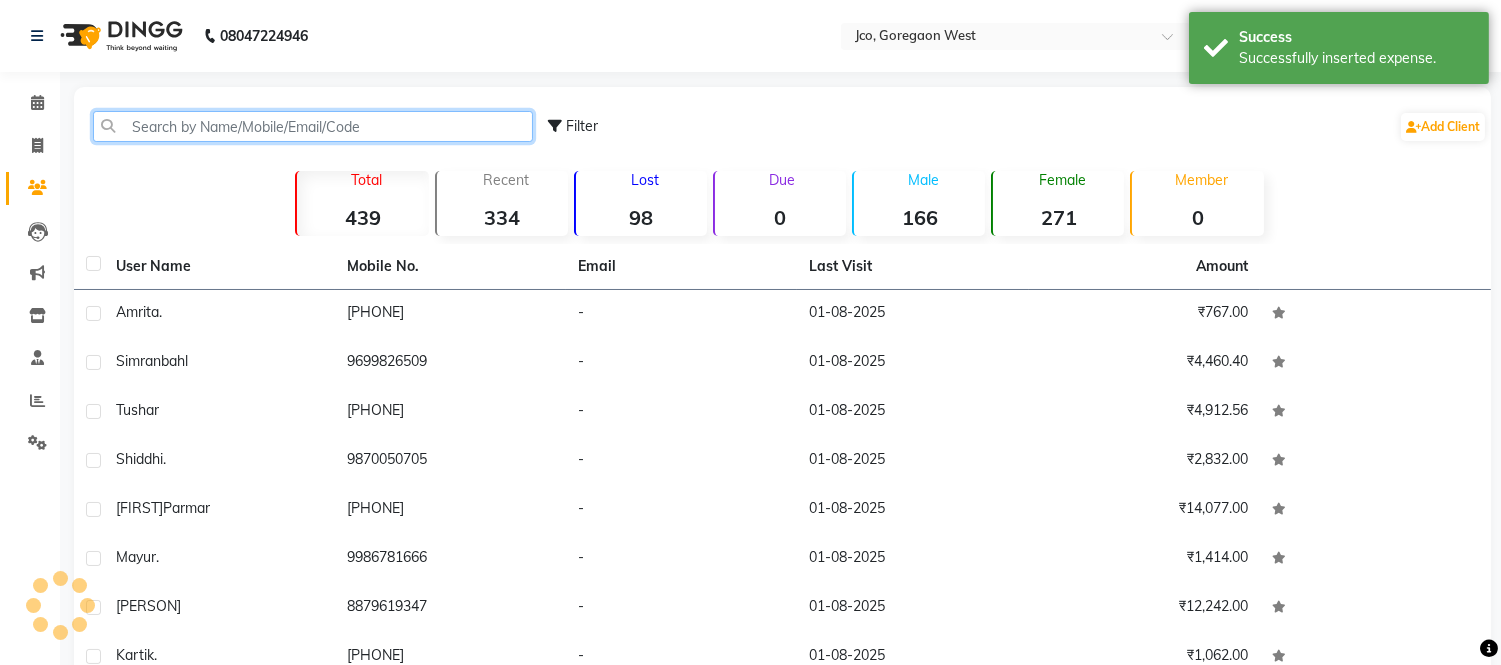 click 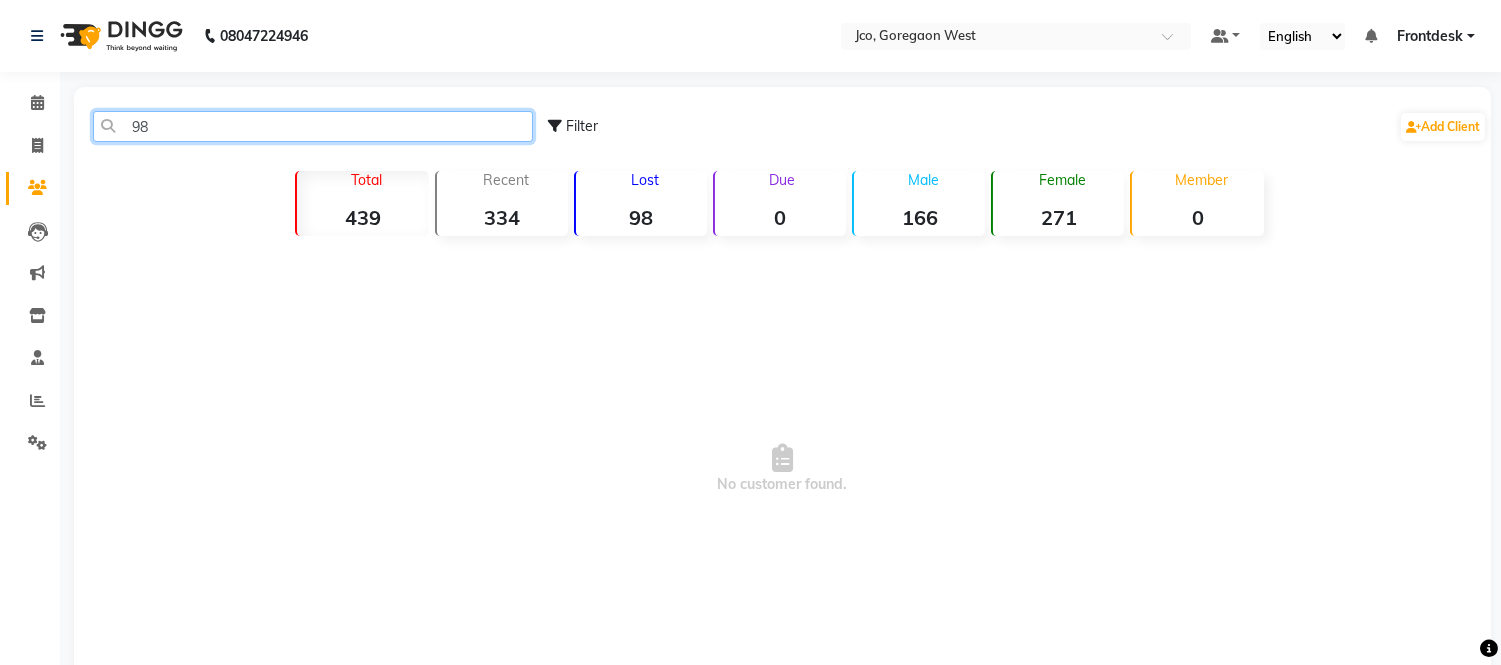 type on "9" 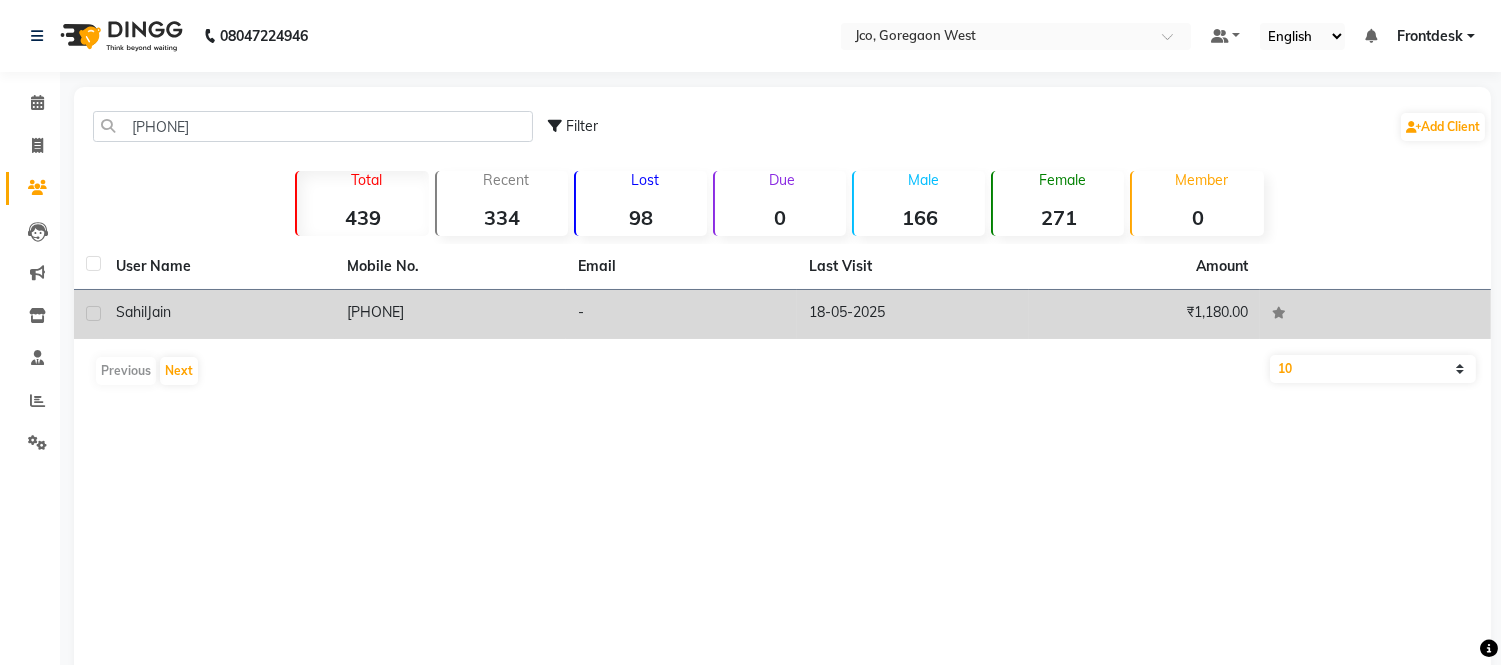 click on "[PHONE]" 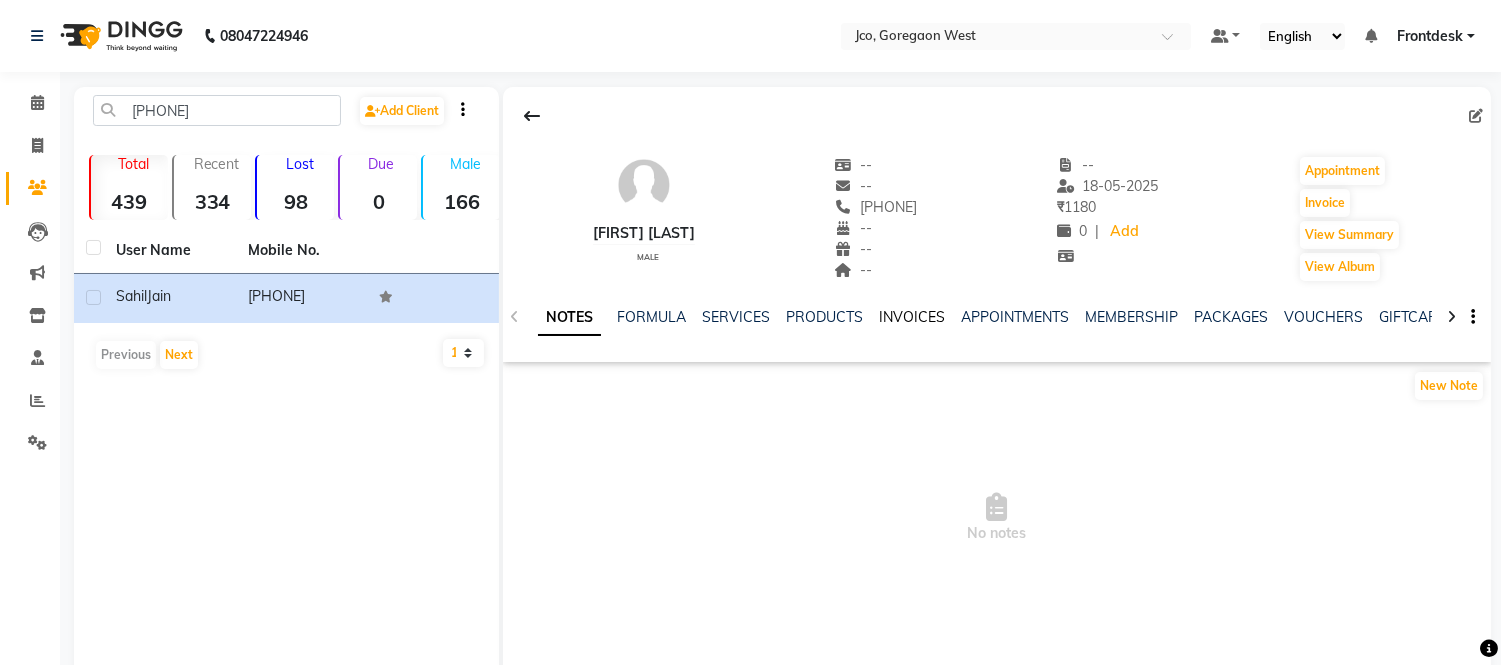click on "INVOICES" 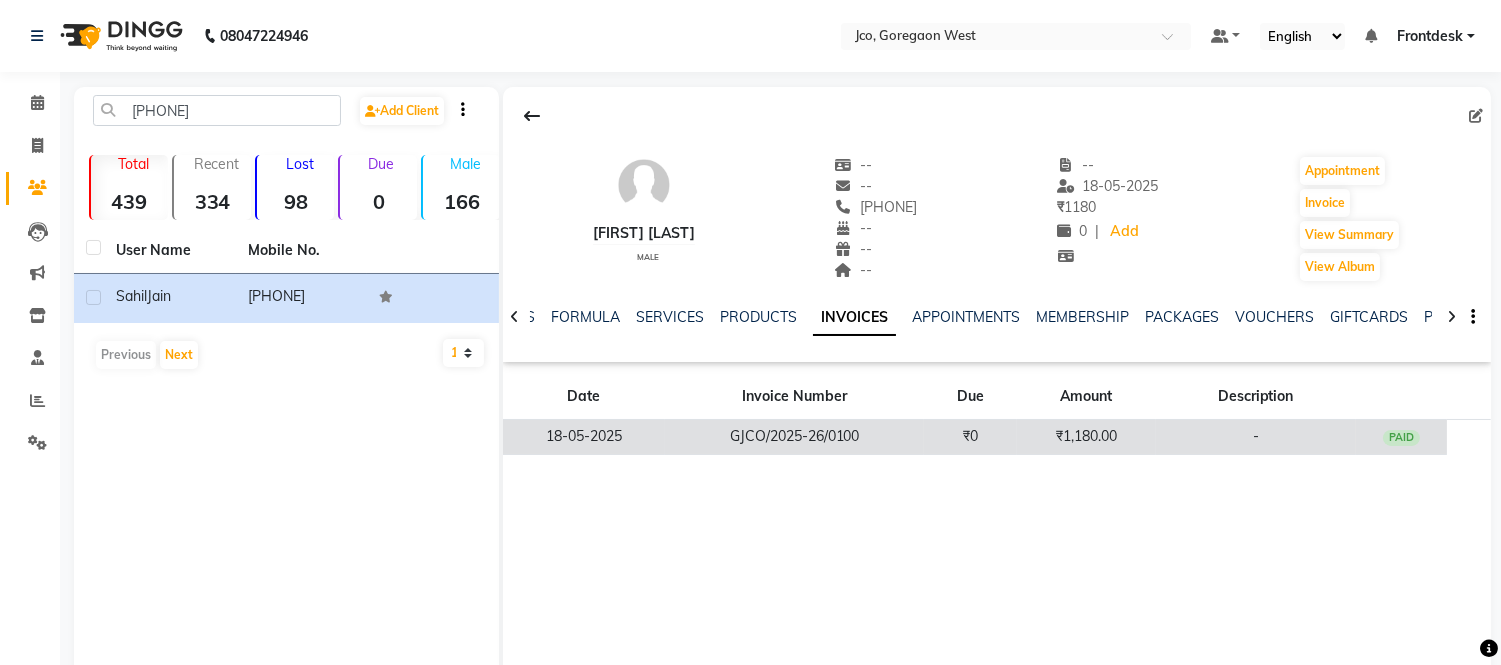 click on "₹1,180.00" 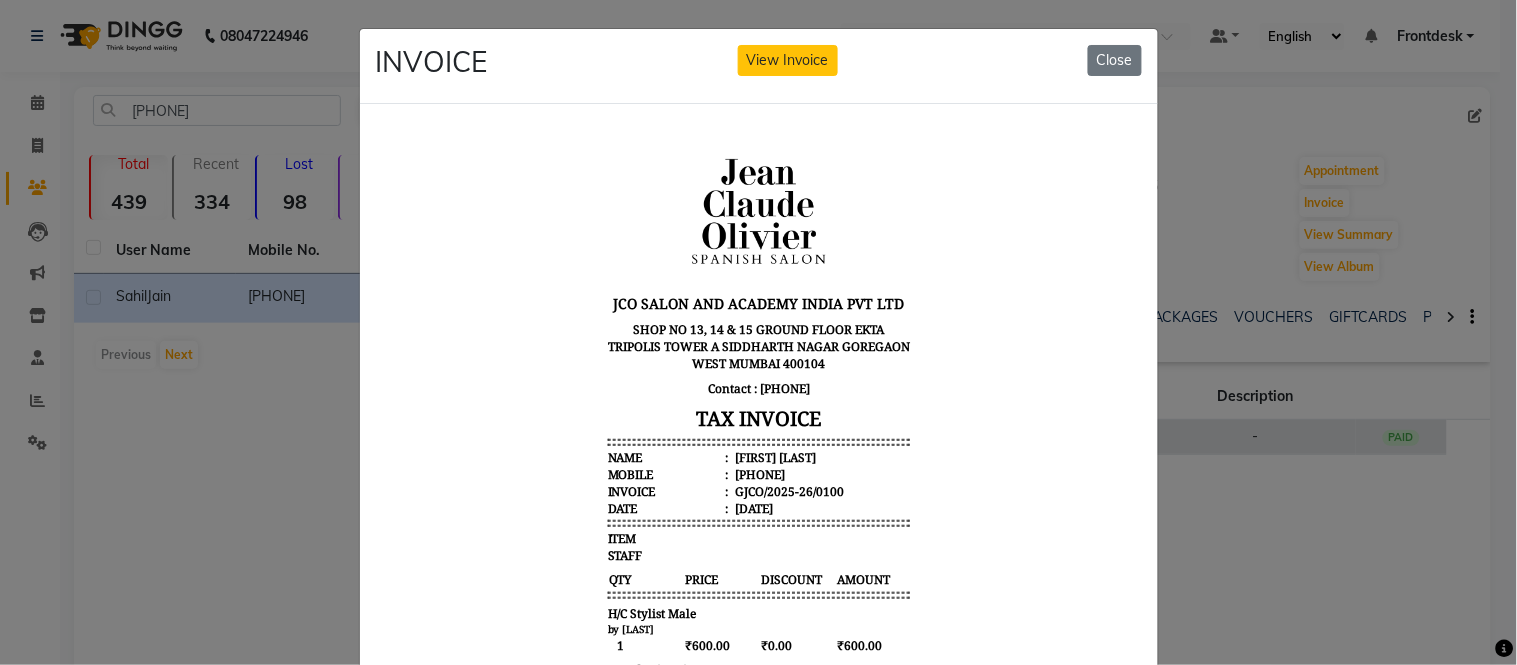 scroll, scrollTop: 15, scrollLeft: 0, axis: vertical 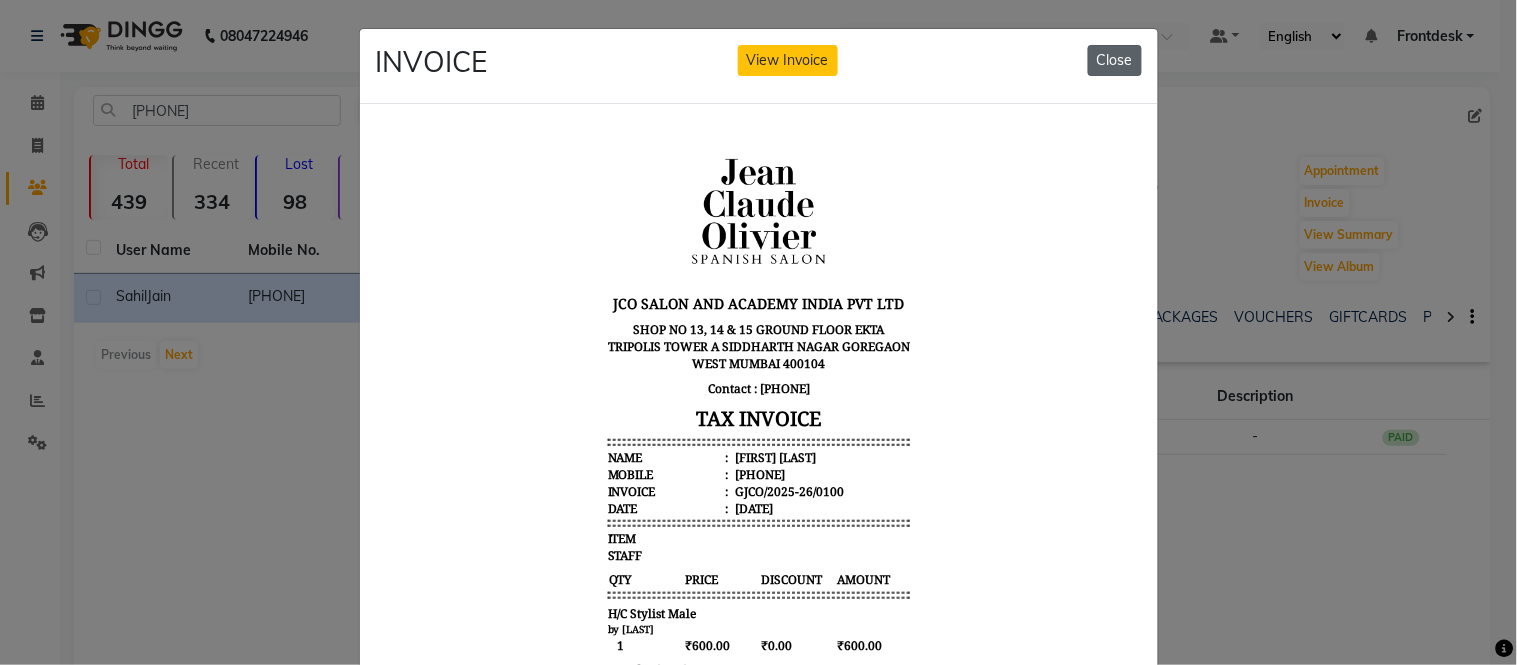 click on "Close" 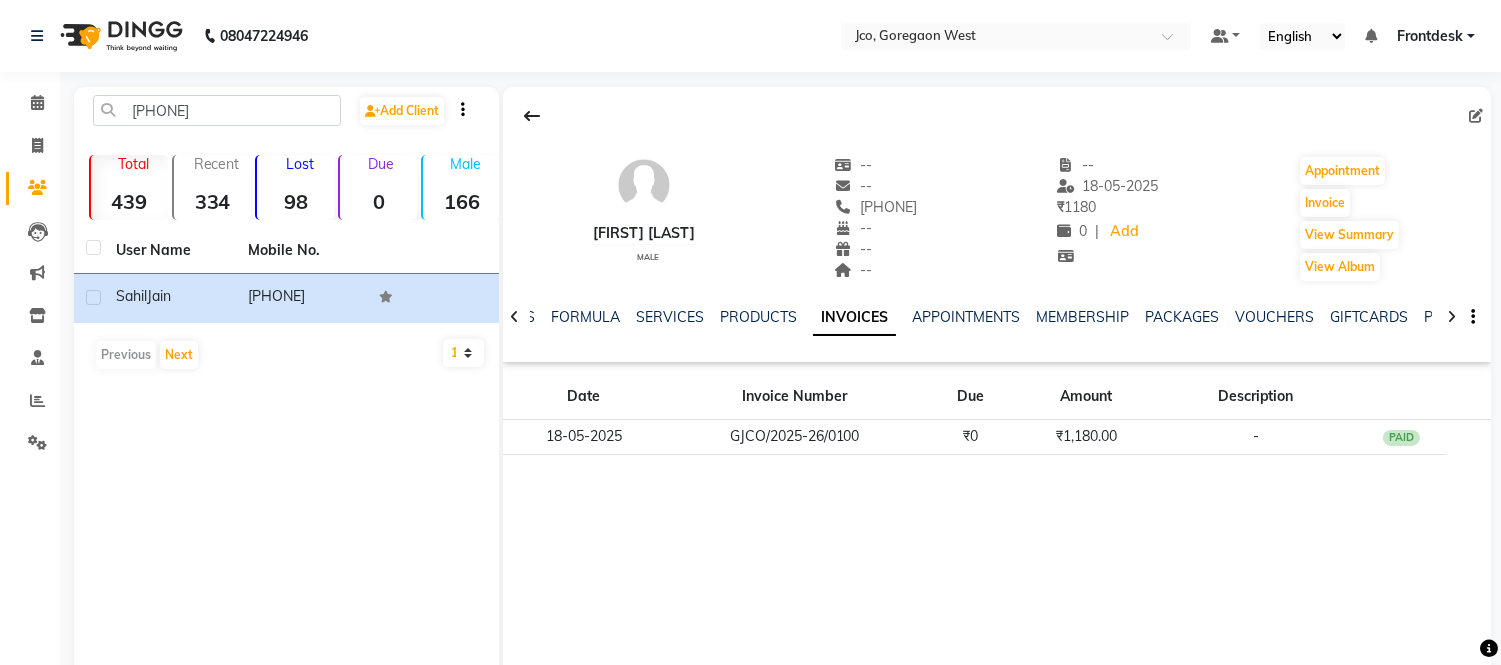 click 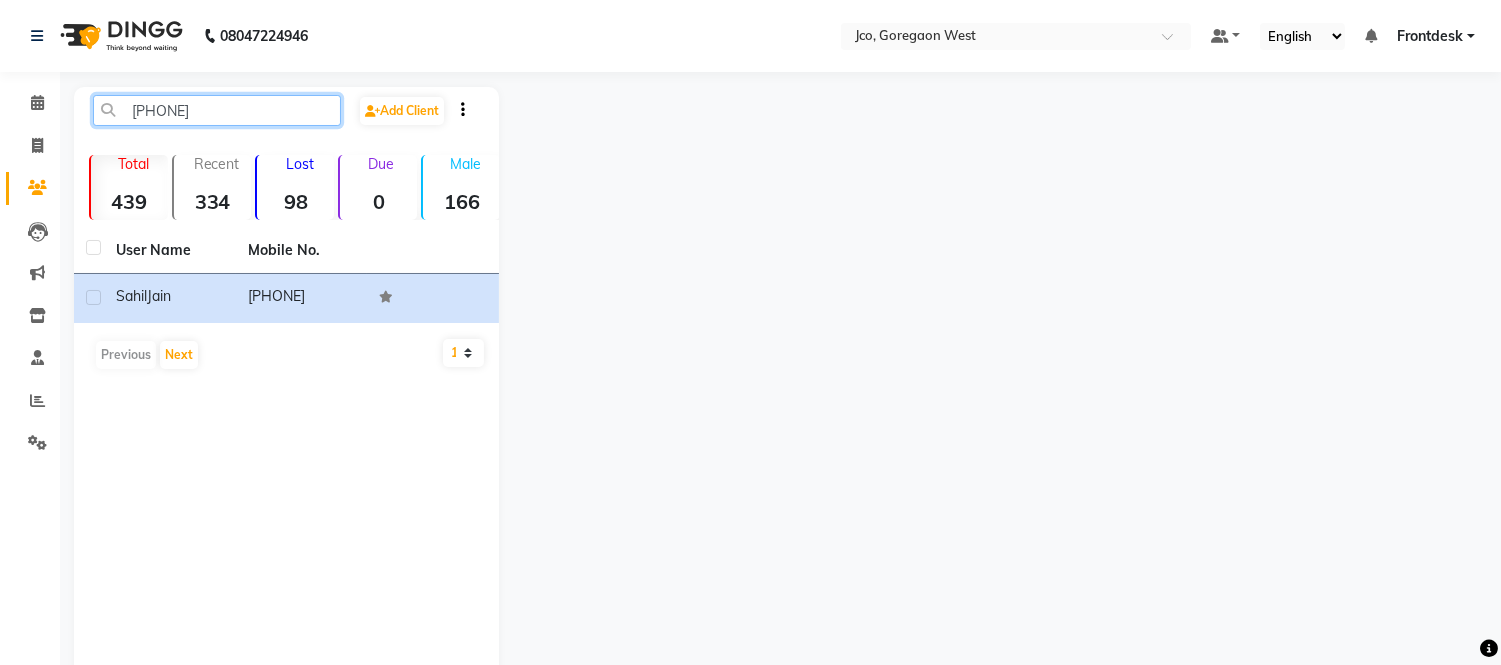 click on "[PHONE]" 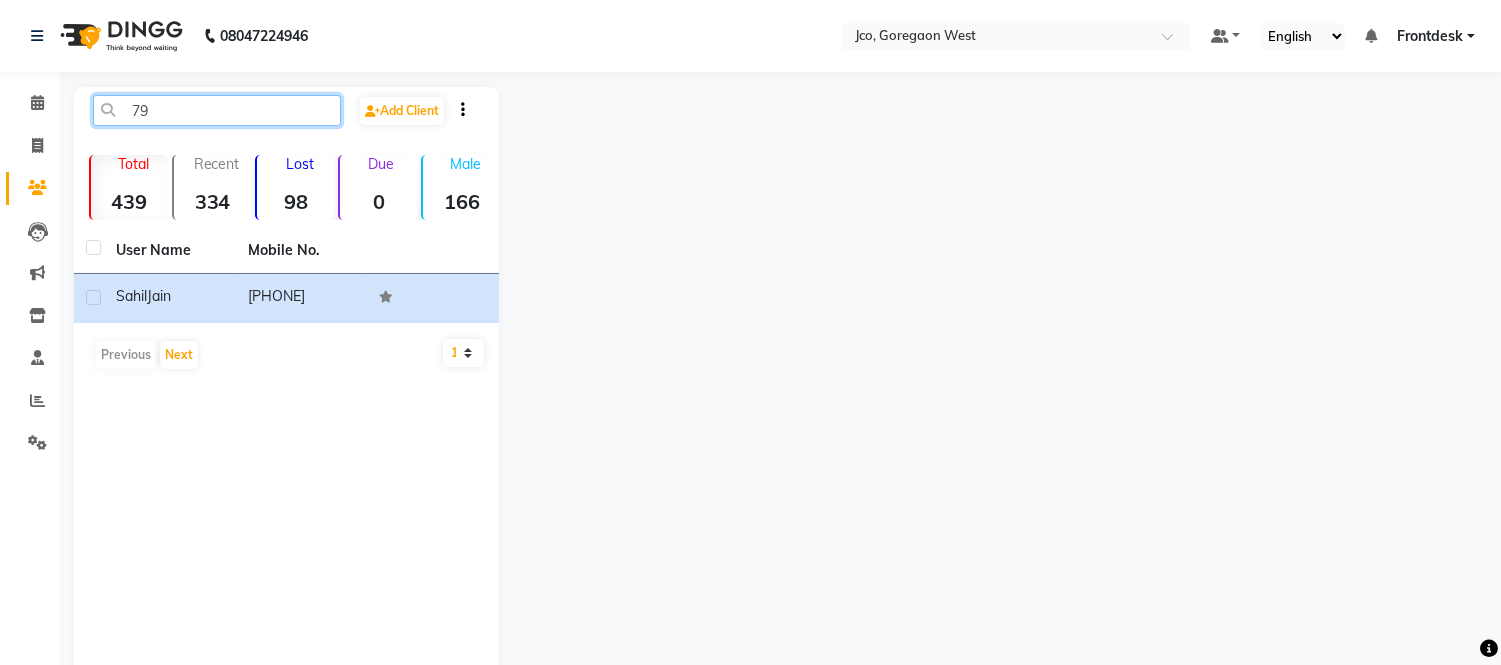 type on "7" 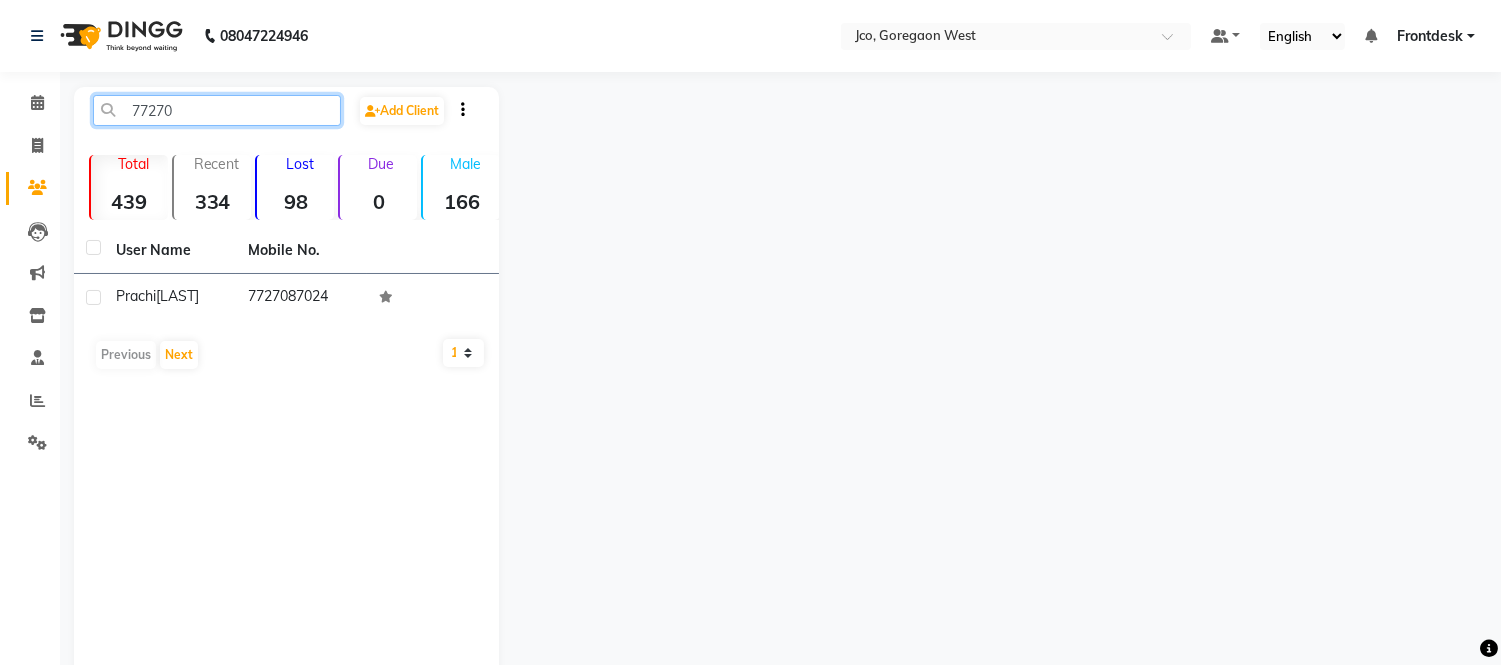 type on "77270" 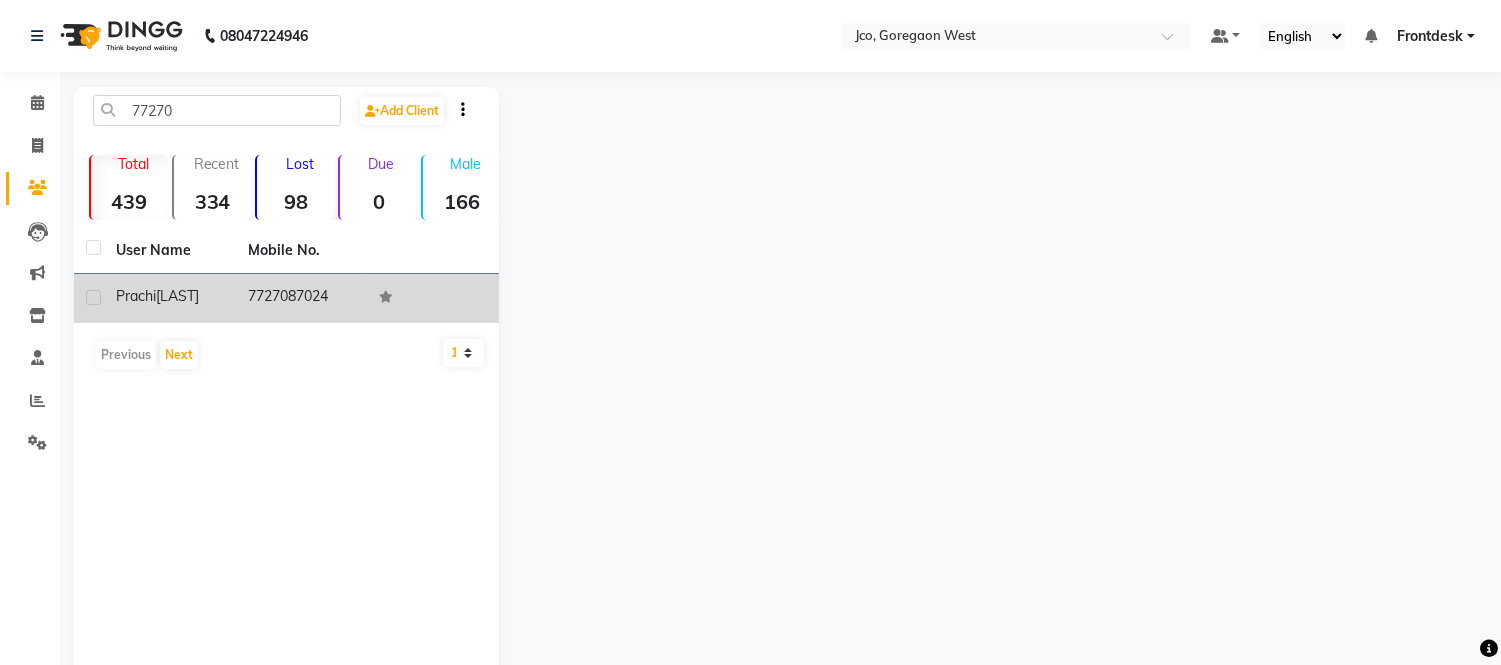 click on "7727087024" 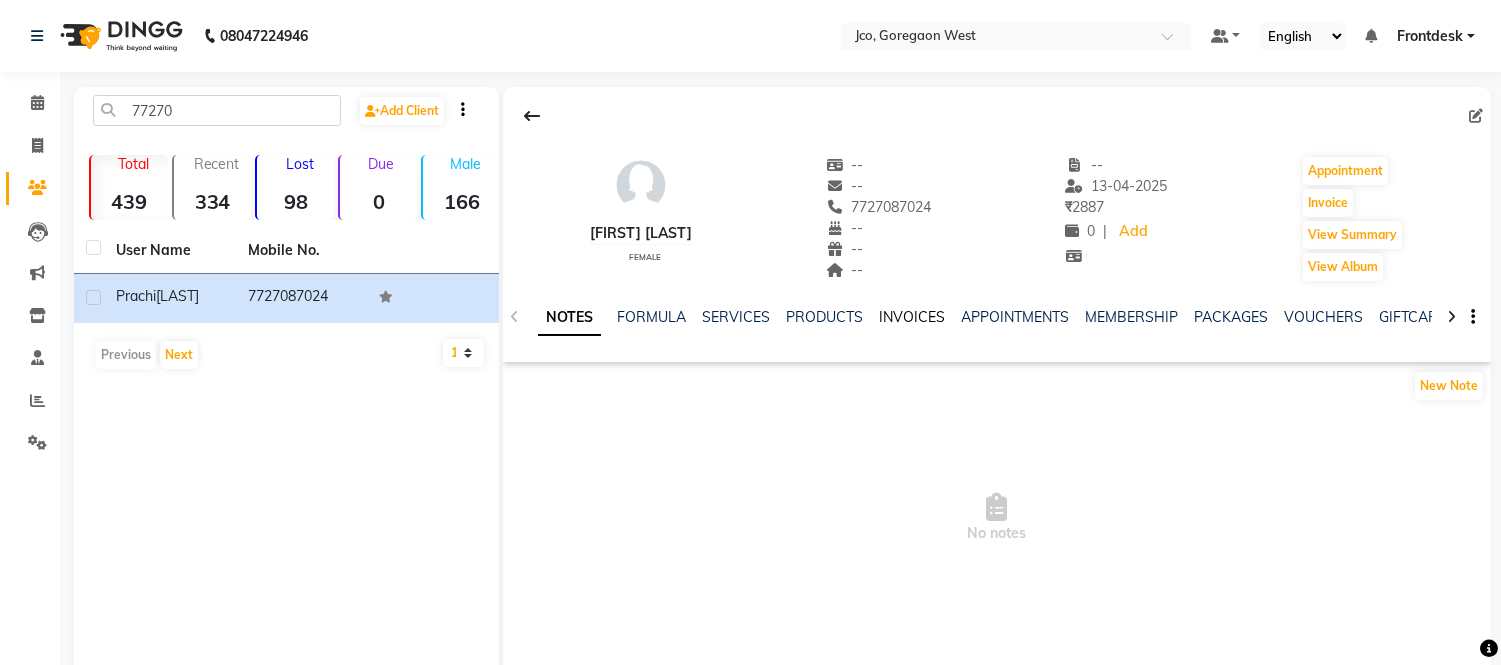 click on "INVOICES" 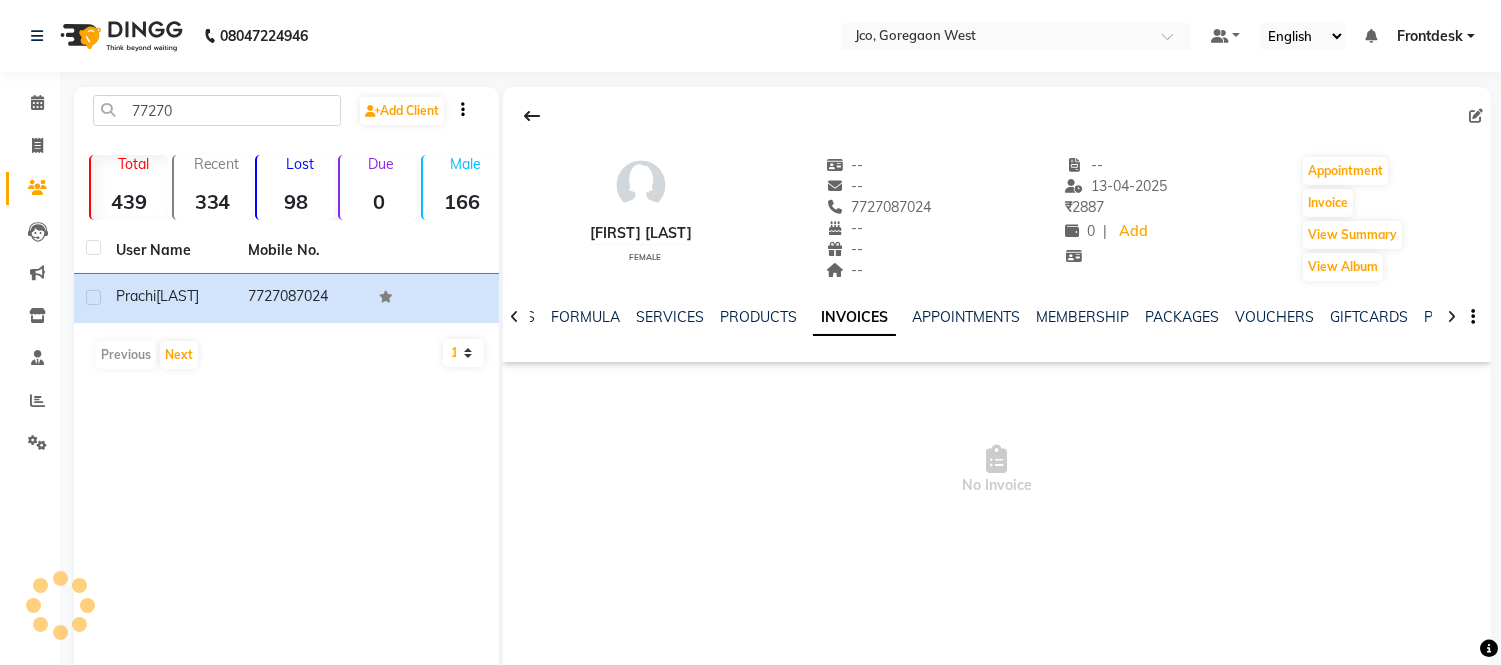 click on "INVOICES" 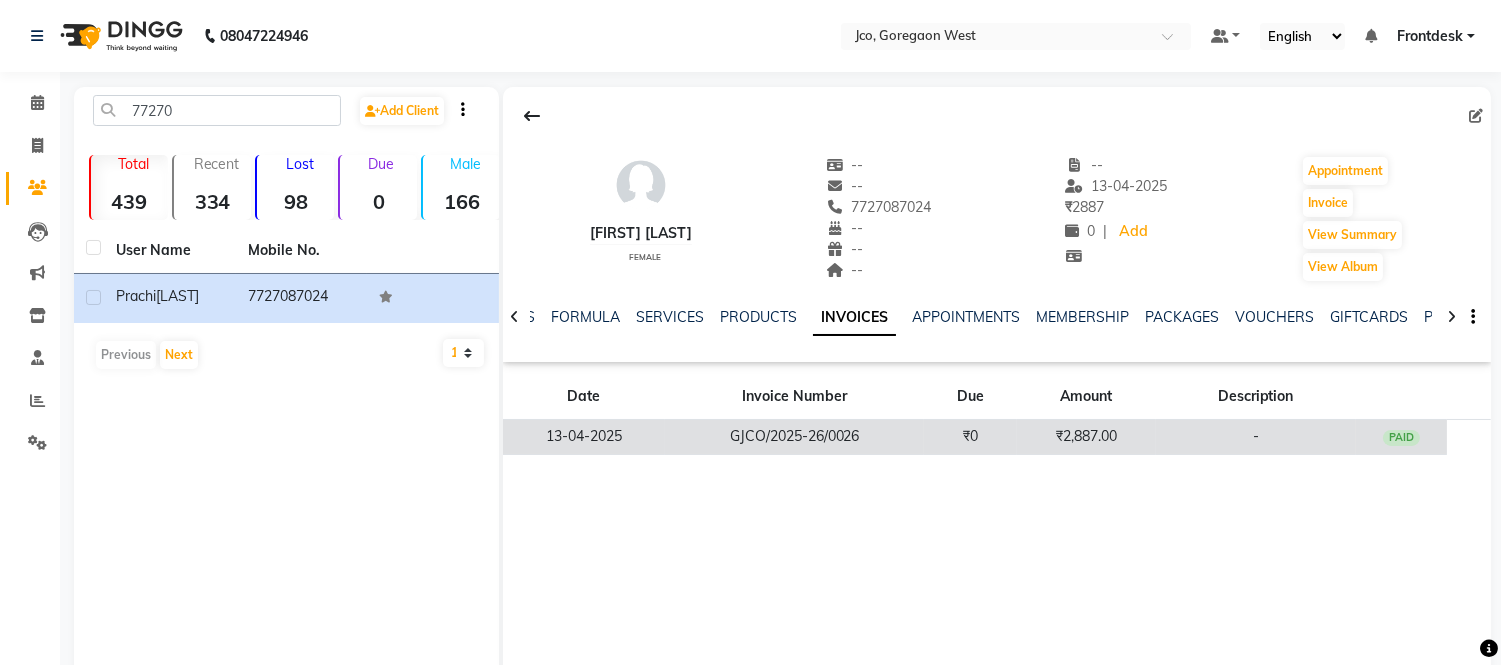click on "₹2,887.00" 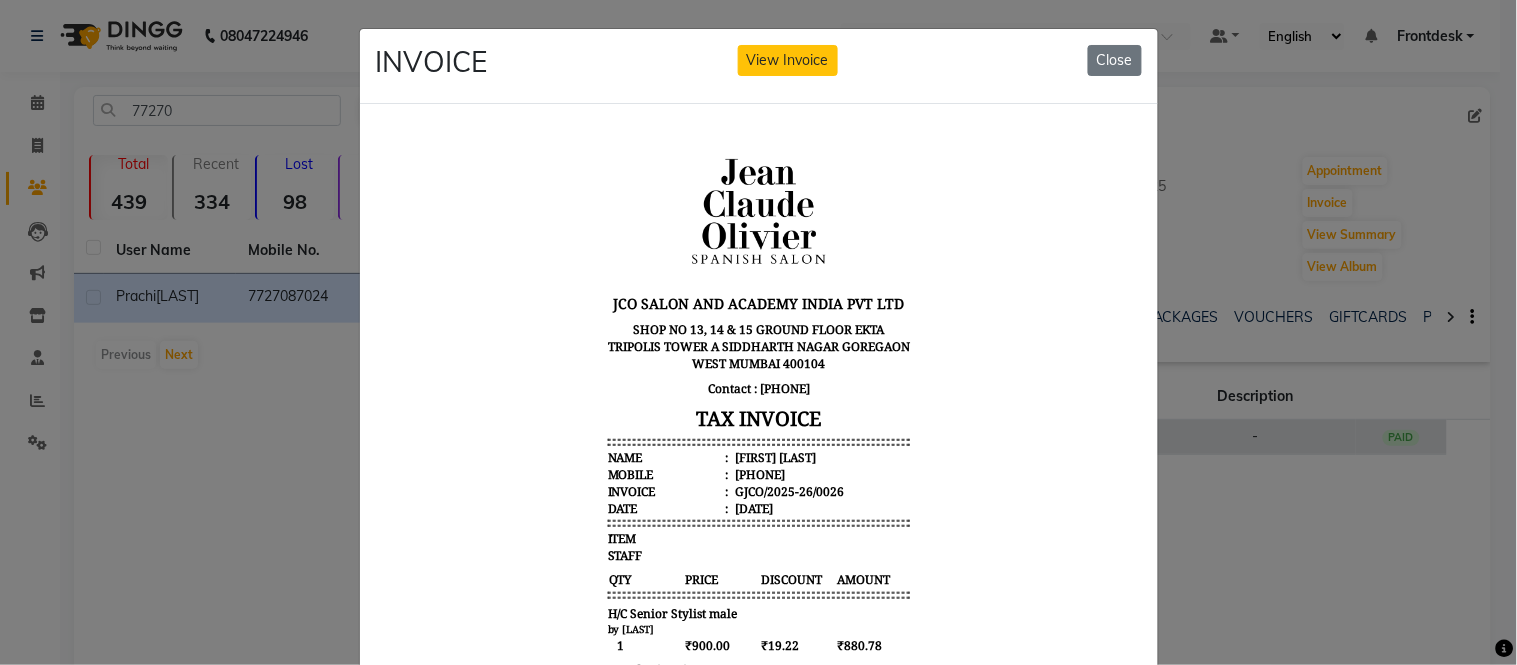 scroll, scrollTop: 15, scrollLeft: 0, axis: vertical 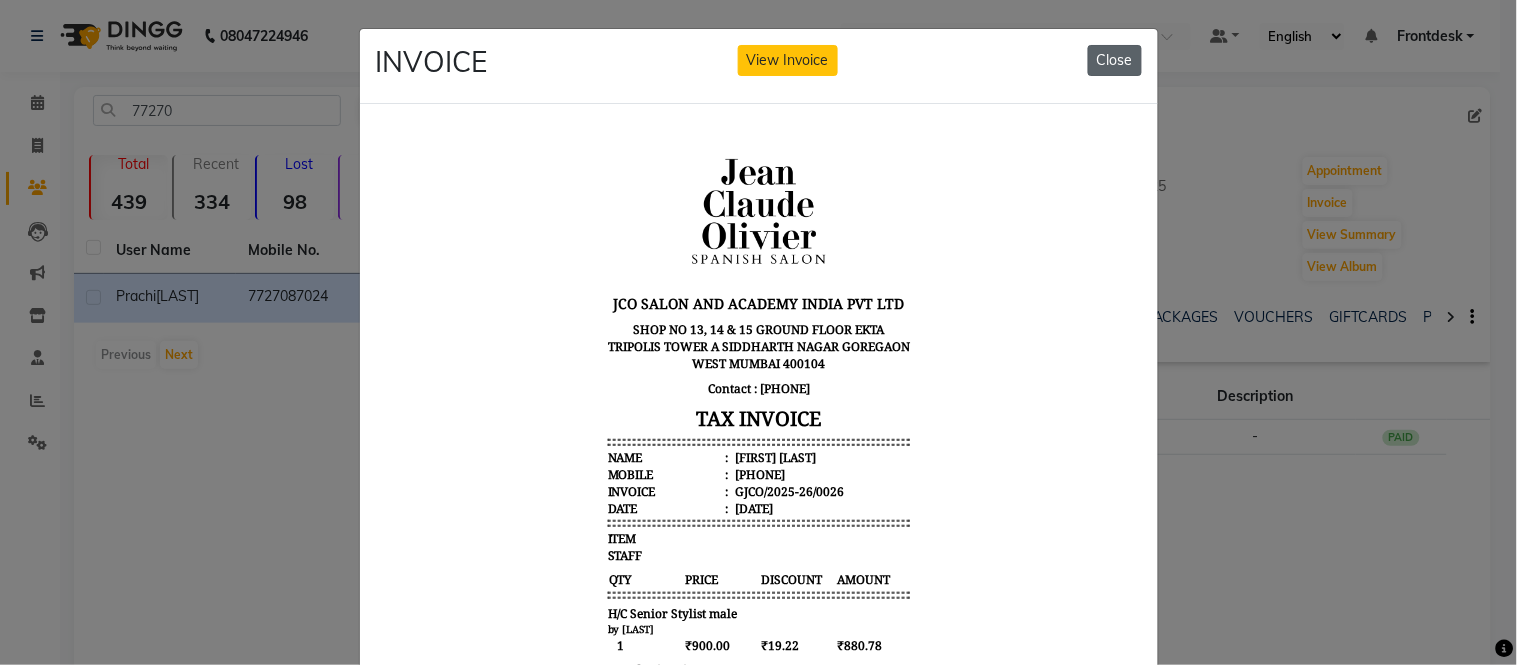 click on "Close" 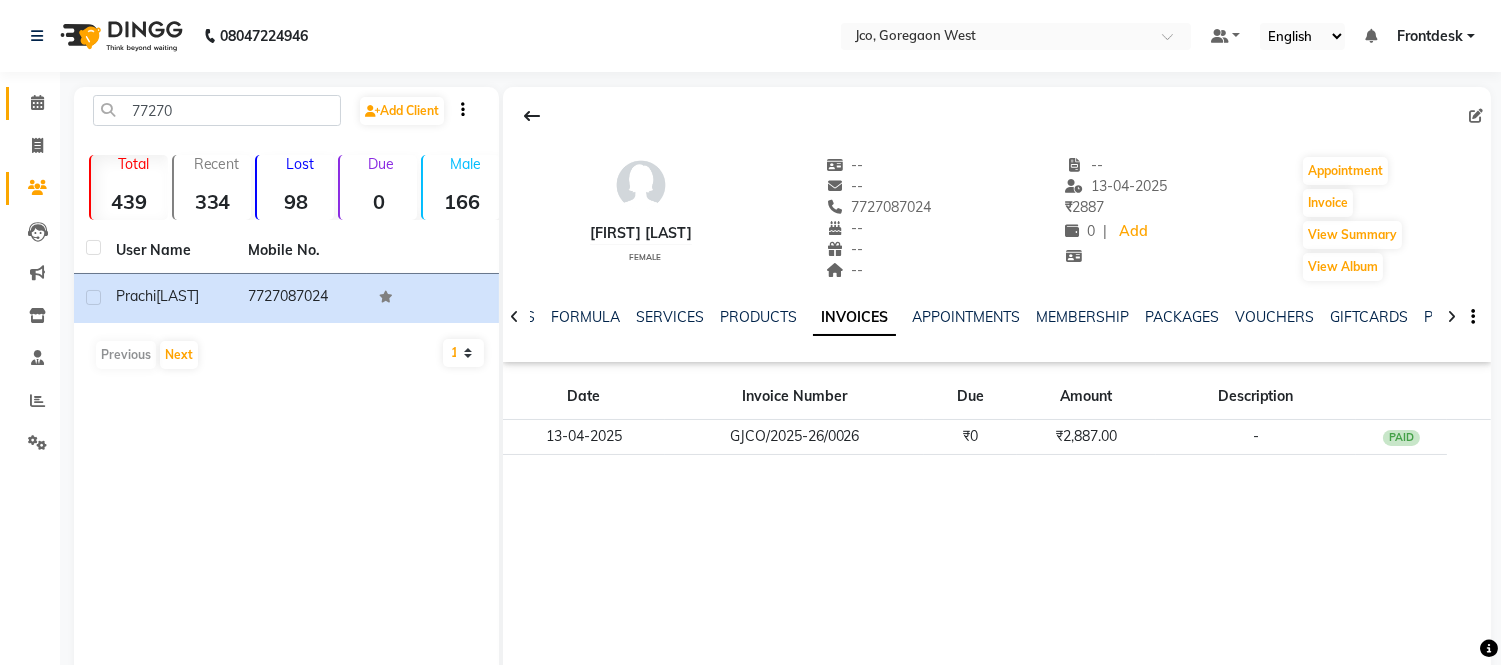 click 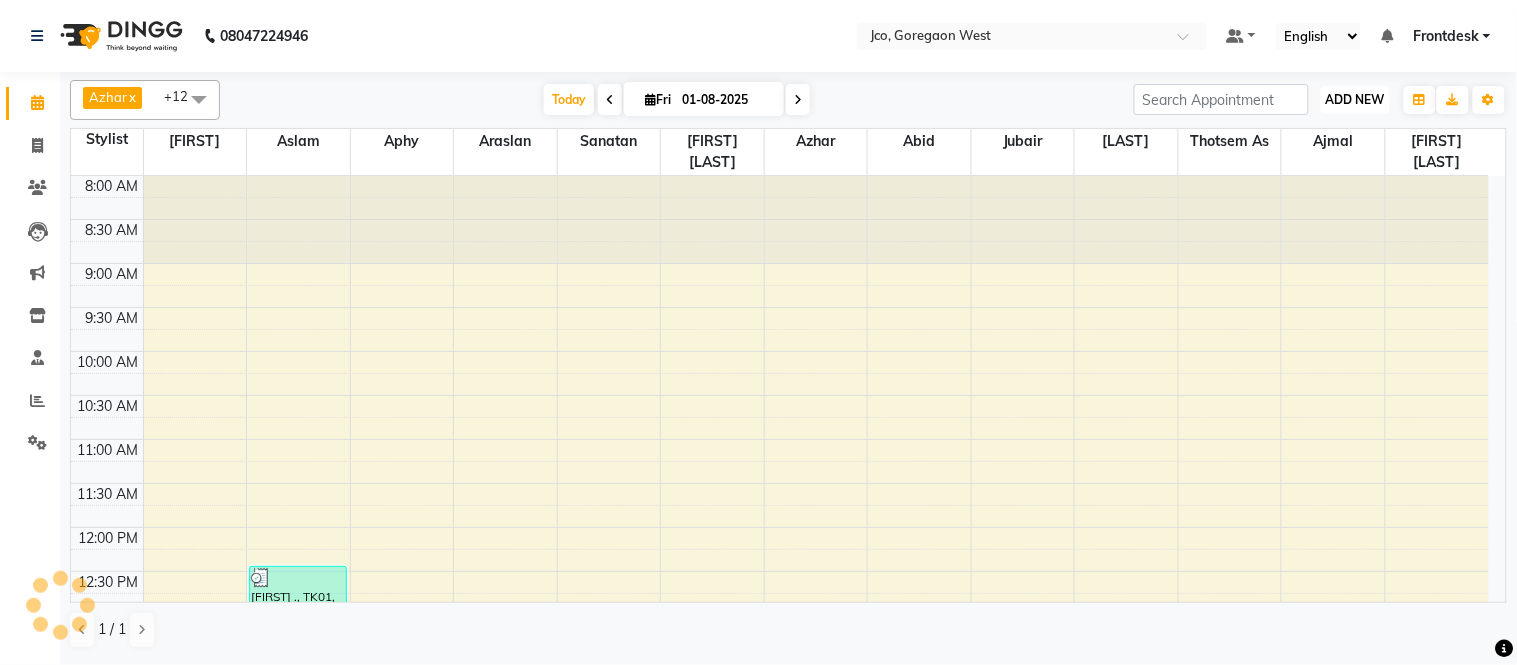 click on "ADD NEW" at bounding box center (1355, 99) 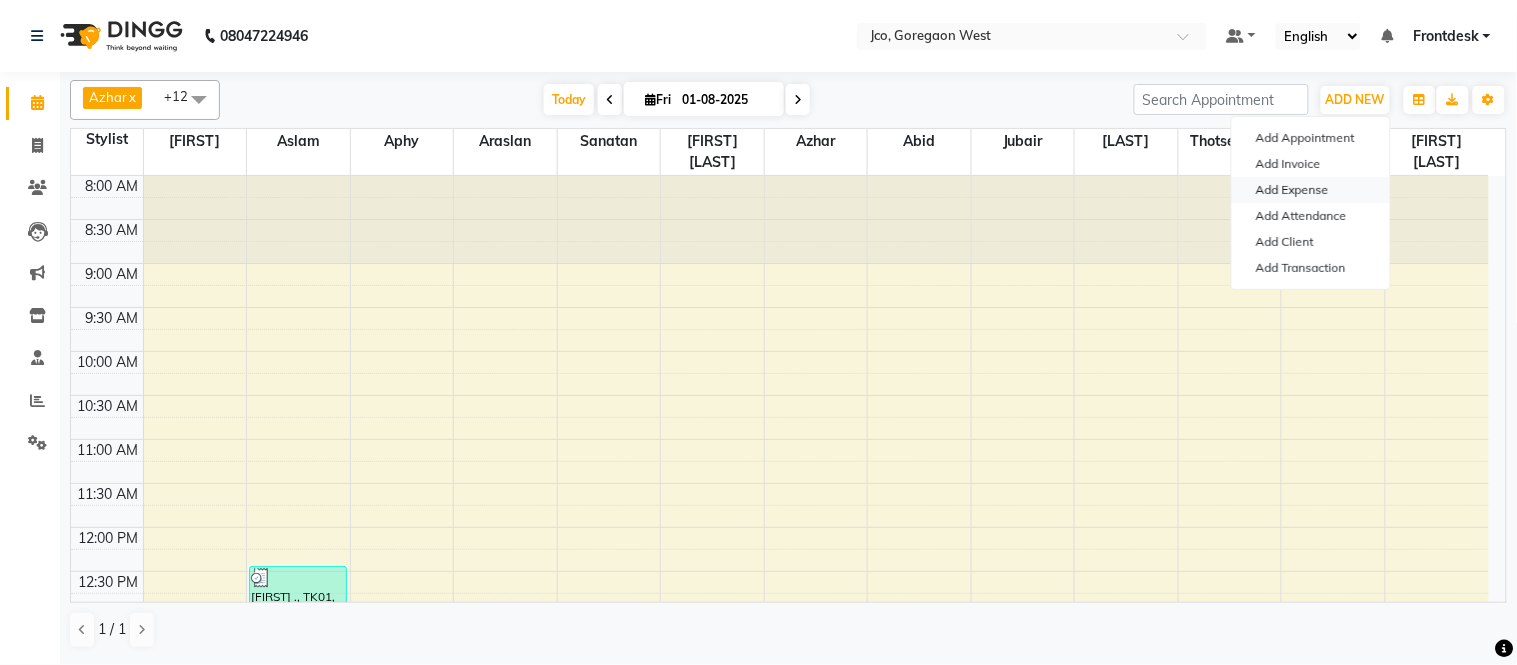 click on "Add Expense" at bounding box center (1311, 190) 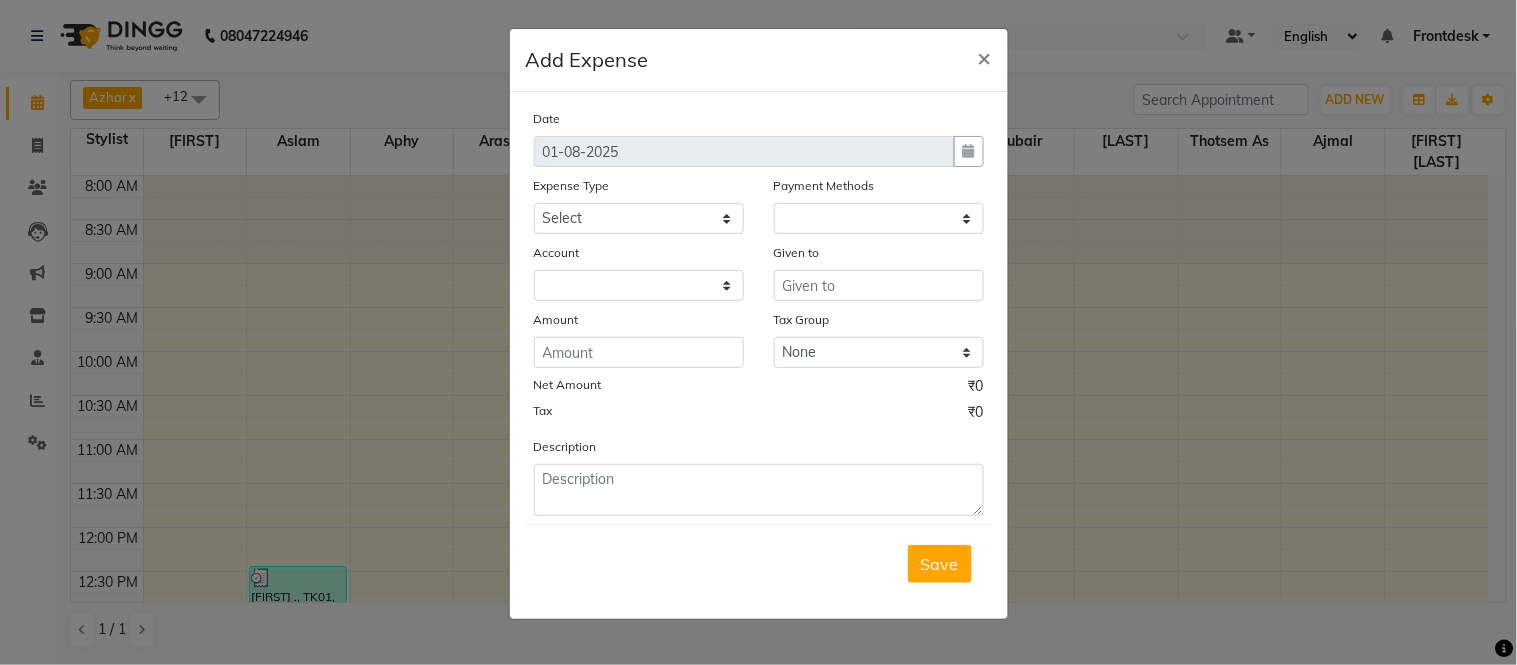 select on "1" 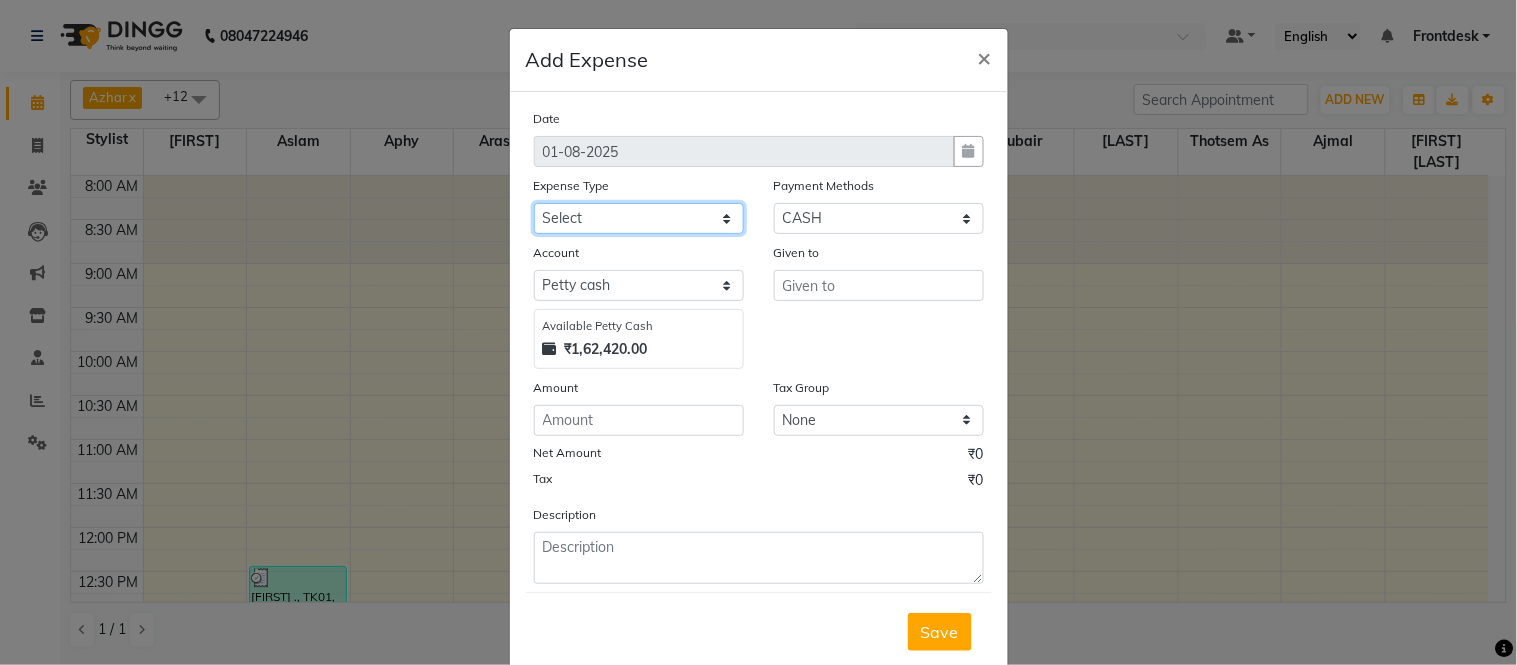 click on "Select Advance Salary Amazon B M C Cash transfer to bank Cash transfer to hub Chemist Client Snacks Clinical charges Conveyence Courier Donation Equipment free lancer commission Fuel Goregaon Salon Govt fee Incentive Laundry Loan Repayment Maintenance Make Up Products Marketing Miscellaneous Mobile Bill Other over time Pantry Product Product incentive puja items Rent Salary Staff Commission. Staff Snacks Stationery Tax Tea & Refreshment Telephone Tips Travelling allowance Utilities W Fast" 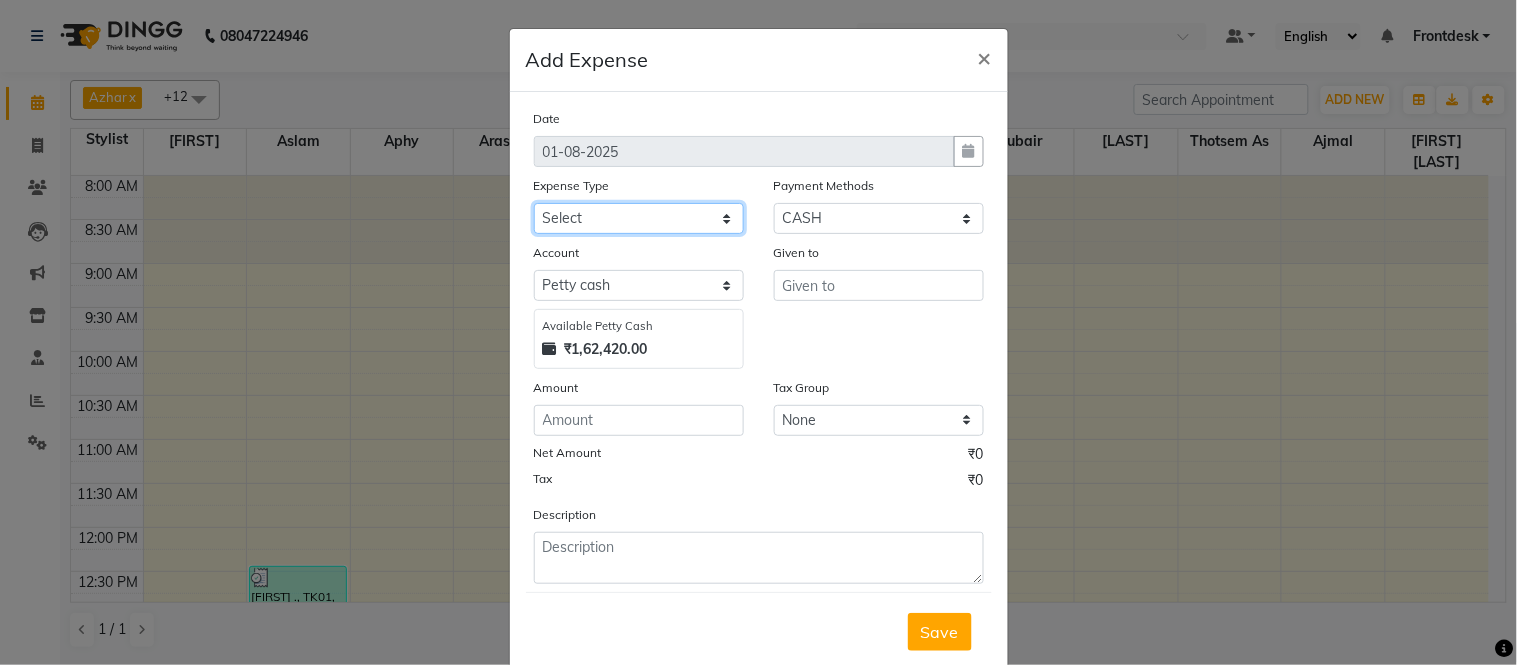 select on "8915" 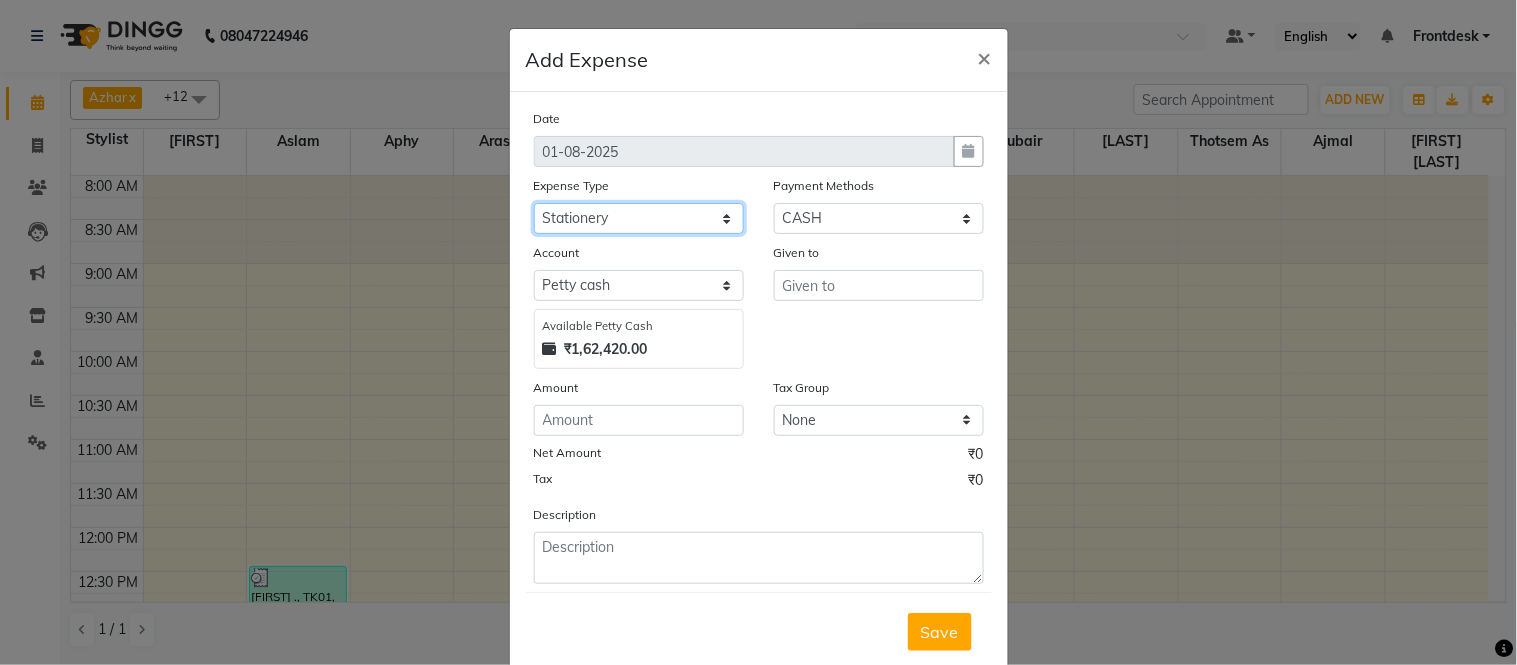 click on "Select Advance Salary Amazon B M C Cash transfer to bank Cash transfer to hub Chemist Client Snacks Clinical charges Conveyence Courier Donation Equipment free lancer commission Fuel Goregaon Salon Govt fee Incentive Laundry Loan Repayment Maintenance Make Up Products Marketing Miscellaneous Mobile Bill Other over time Pantry Product Product incentive puja items Rent Salary Staff Commission. Staff Snacks Stationery Tax Tea & Refreshment Telephone Tips Travelling allowance Utilities W Fast" 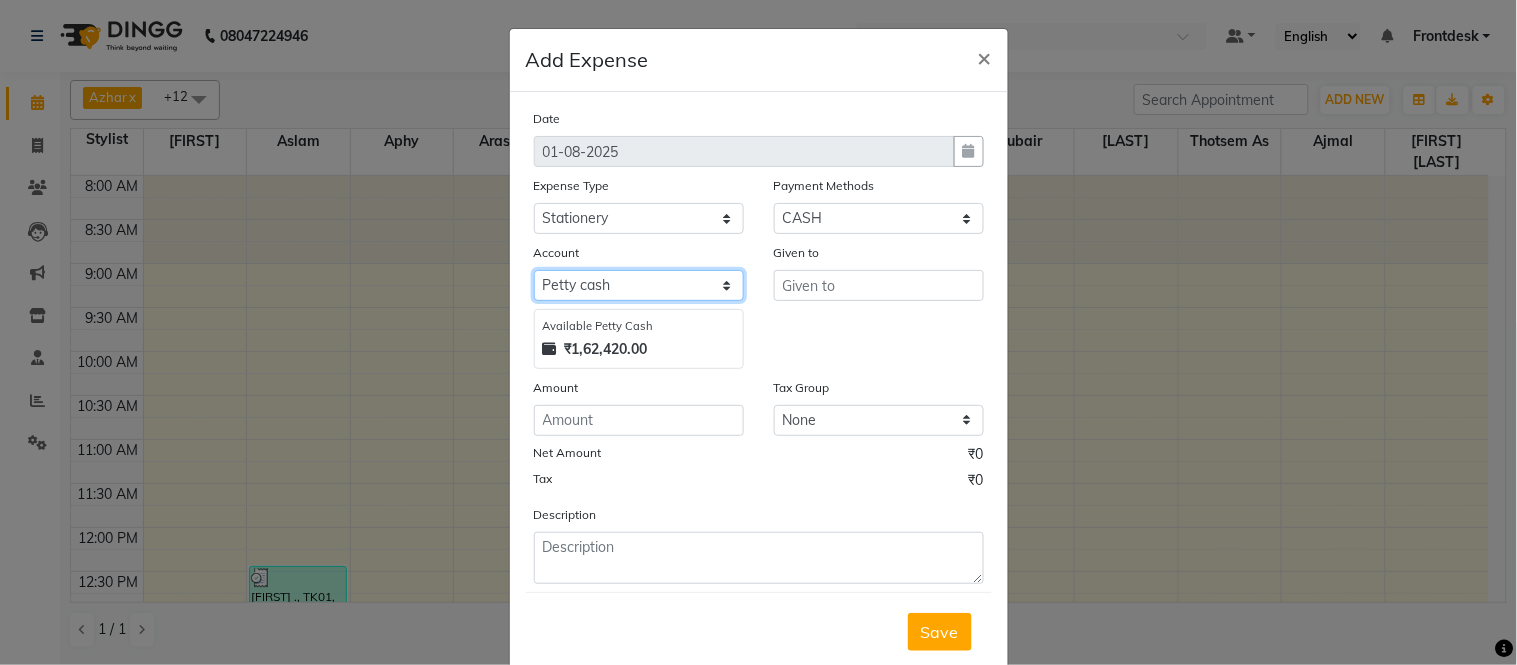 click on "Select Petty cash Default account" 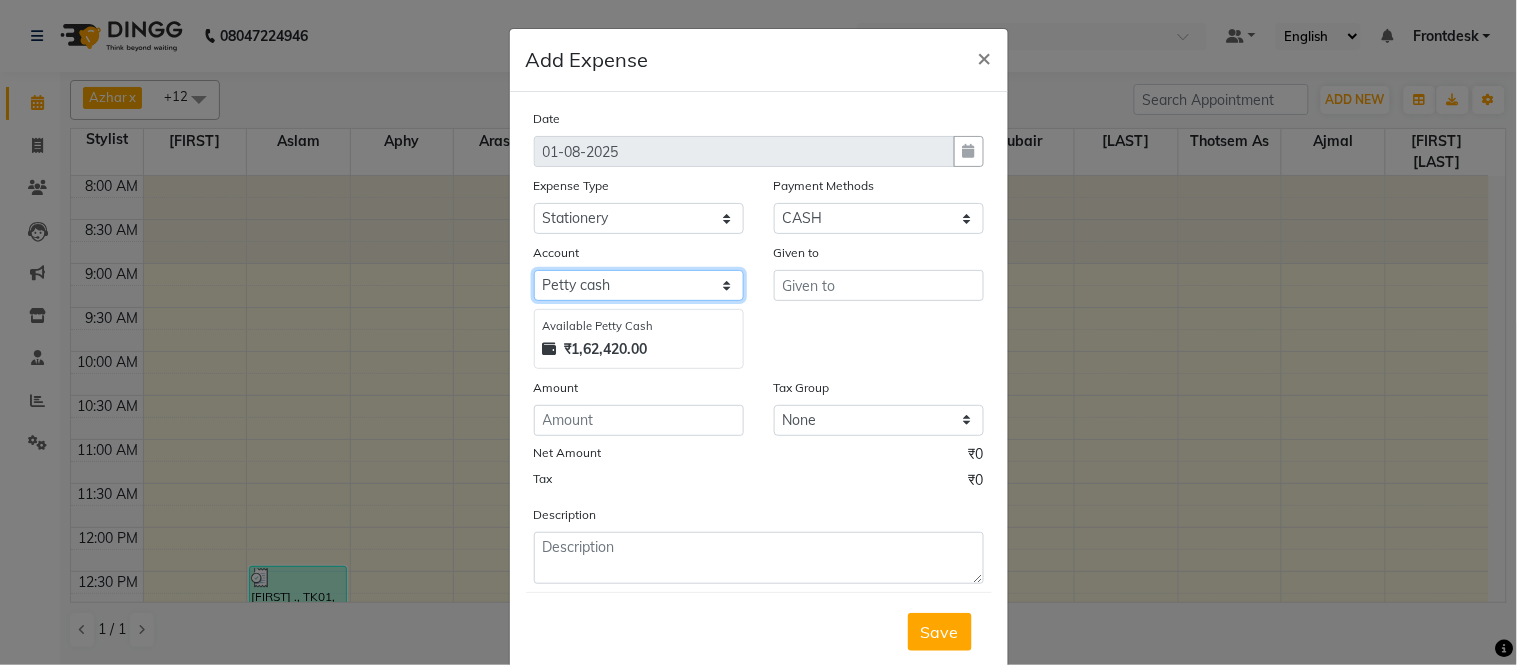 select on "6847" 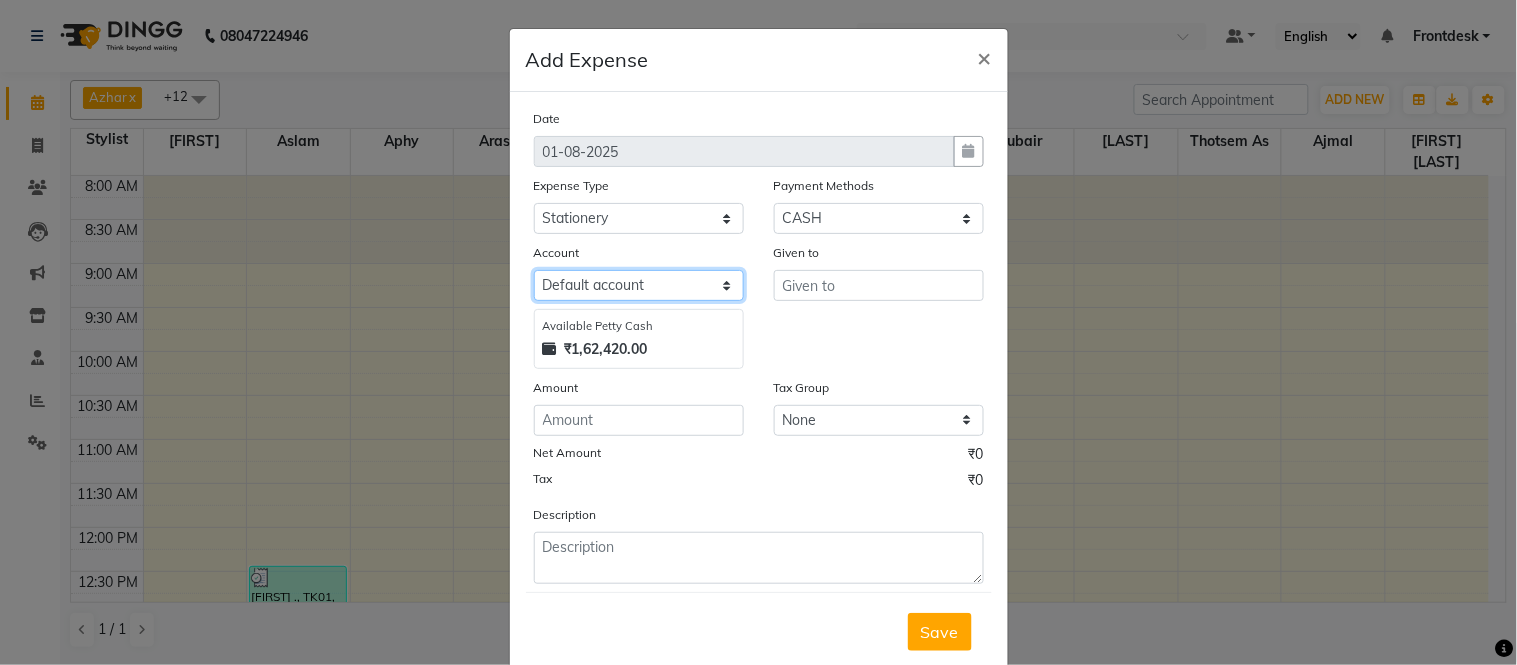 click on "Select Petty cash Default account" 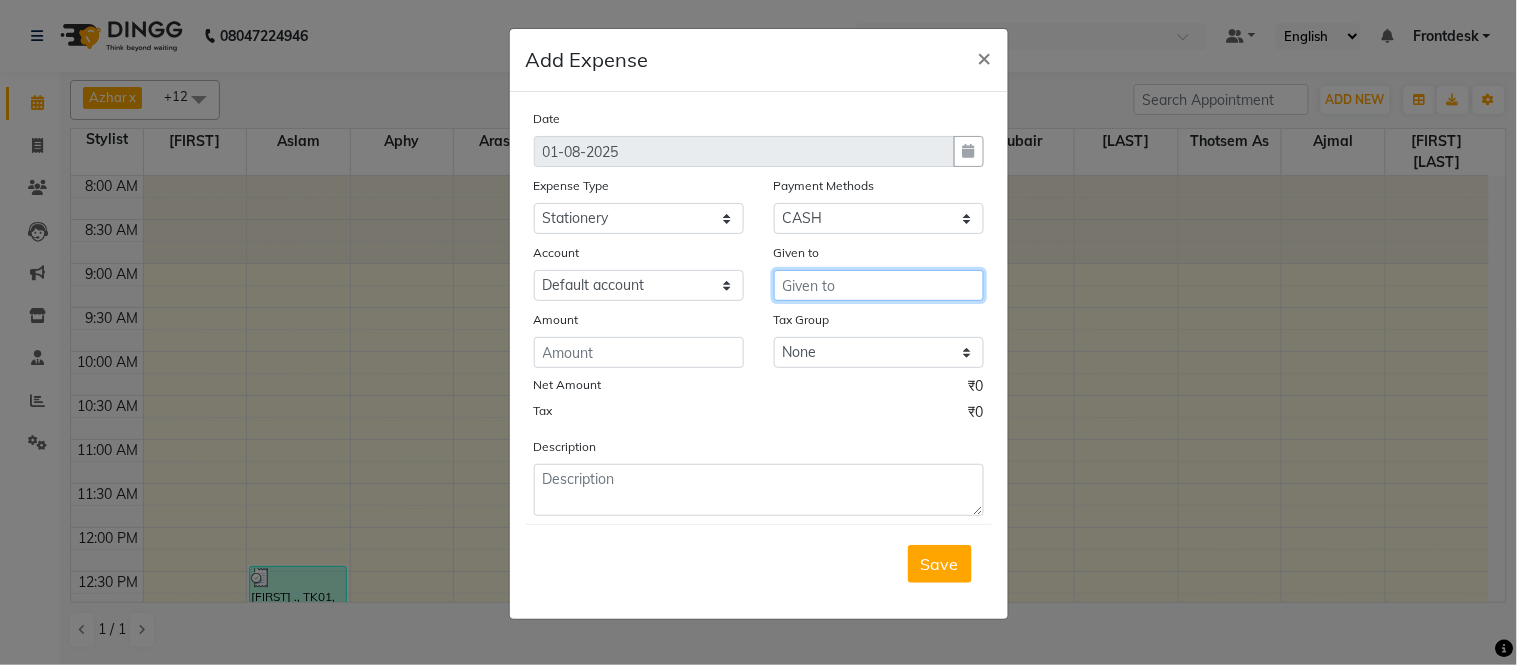 click at bounding box center (879, 285) 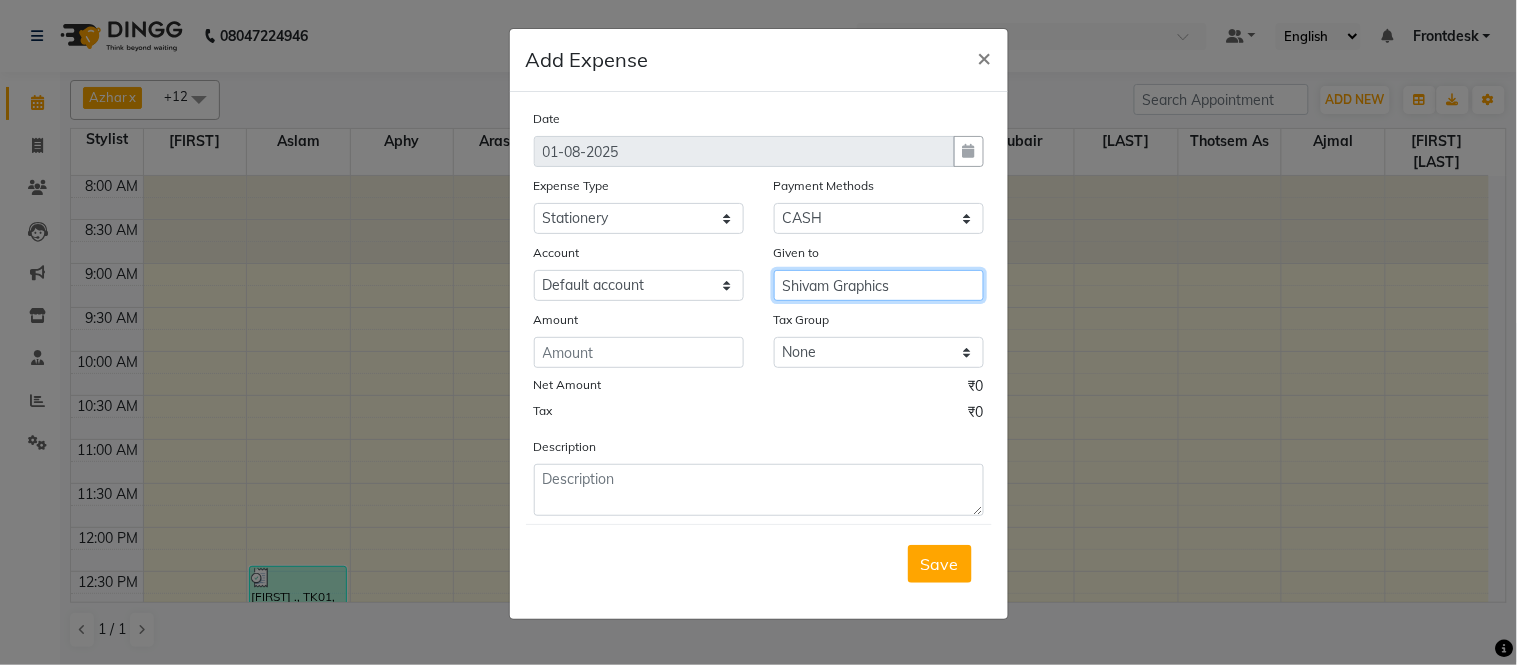 type on "Shivam Graphics" 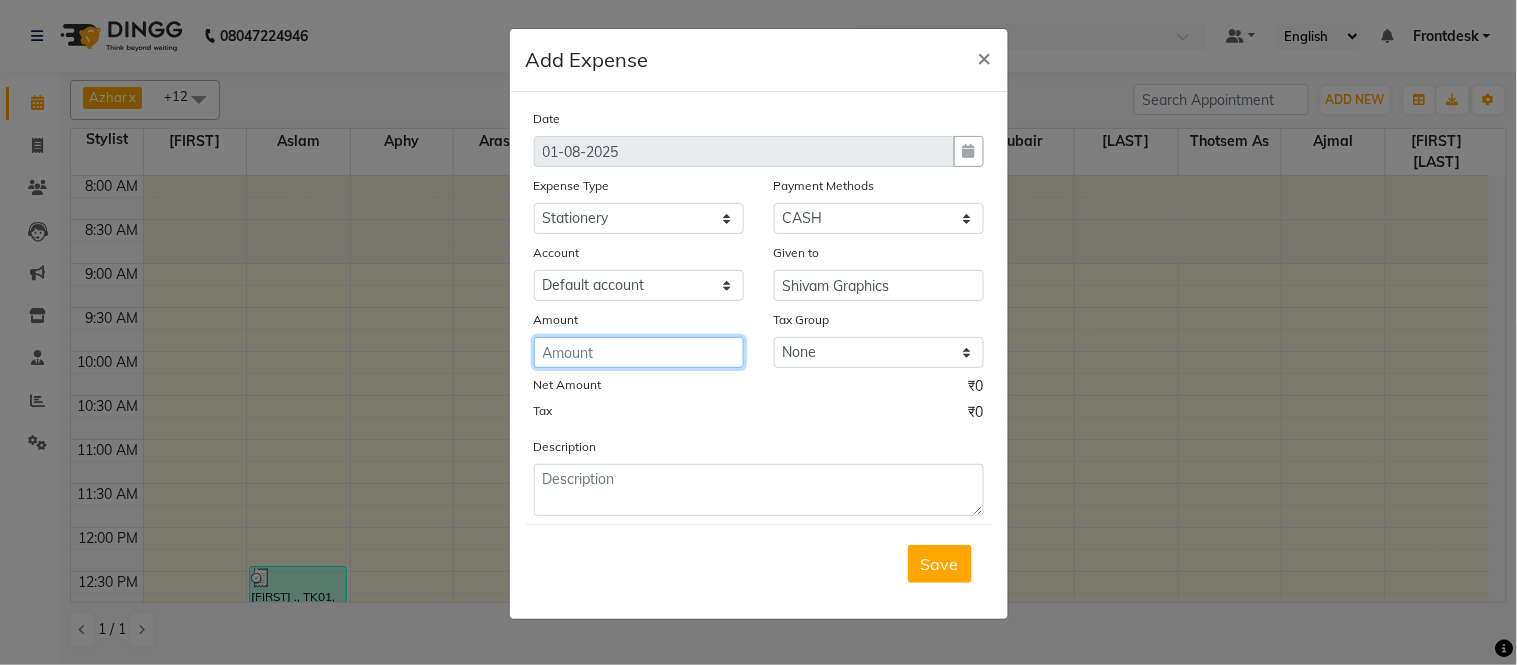 click 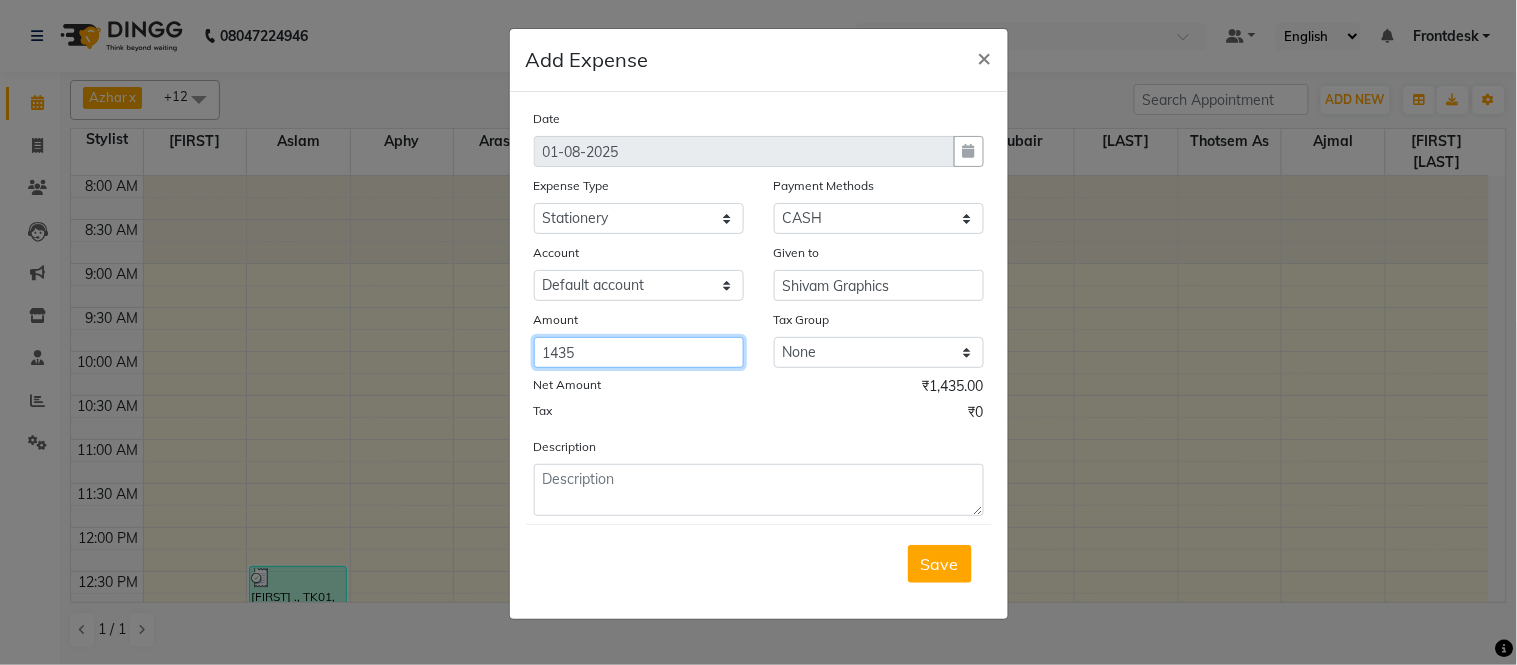 type on "1435" 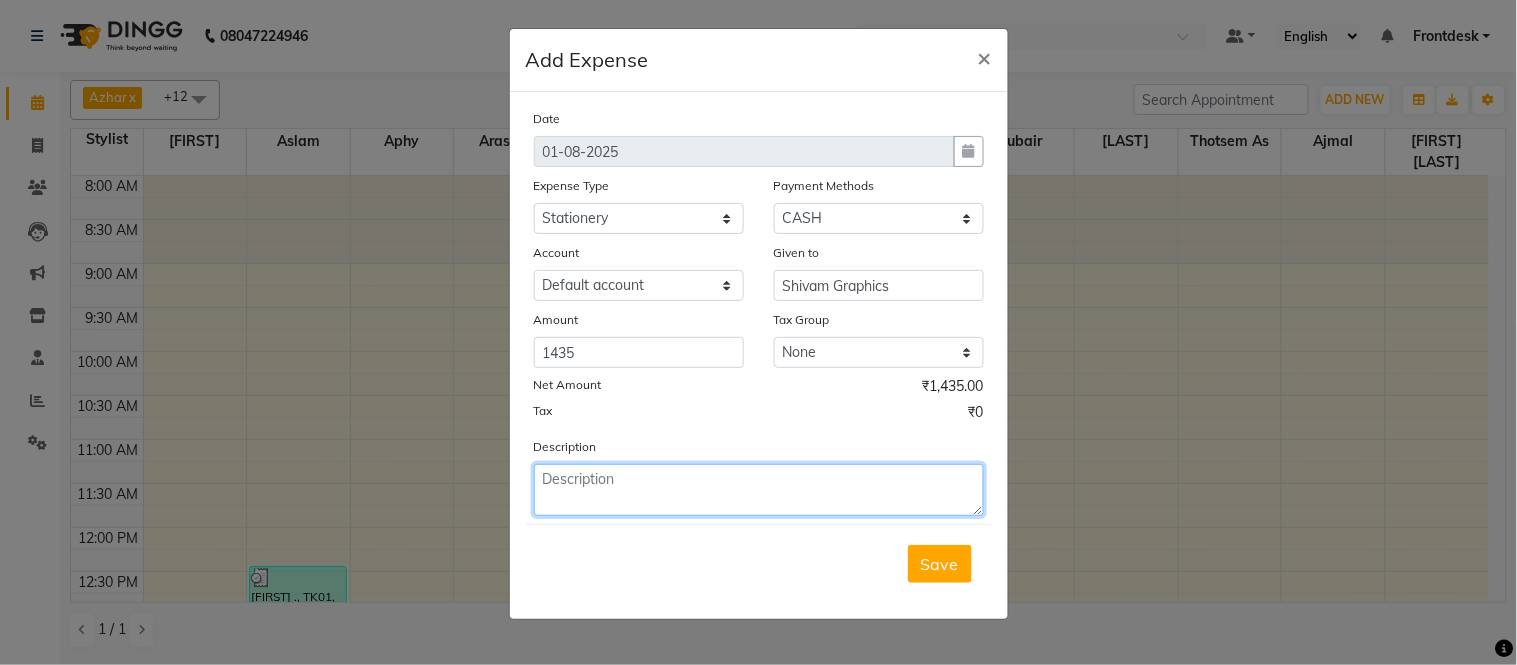 click 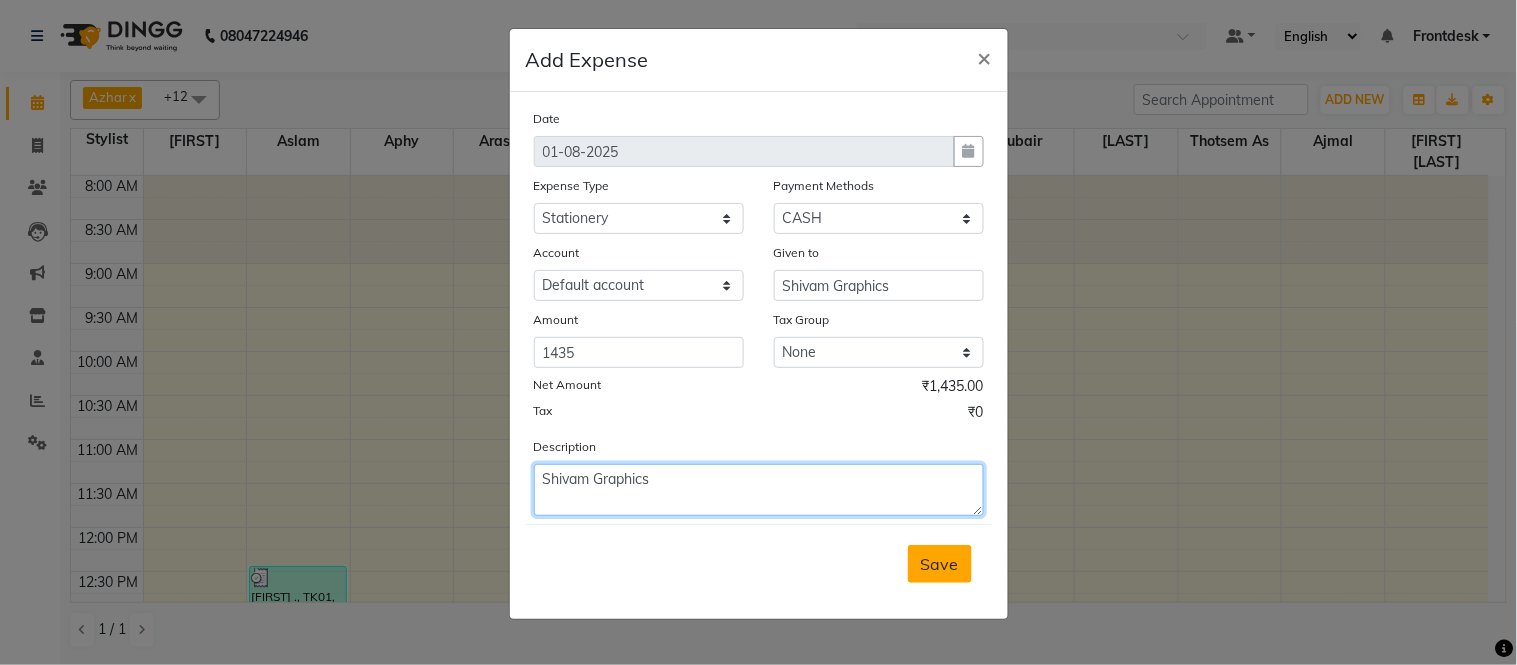 type on "Shivam Graphics" 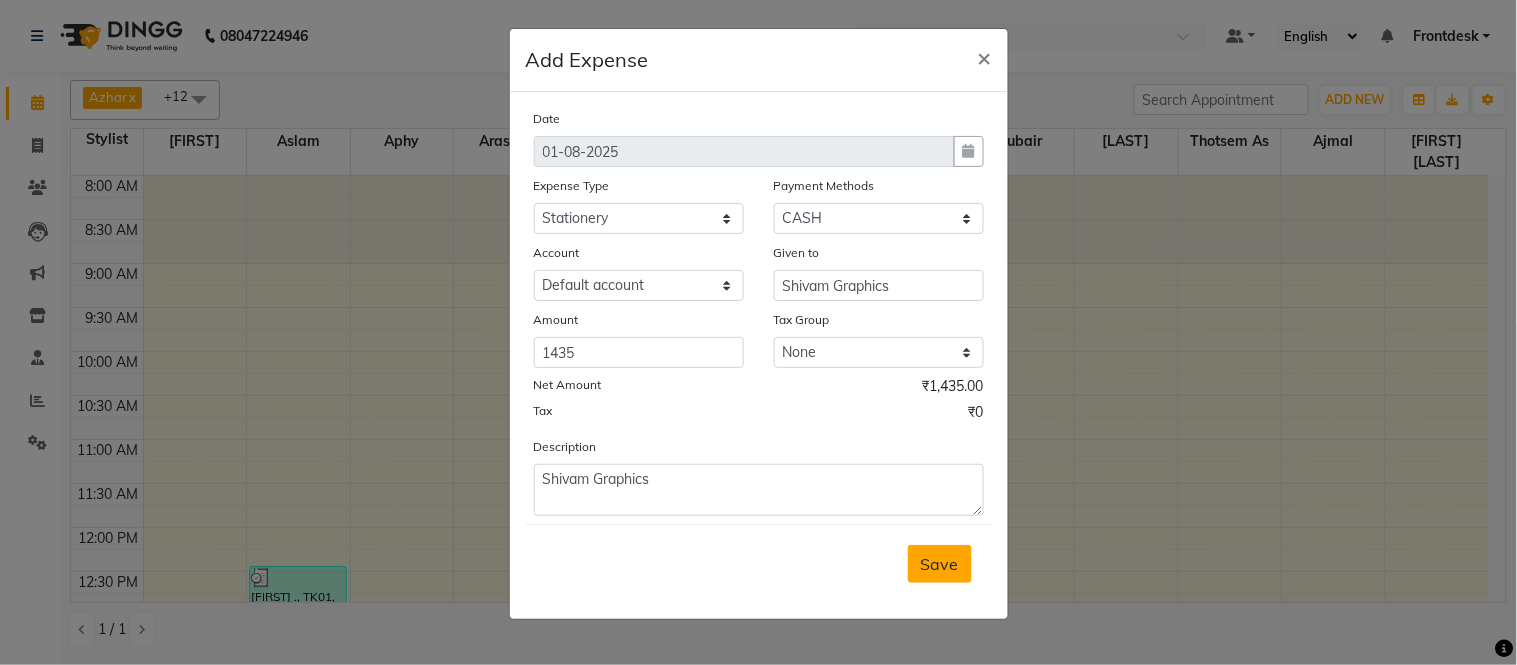 click on "Save" at bounding box center (940, 564) 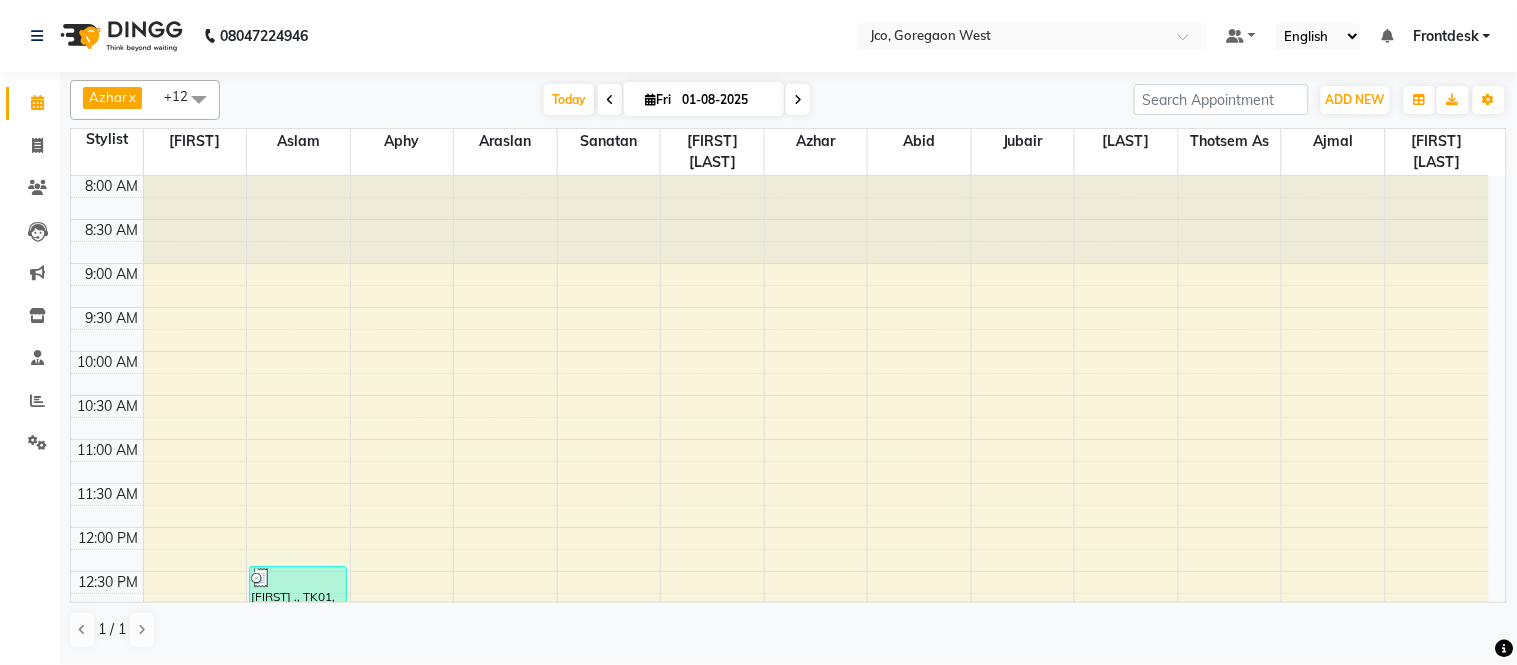 click on "Azhar x Ashfaque x Abid x Aslam x Jubair x Thotsem as x Araslan x Zing Kumwon Shatsang x Ajmal x Aphy x Sachin Kumar Thakur x Sanatan x Tulika x +12 Select All Abdul Abid Afsha Shaikh Ajmal Aphy Araslan Ashfaque Aslam Azhar Gopal Jouyi Jubair Komal Tiwari Moon Lusi Naomi Raaj Raja Rose Sachin Kumar Thakur Sanatan sanjay Shilpa Shimrei Somya Thotsem as Tulika Wasim salmani Zing Kumwon Shatsang Today Fri 01-08-2025 Toggle Dropdown Add Appointment Add Invoice Add Expense Add Attendance Add Client Add Transaction Toggle Dropdown Add Appointment Add Invoice Add Expense Add Attendance Add Client ADD NEW Toggle Dropdown Add Appointment Add Invoice Add Expense Add Attendance Add Client Add Transaction Azhar x Ashfaque x Abid x Aslam x Jubair x Thotsem as x Araslan x Zing Kumwon Shatsang x Ajmal x Aphy x Sachin Kumar Thakur x Sanatan x Tulika x +12 Select All Abdul Abid Afsha Shaikh Ajmal Aphy Araslan Ashfaque Aslam Azhar Gopal Jouyi Jubair Komal Tiwari 23" 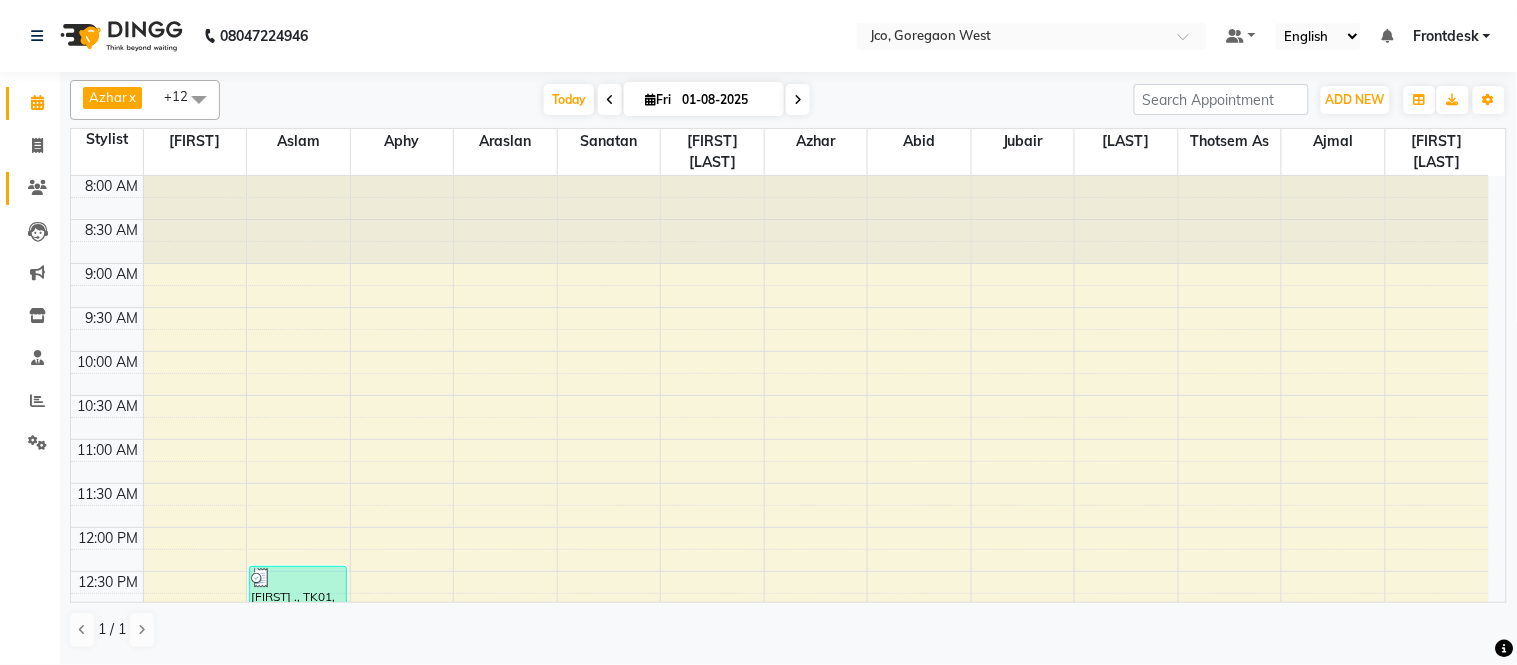 click 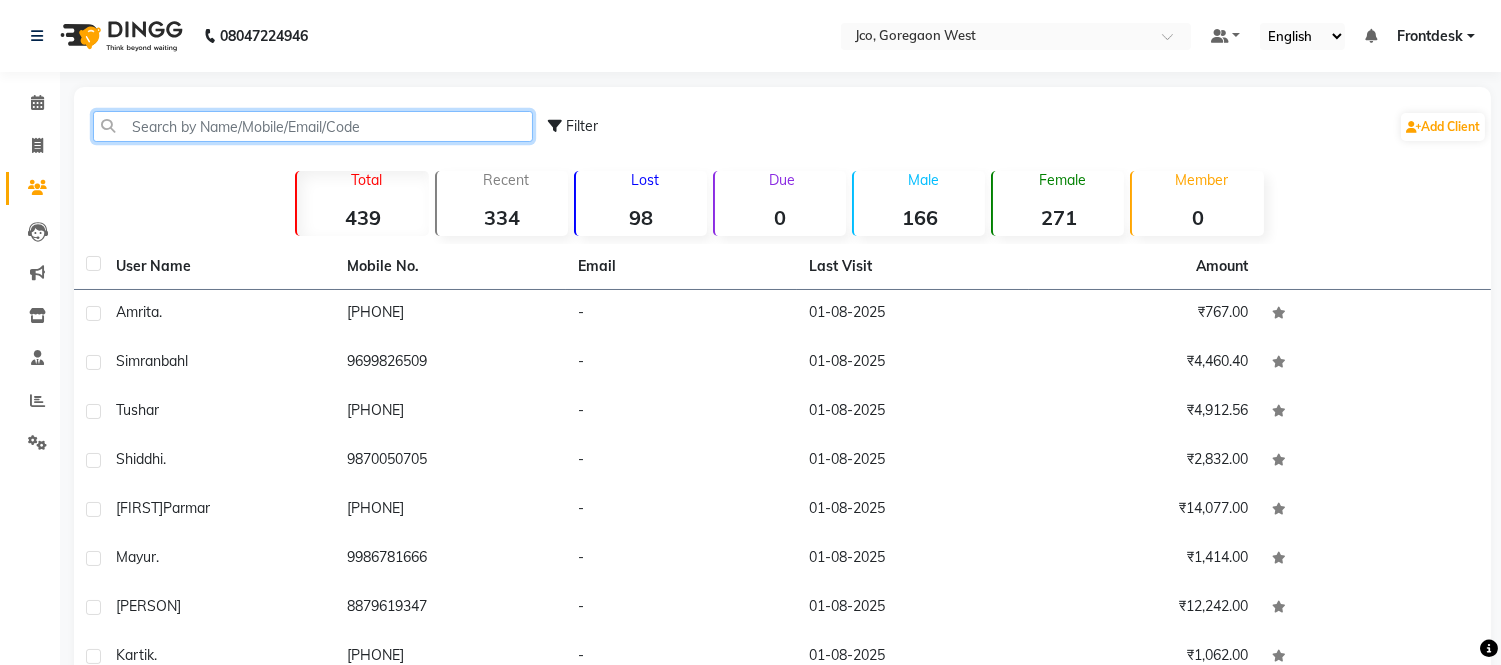 click 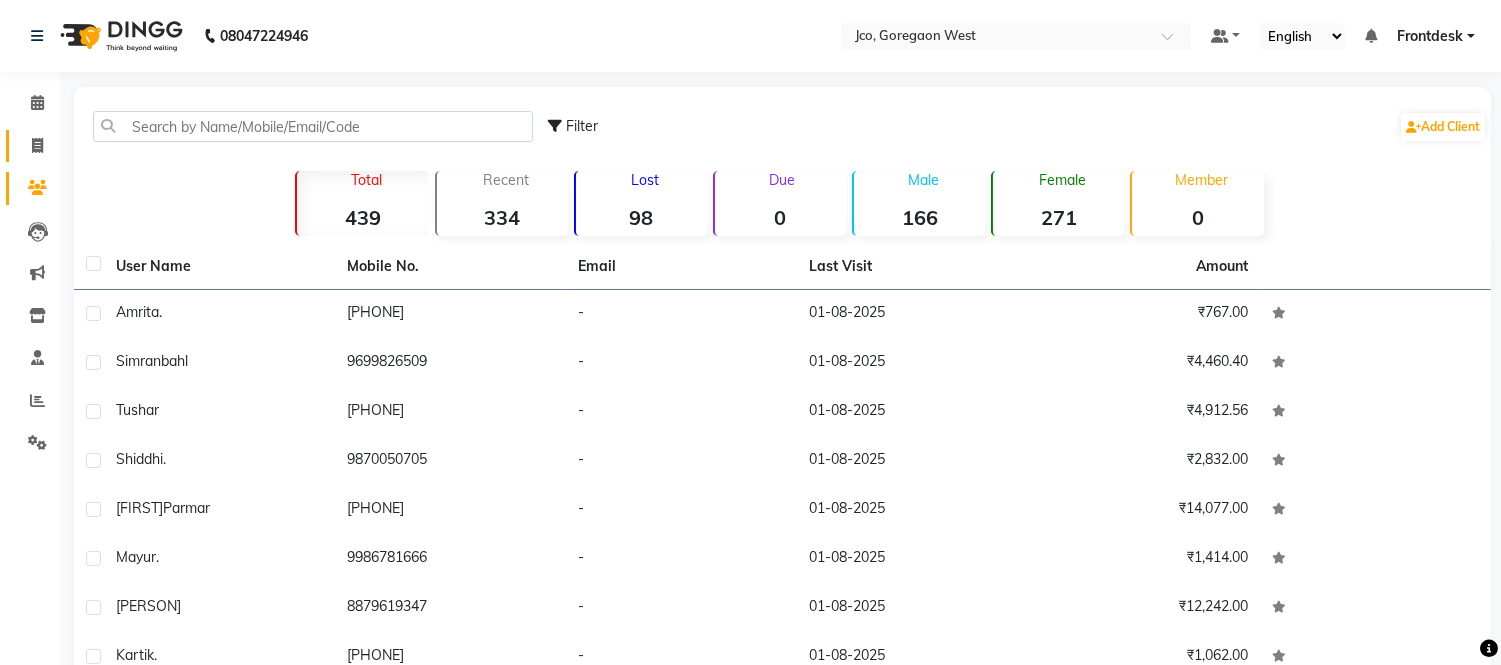 click 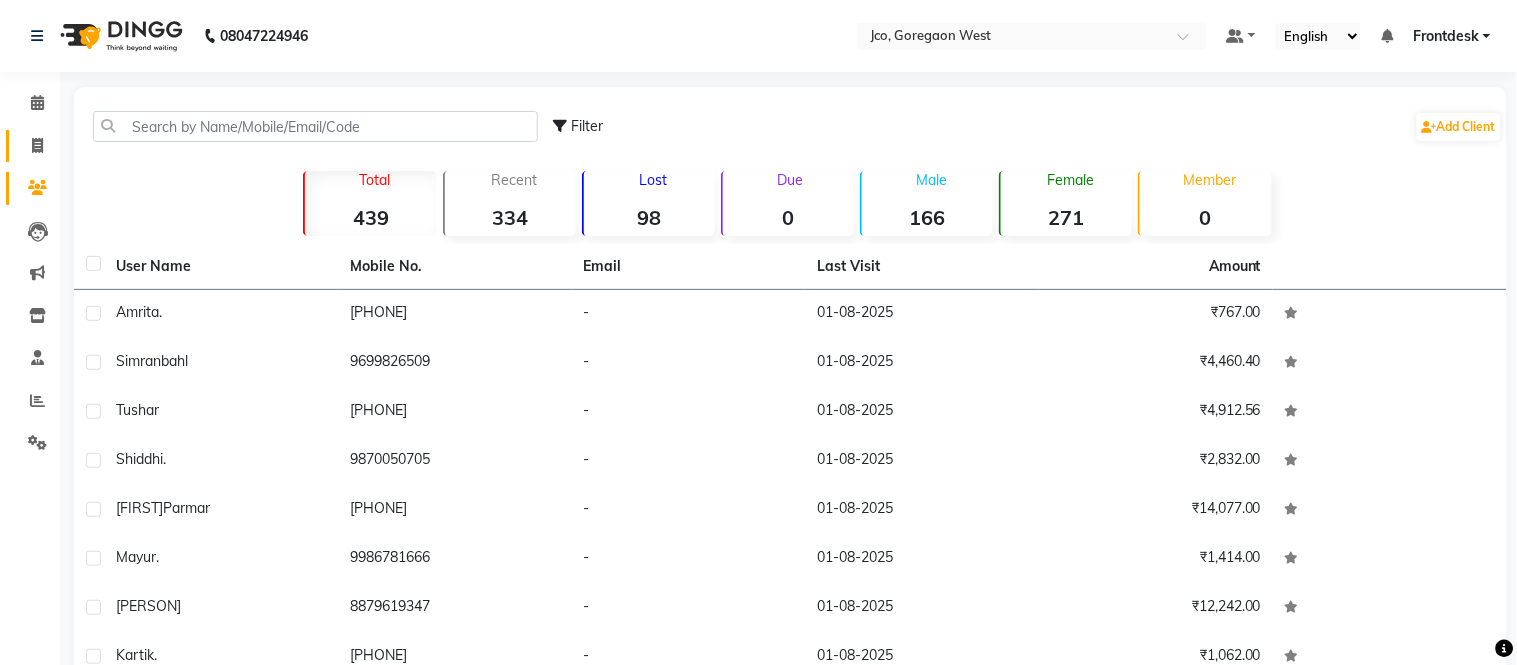 select on "service" 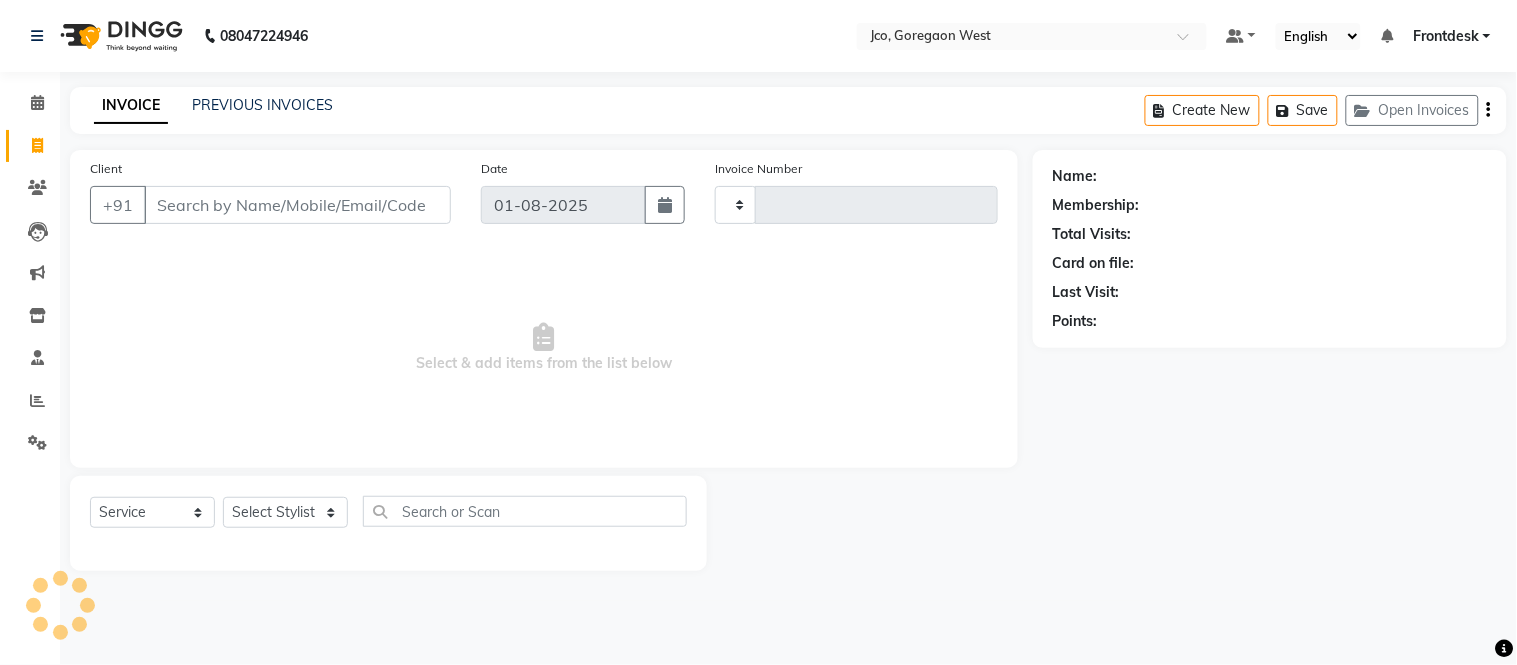type on "0336" 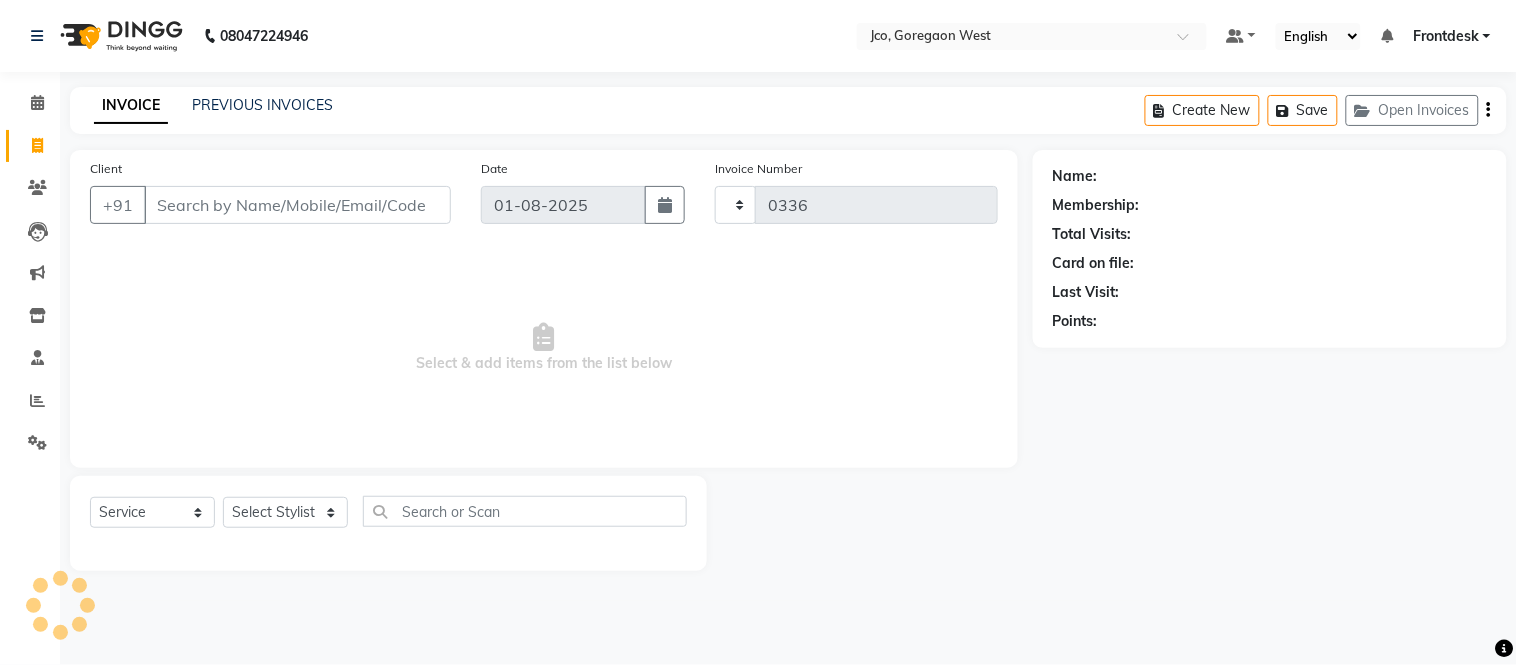 select on "8000" 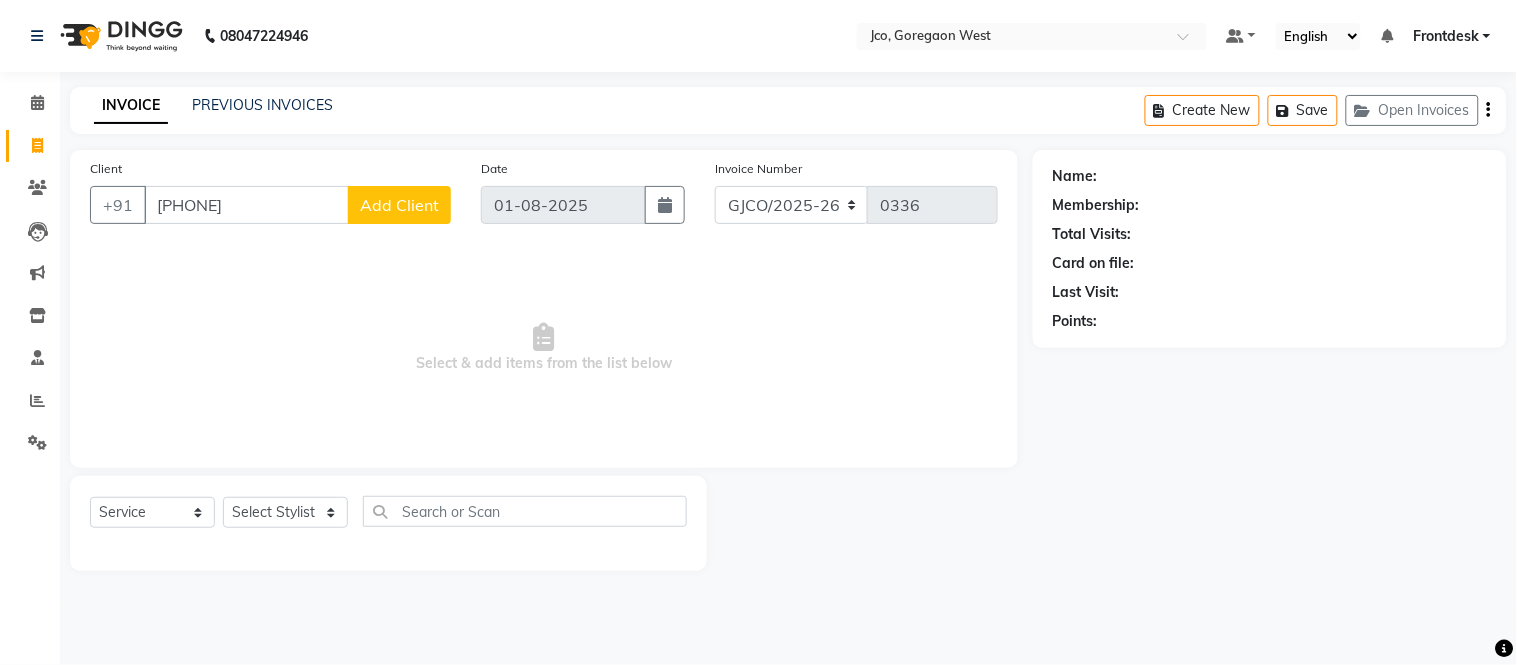type on "[PHONE]" 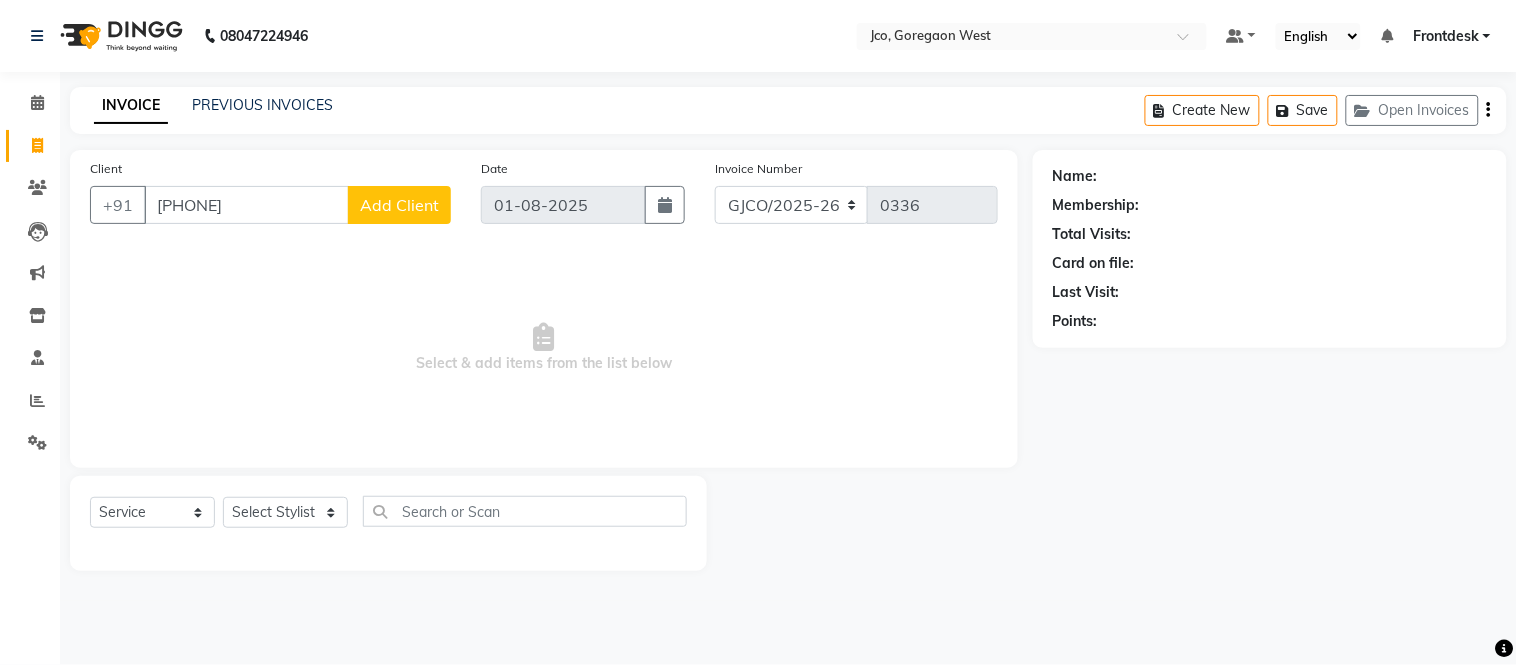 click on "Add Client" 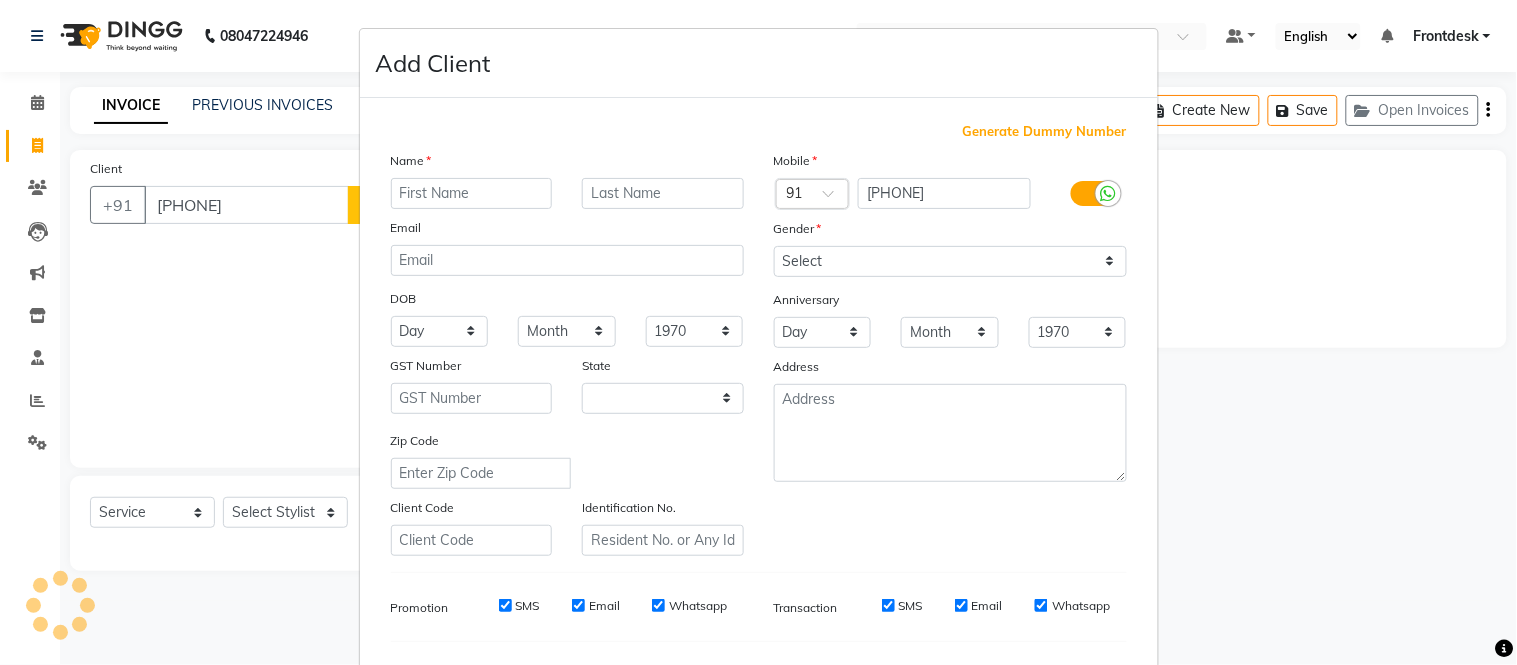 select on "22" 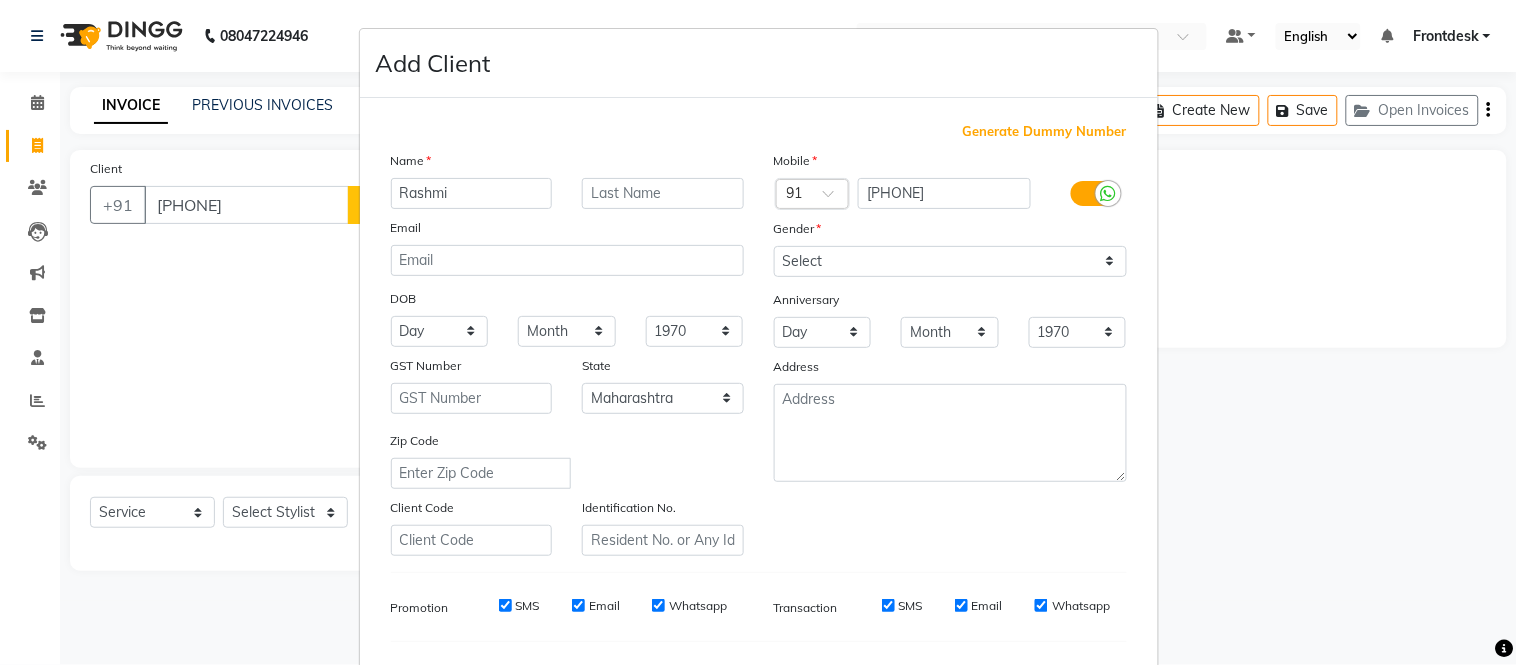 type on "Rashmi" 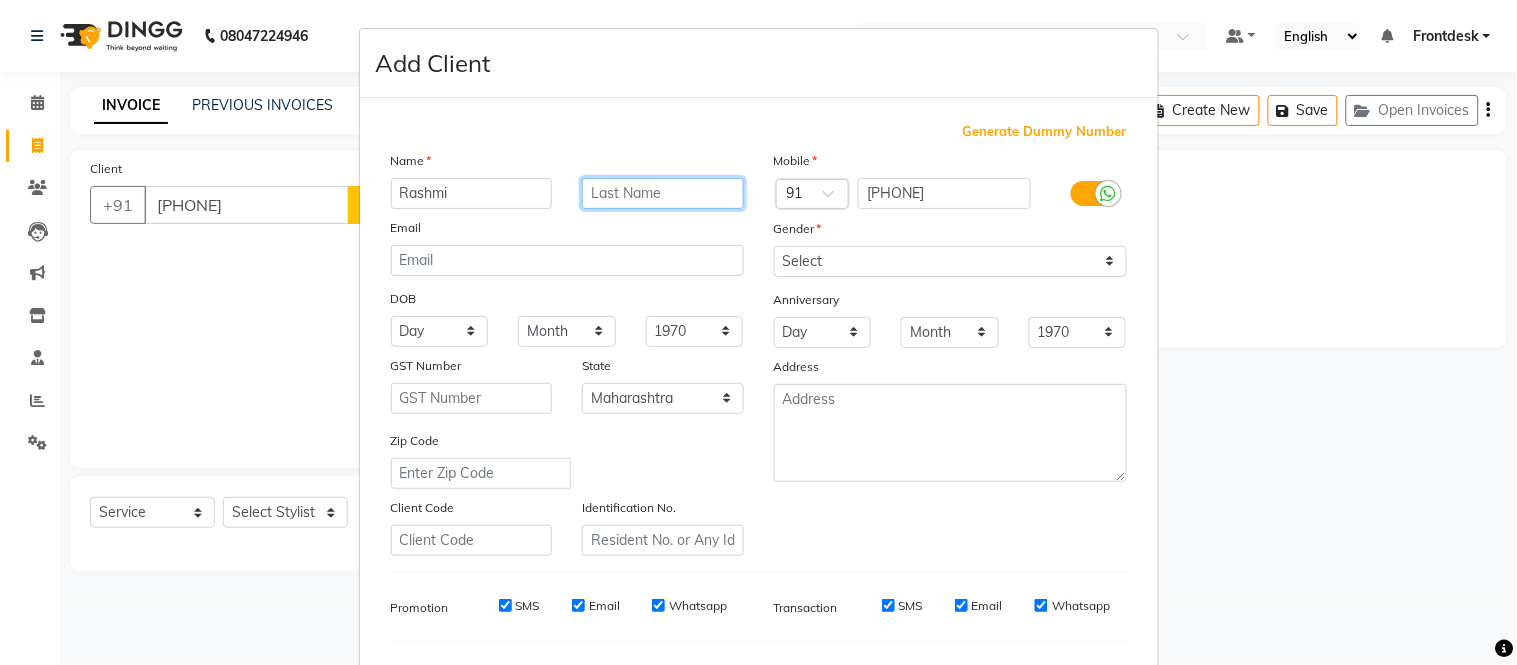 click at bounding box center [663, 193] 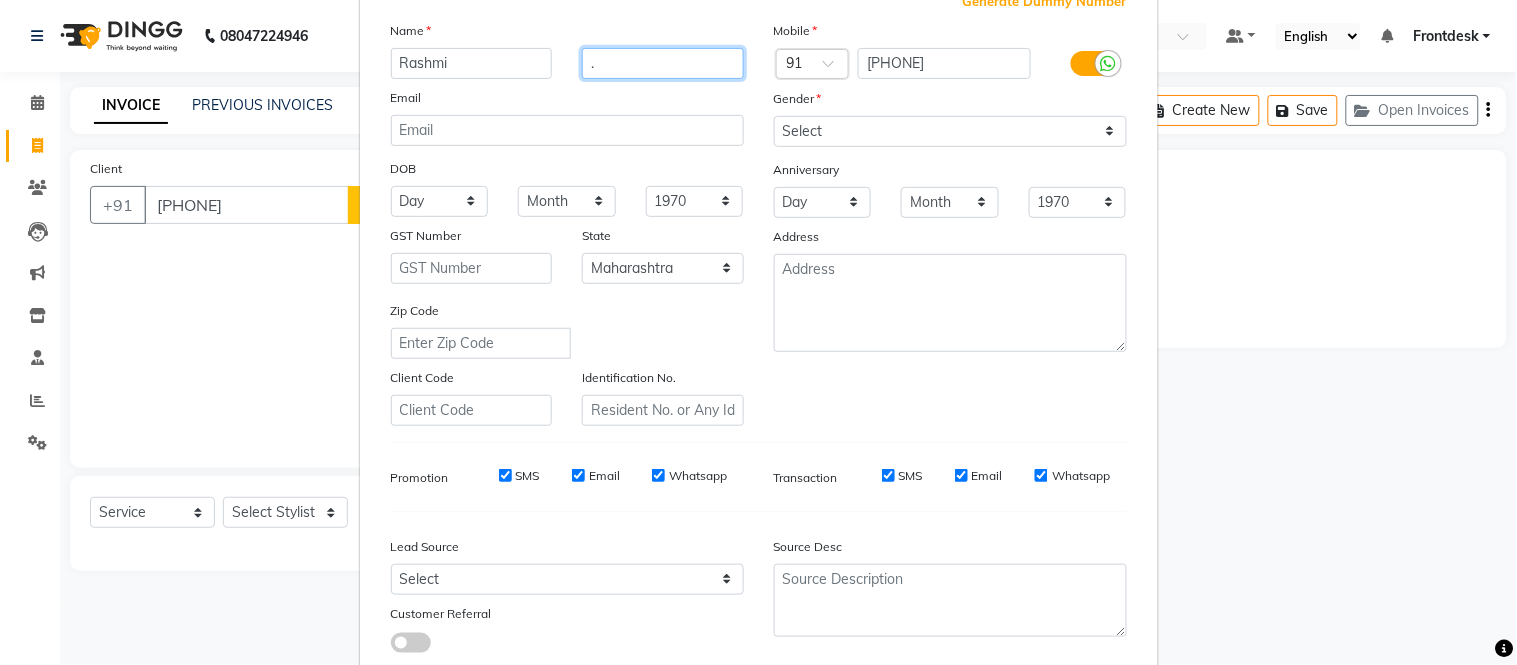 scroll, scrollTop: 132, scrollLeft: 0, axis: vertical 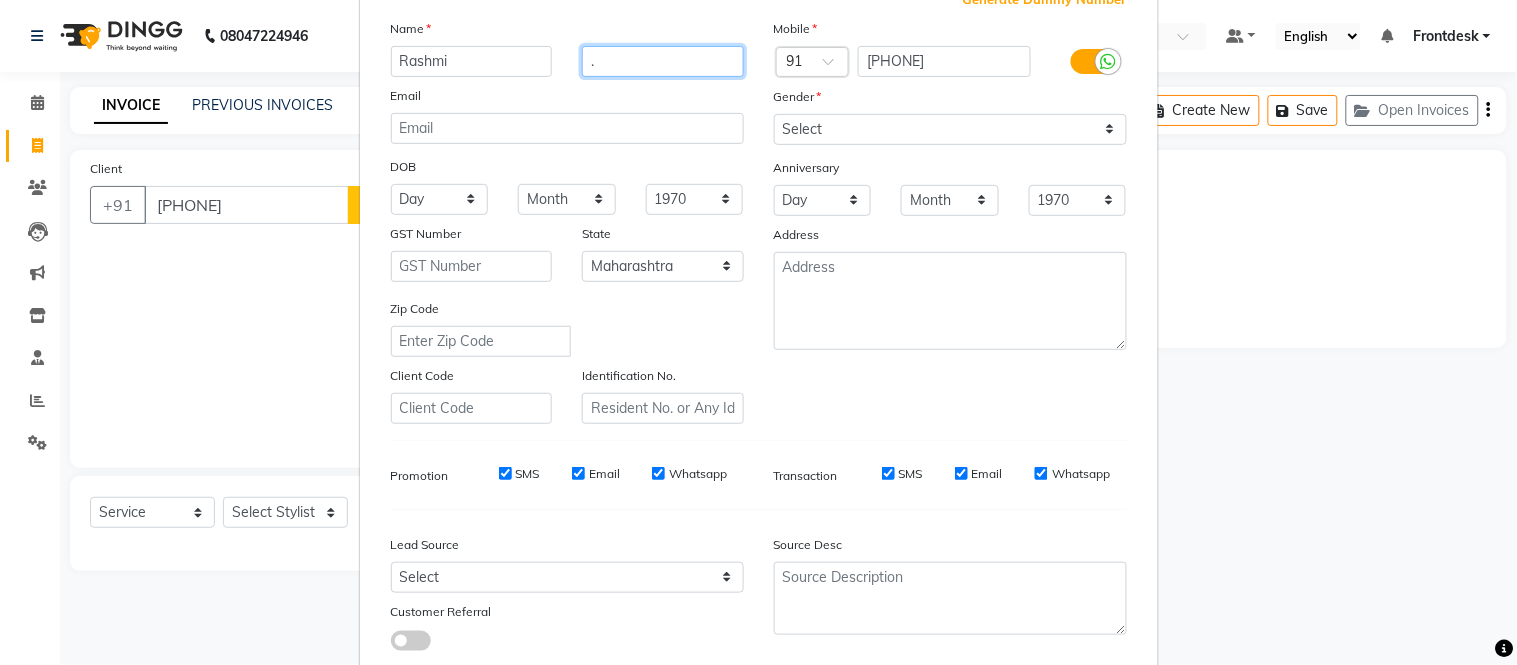 type on "." 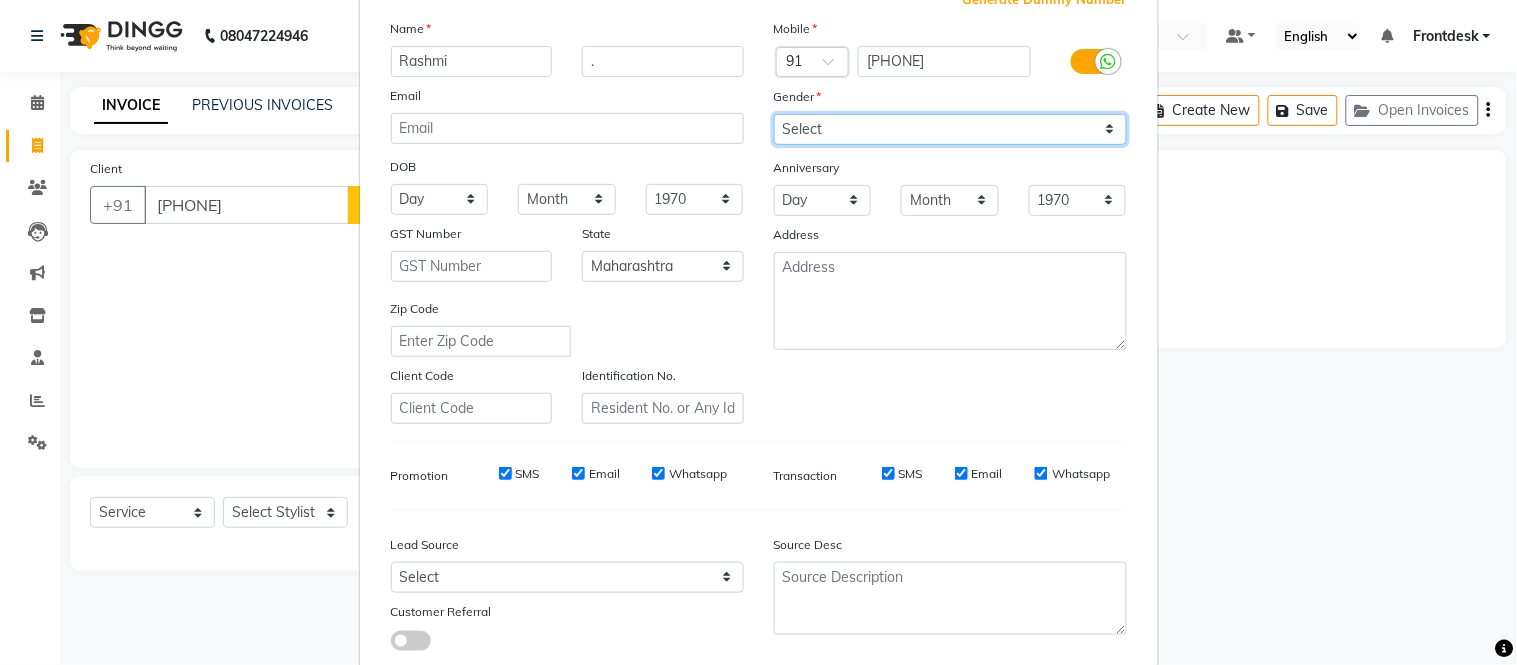 click on "Select Male Female Other Prefer Not To Say" at bounding box center [950, 129] 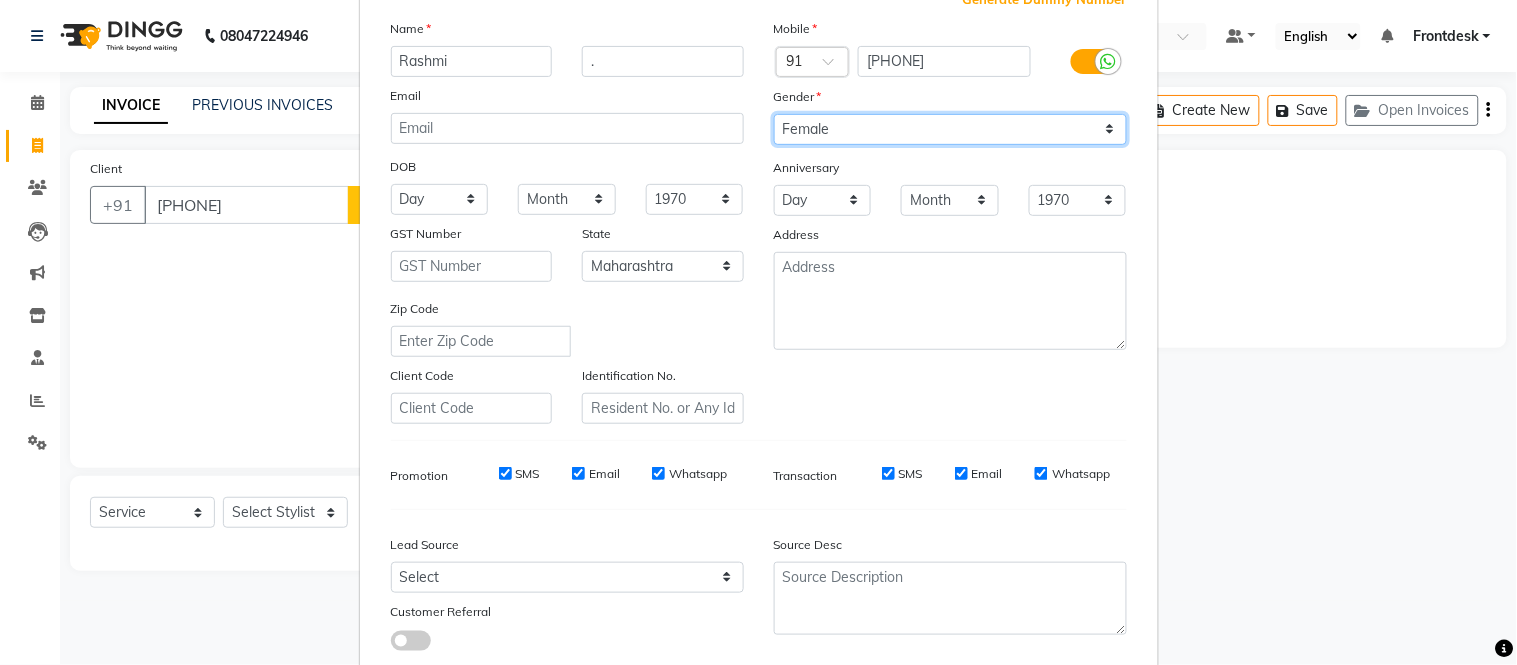 click on "Select Male Female Other Prefer Not To Say" at bounding box center (950, 129) 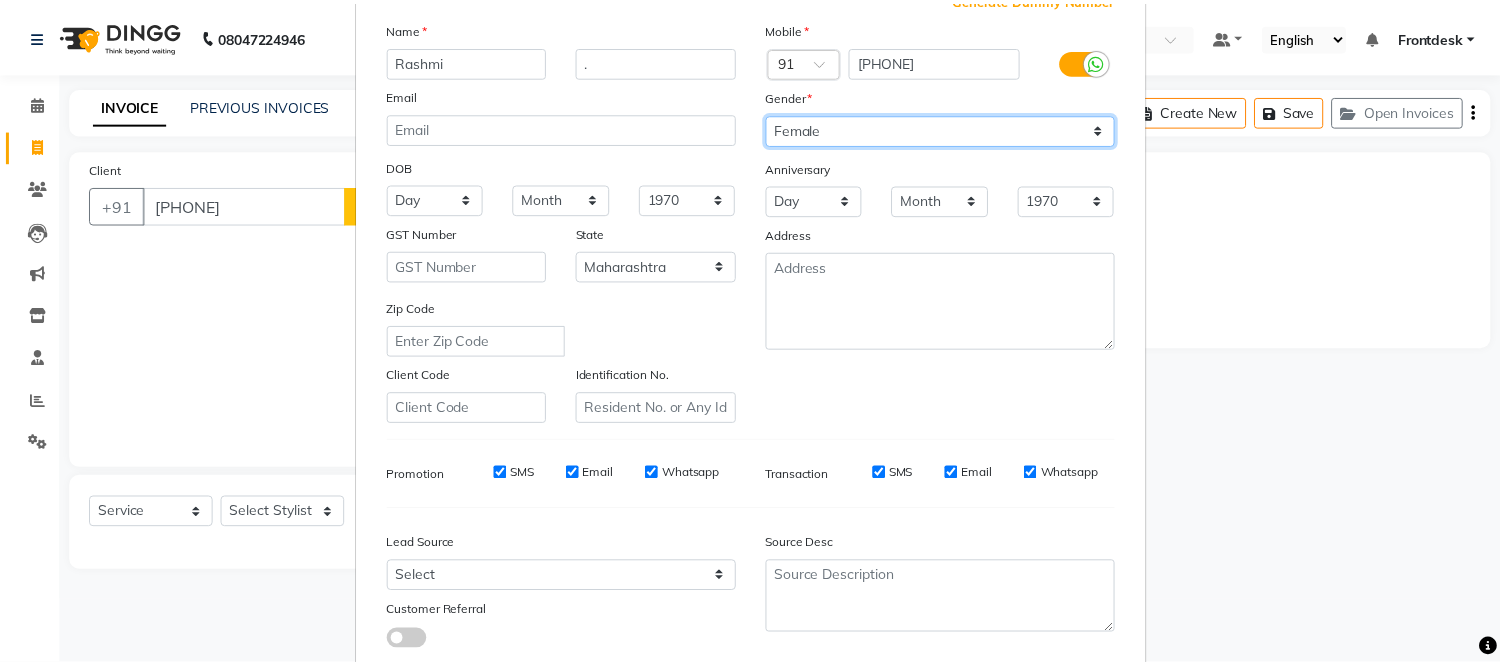 scroll, scrollTop: 258, scrollLeft: 0, axis: vertical 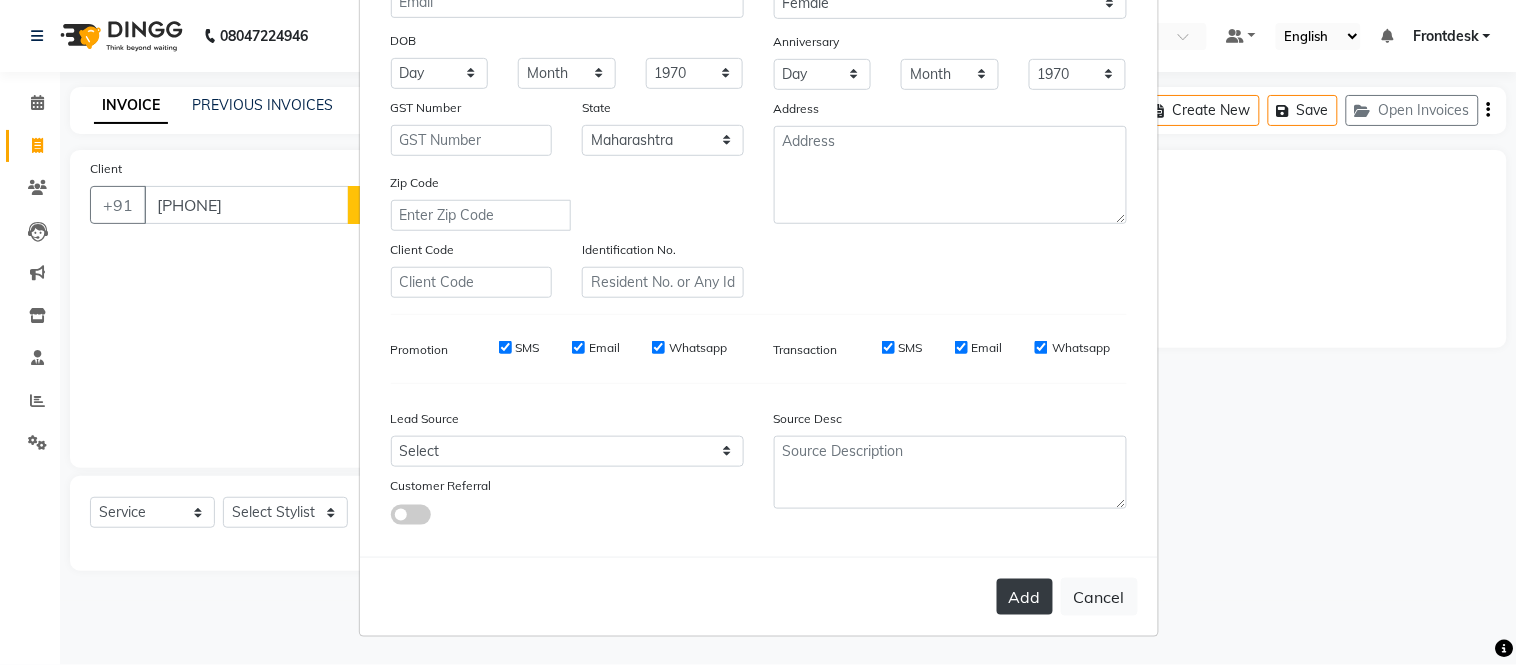 click on "Add" at bounding box center [1025, 597] 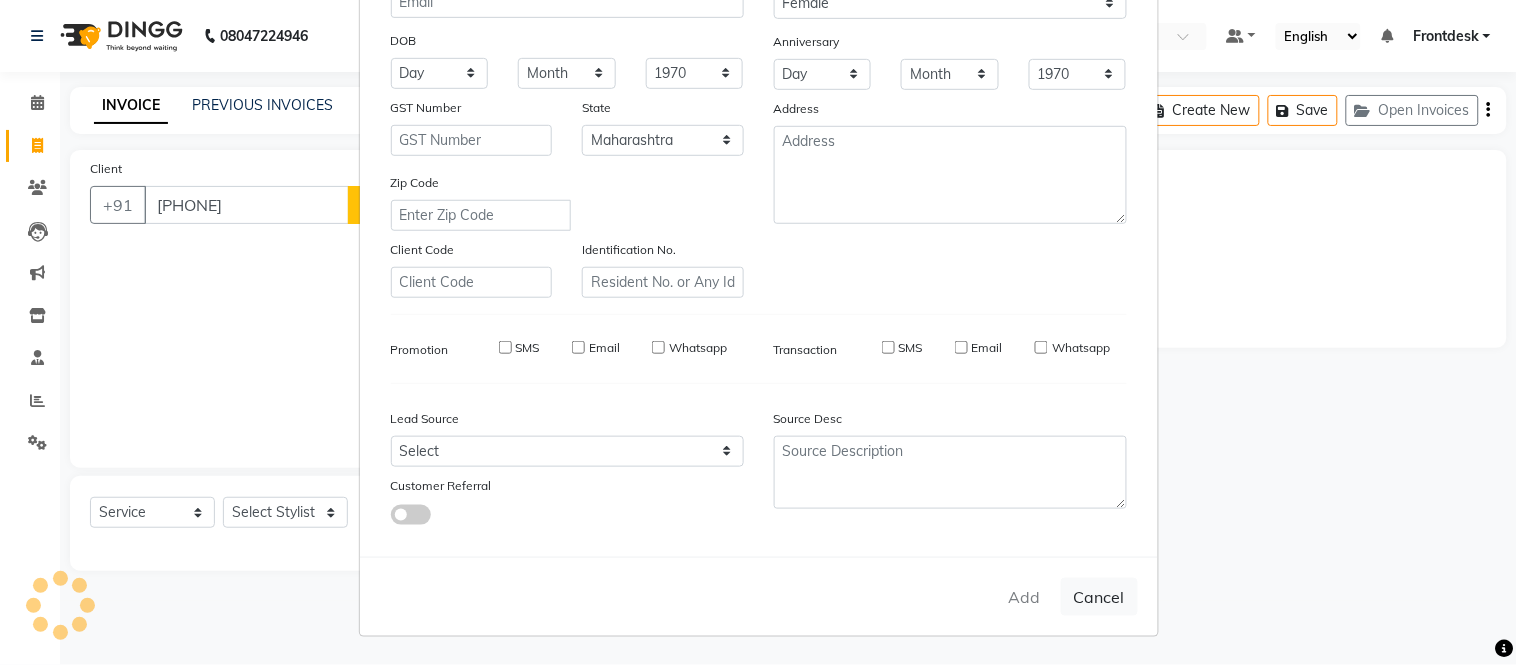 type 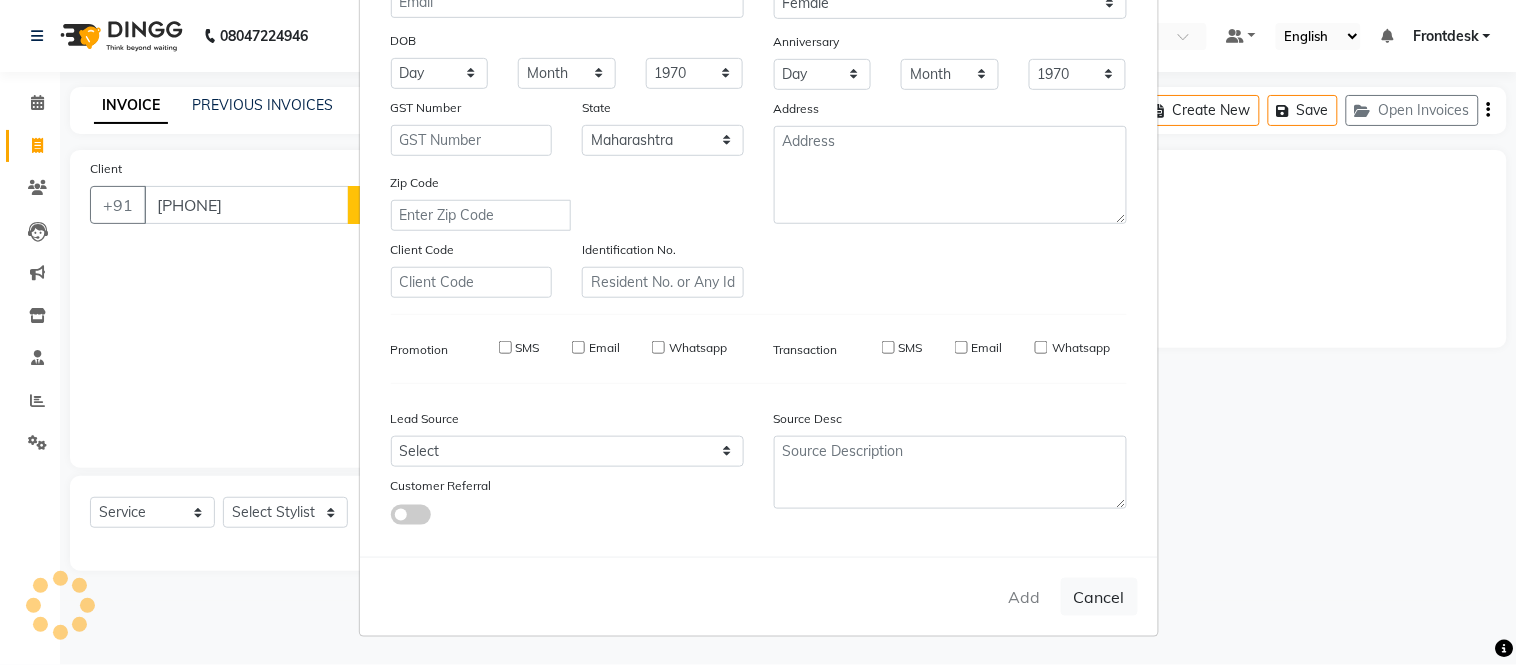 type 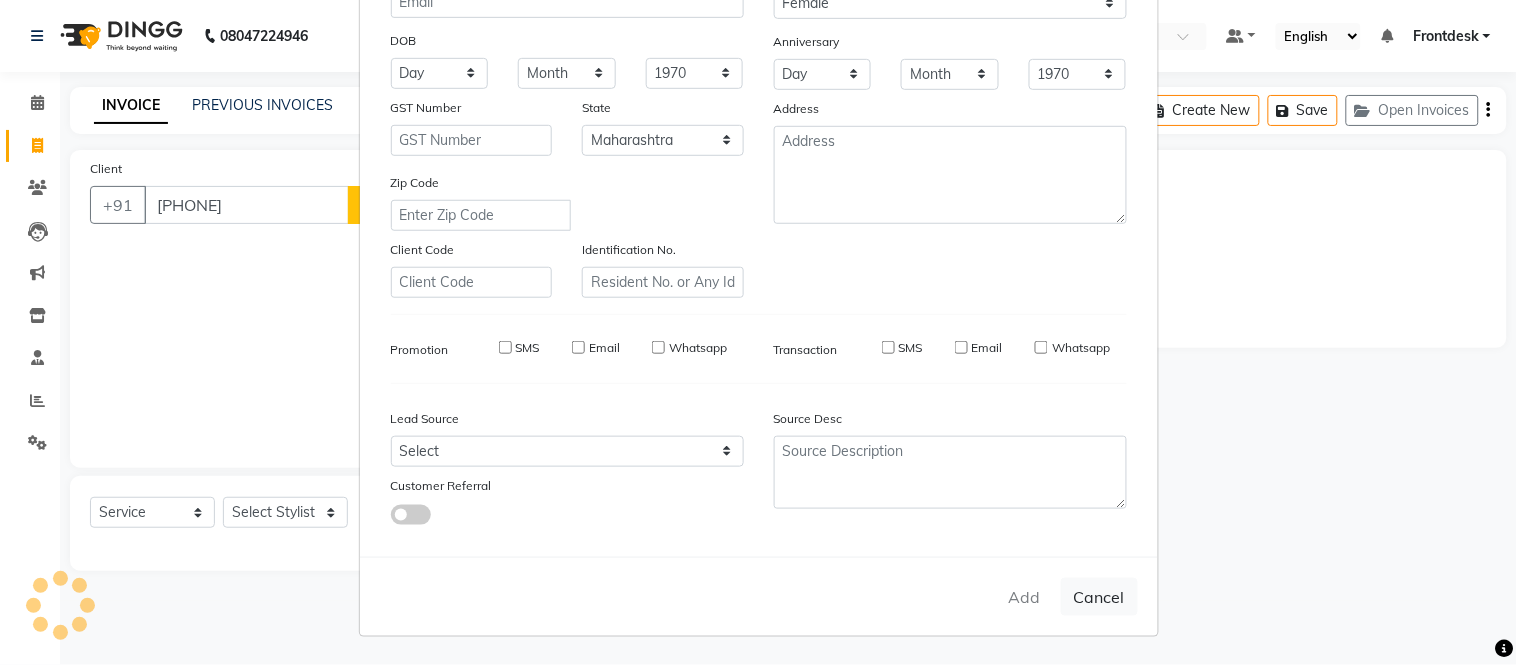 select 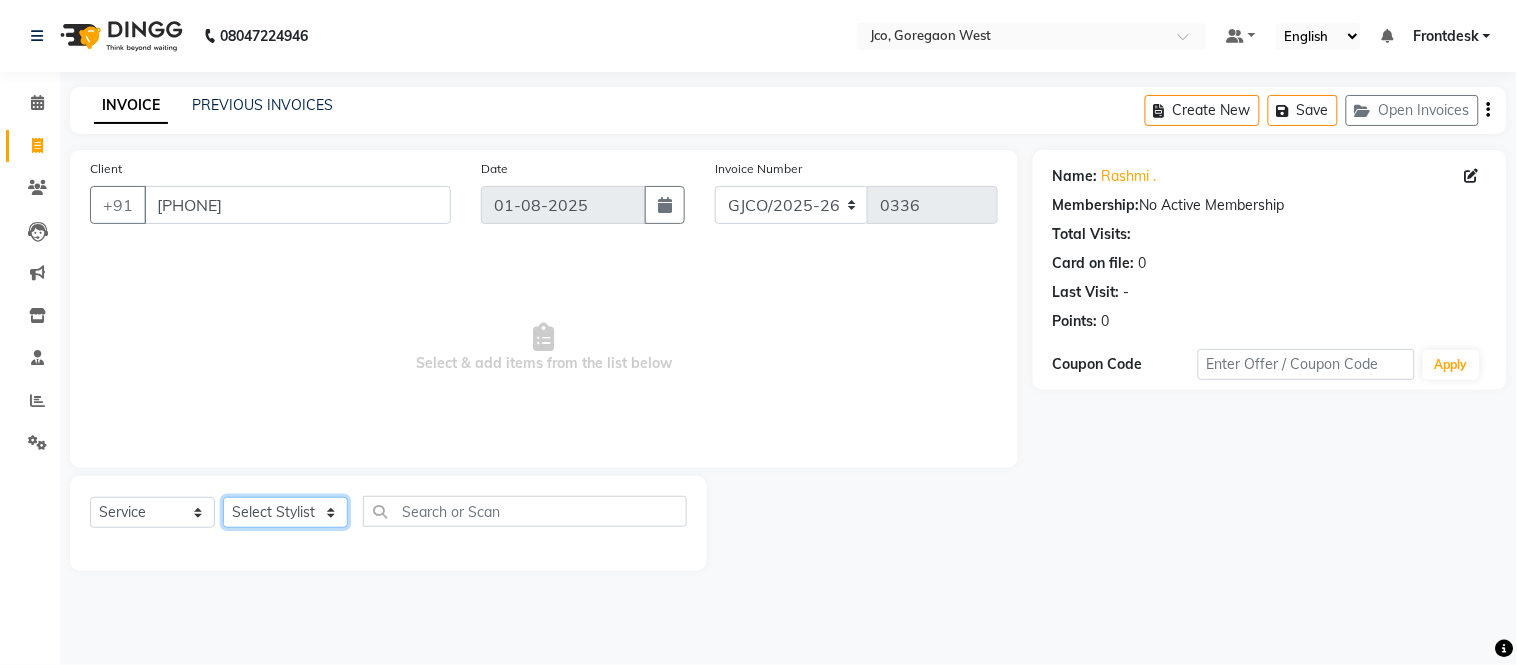 click on "Select Stylist Abdul Abid Afsha Shaikh Ajmal Aphy Araslan Ashfaque Aslam Azhar Gopal Jouyi Jubair Komal Tiwari Moon Lusi Naomi Raaj Raja Rose Ruchita Sunil katkar Sachin Kumar Thakur Sanatan sanjay Shilpa Shimrei Somya Thotsem as Tulika Wasim salmani Zing Kumwon Shatsang" 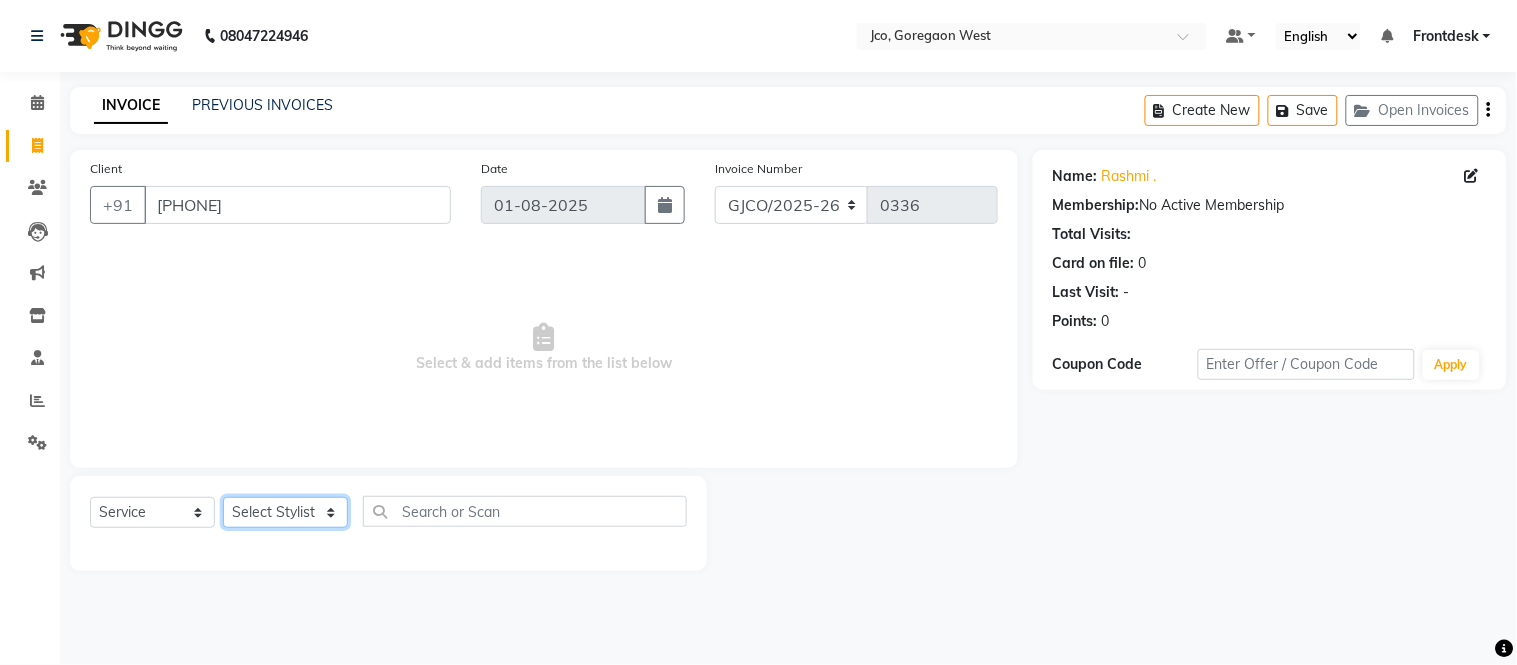 select on "84058" 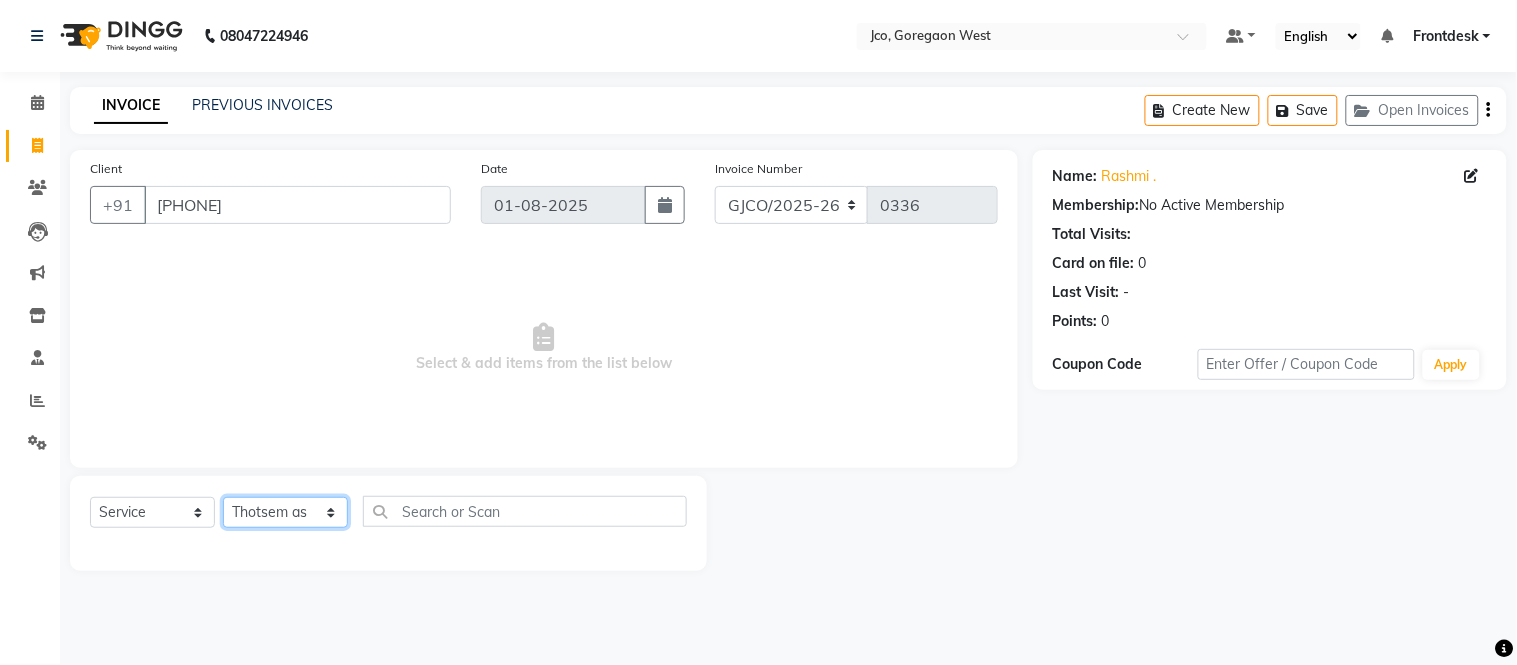 click on "Select Stylist Abdul Abid Afsha Shaikh Ajmal Aphy Araslan Ashfaque Aslam Azhar Gopal Jouyi Jubair Komal Tiwari Moon Lusi Naomi Raaj Raja Rose Ruchita Sunil katkar Sachin Kumar Thakur Sanatan sanjay Shilpa Shimrei Somya Thotsem as Tulika Wasim salmani Zing Kumwon Shatsang" 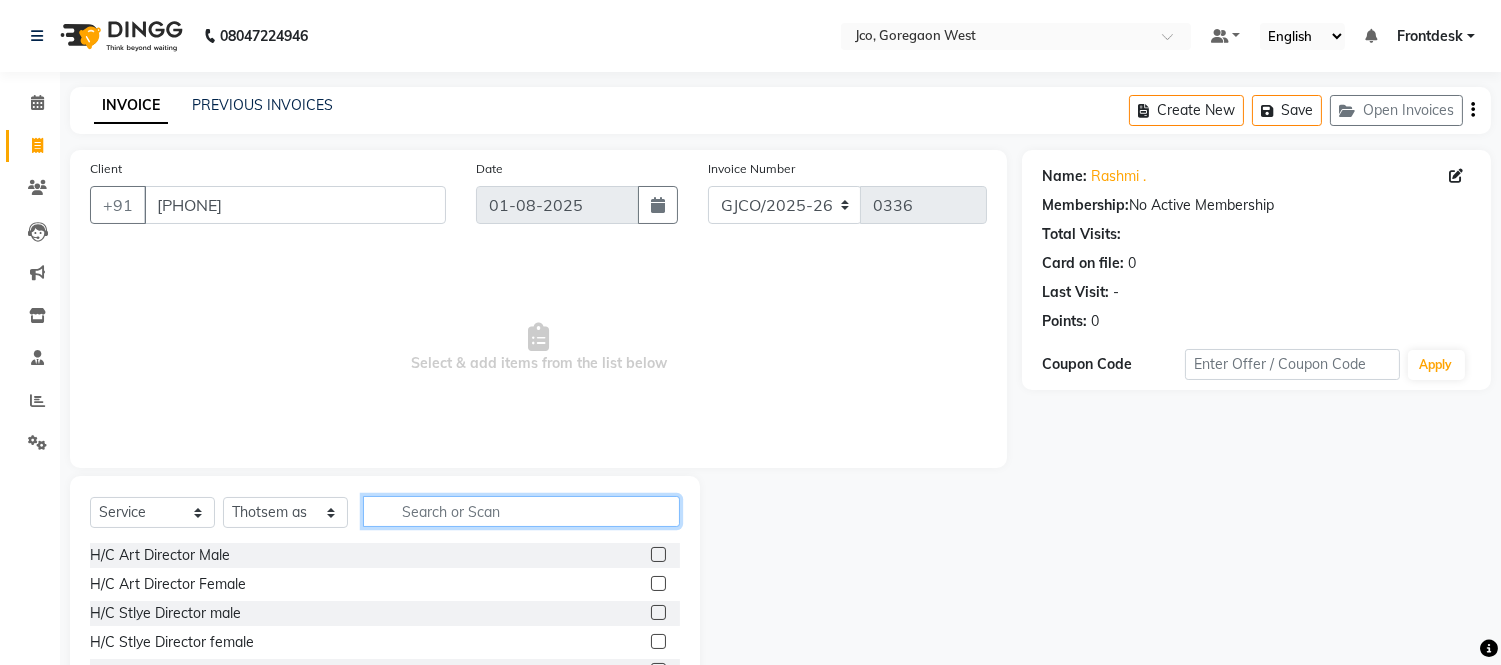 click 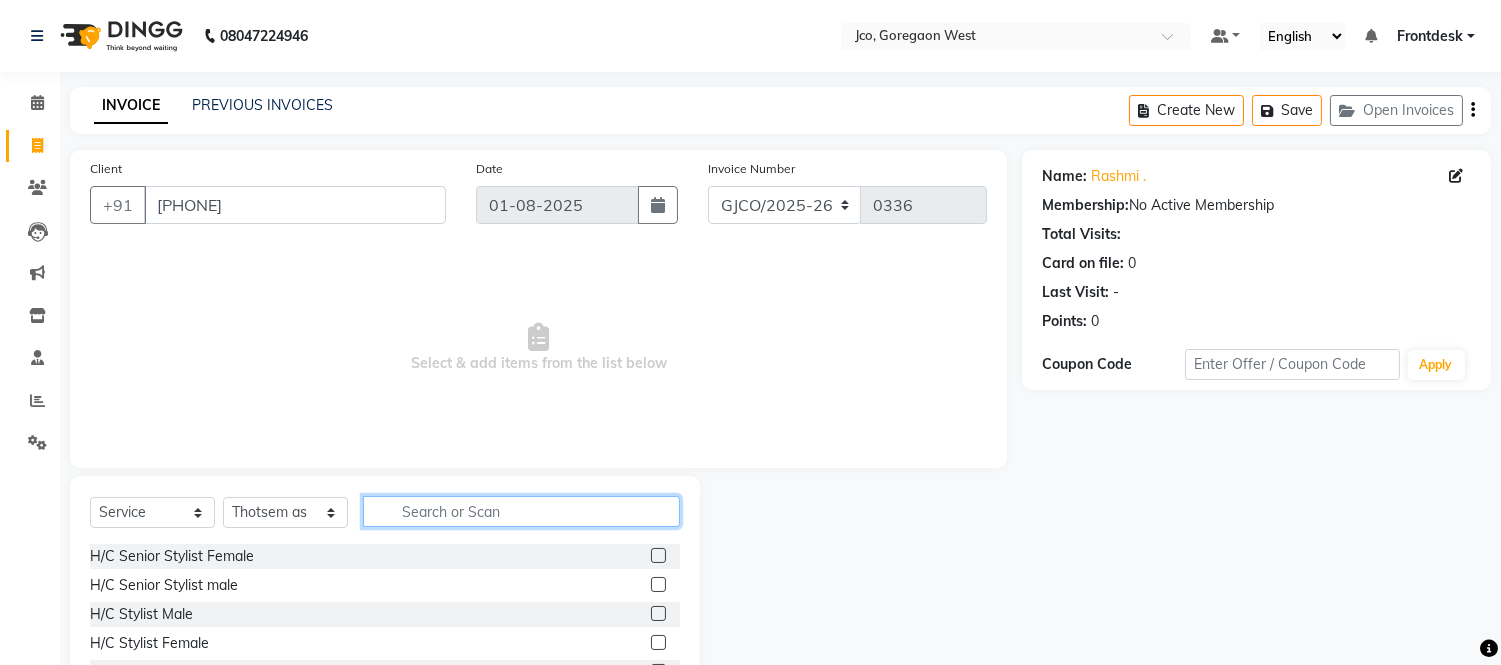 scroll, scrollTop: 125, scrollLeft: 0, axis: vertical 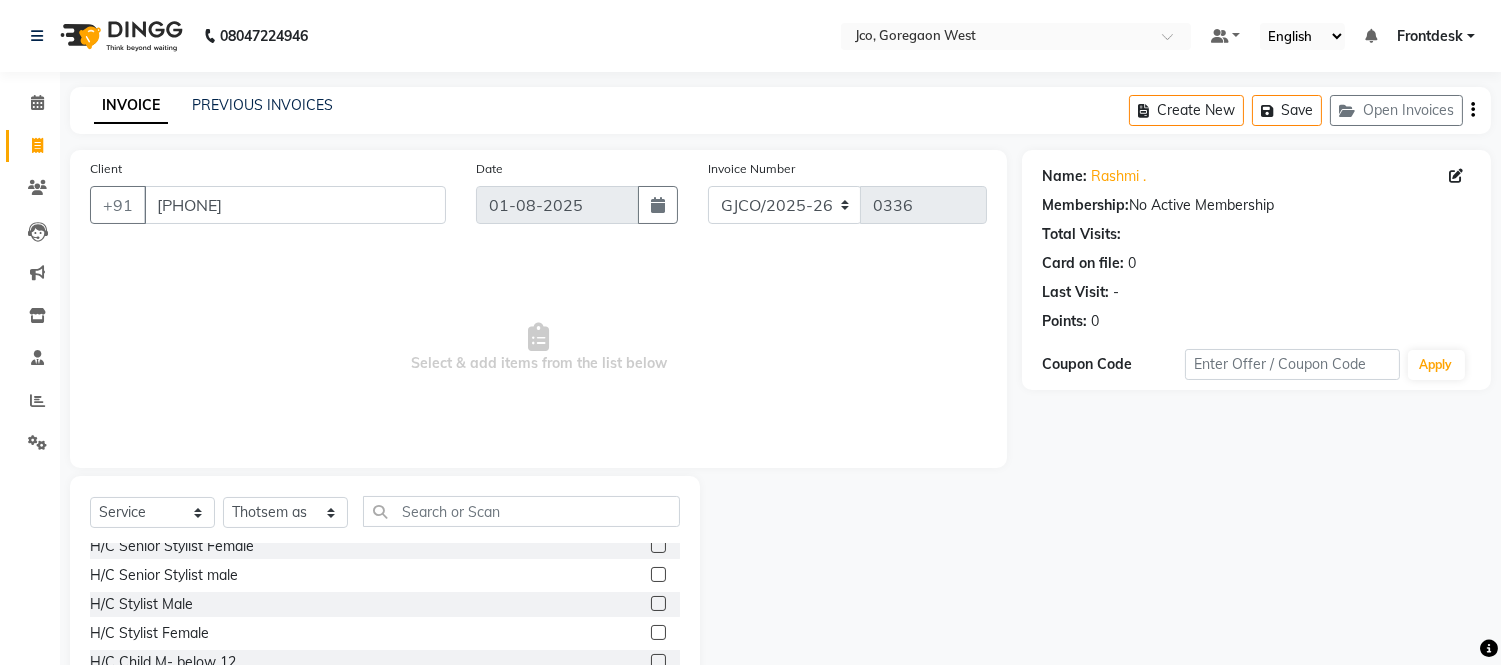 click 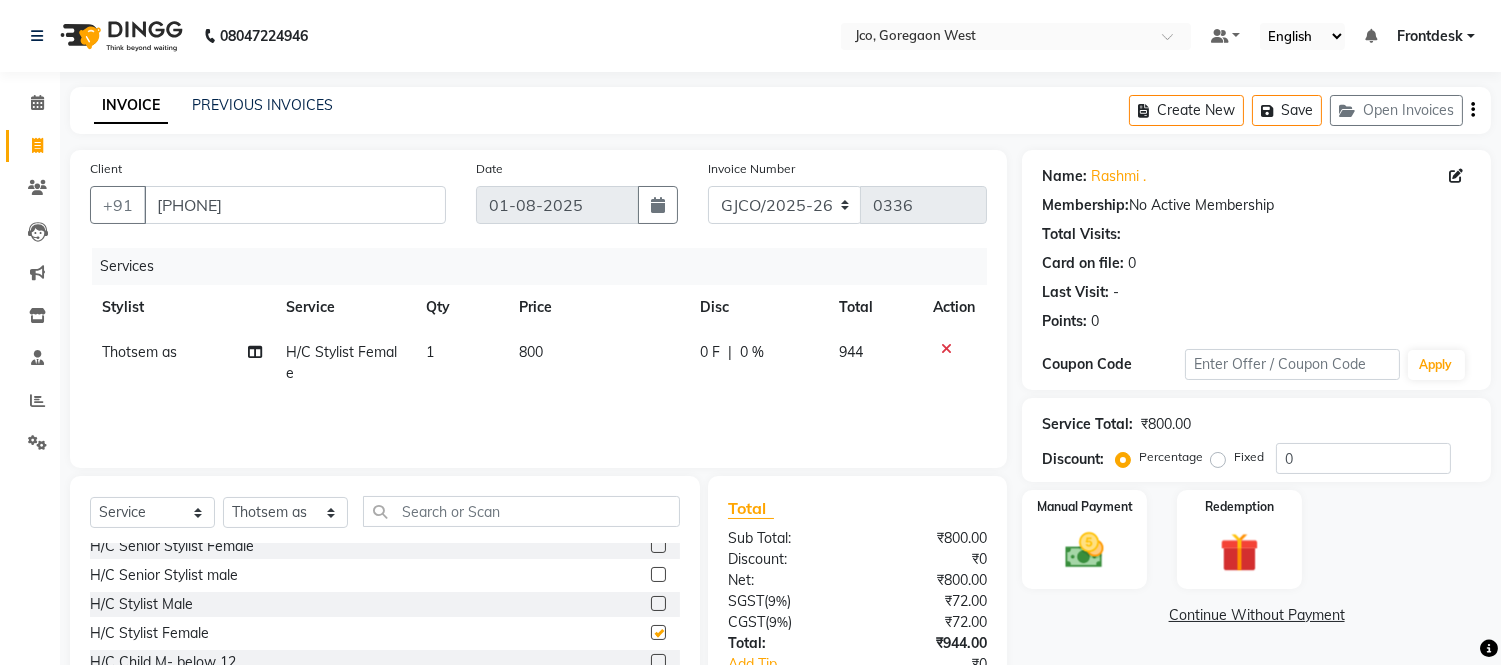 checkbox on "false" 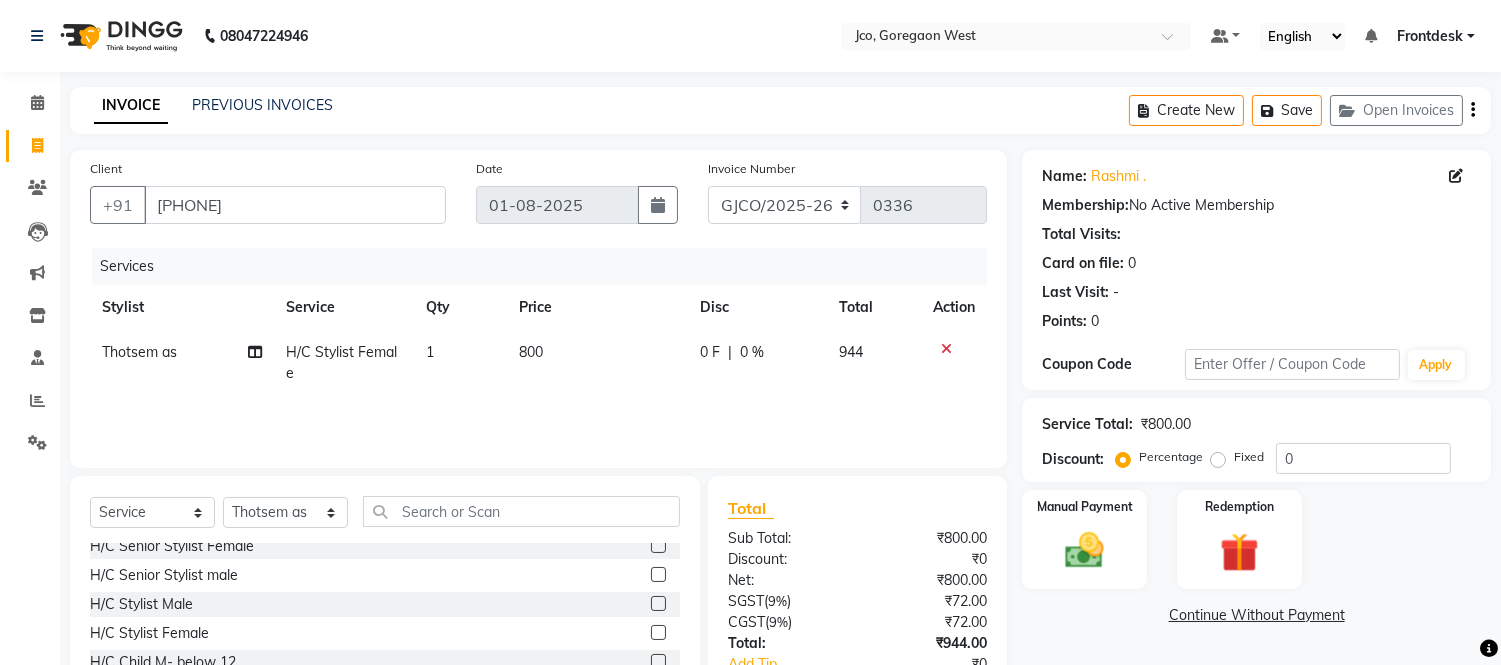 click on "800" 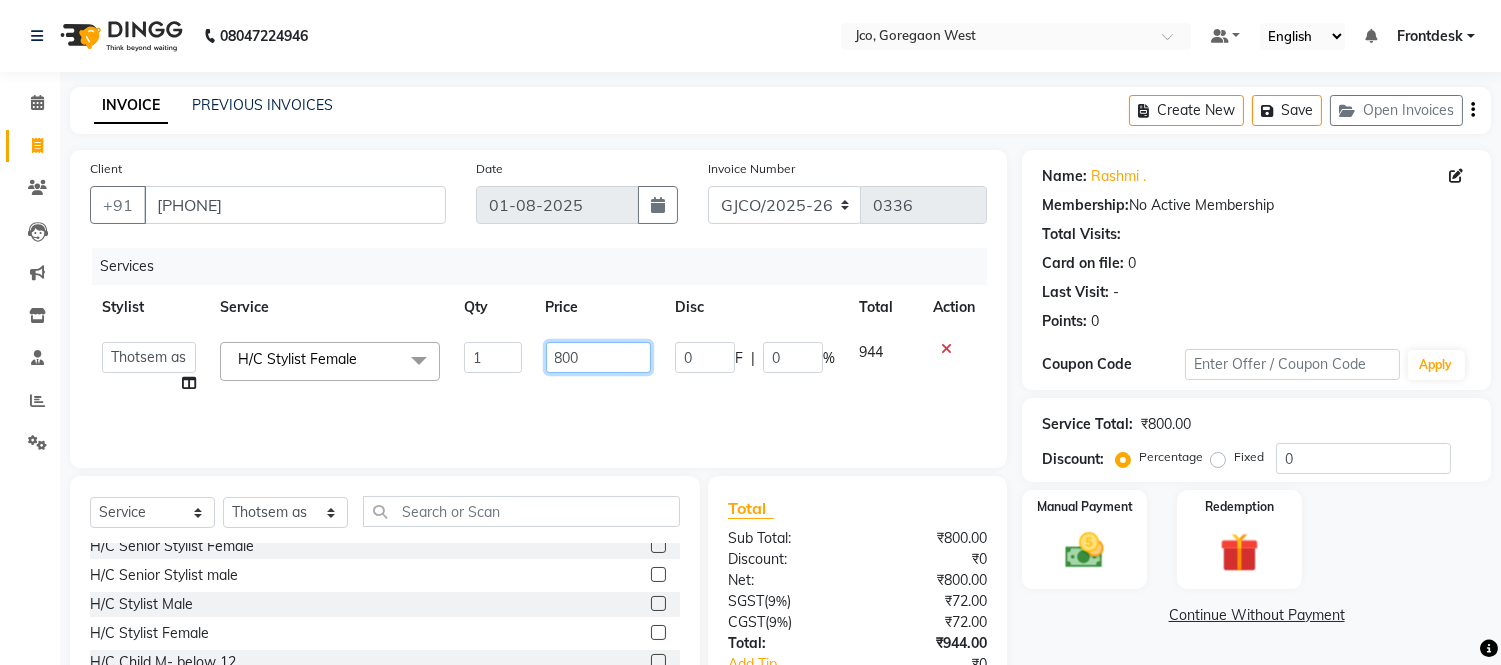 click on "800" 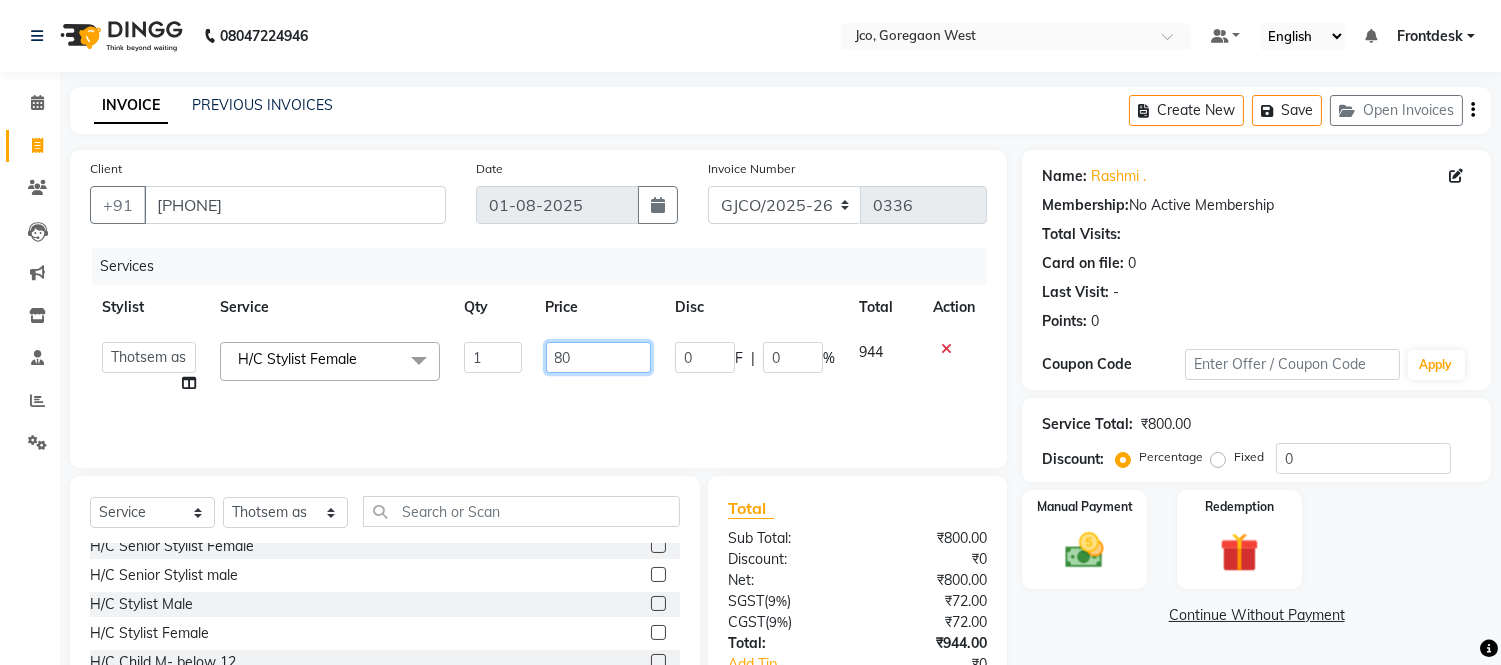 type on "8" 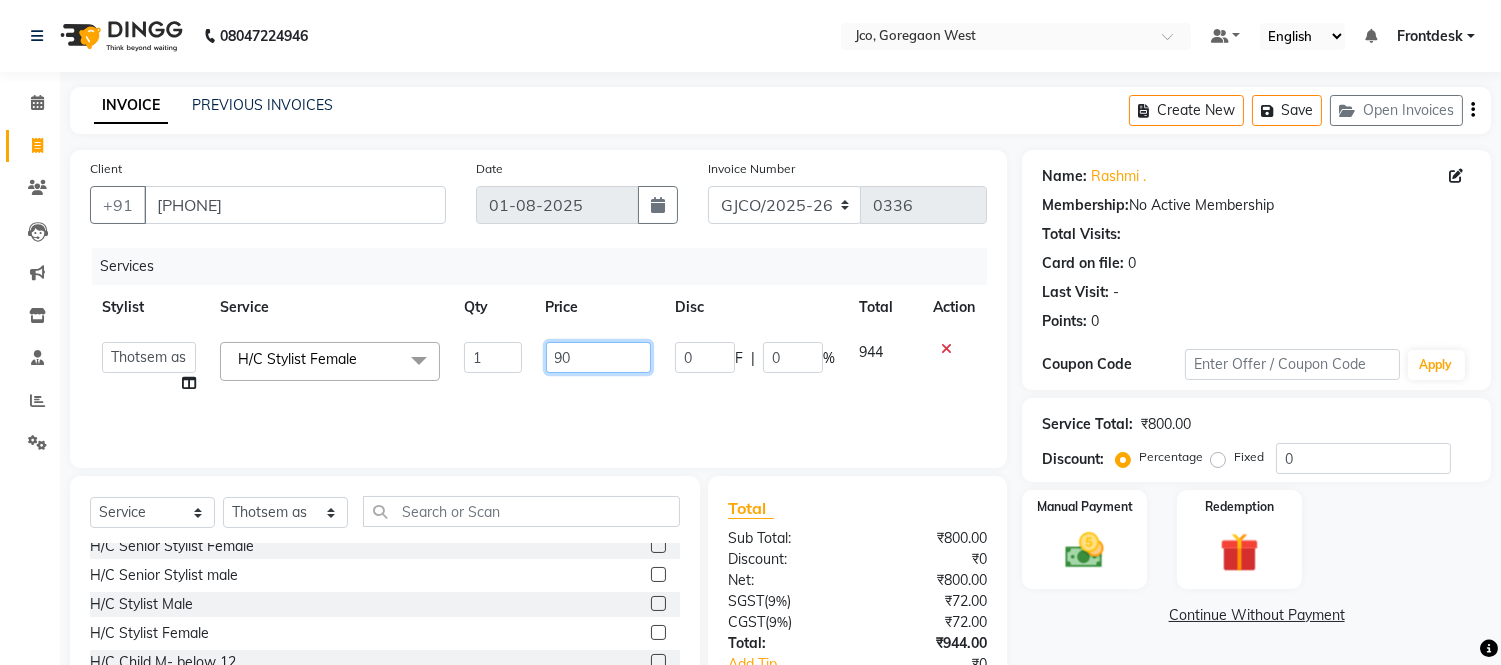 type on "900" 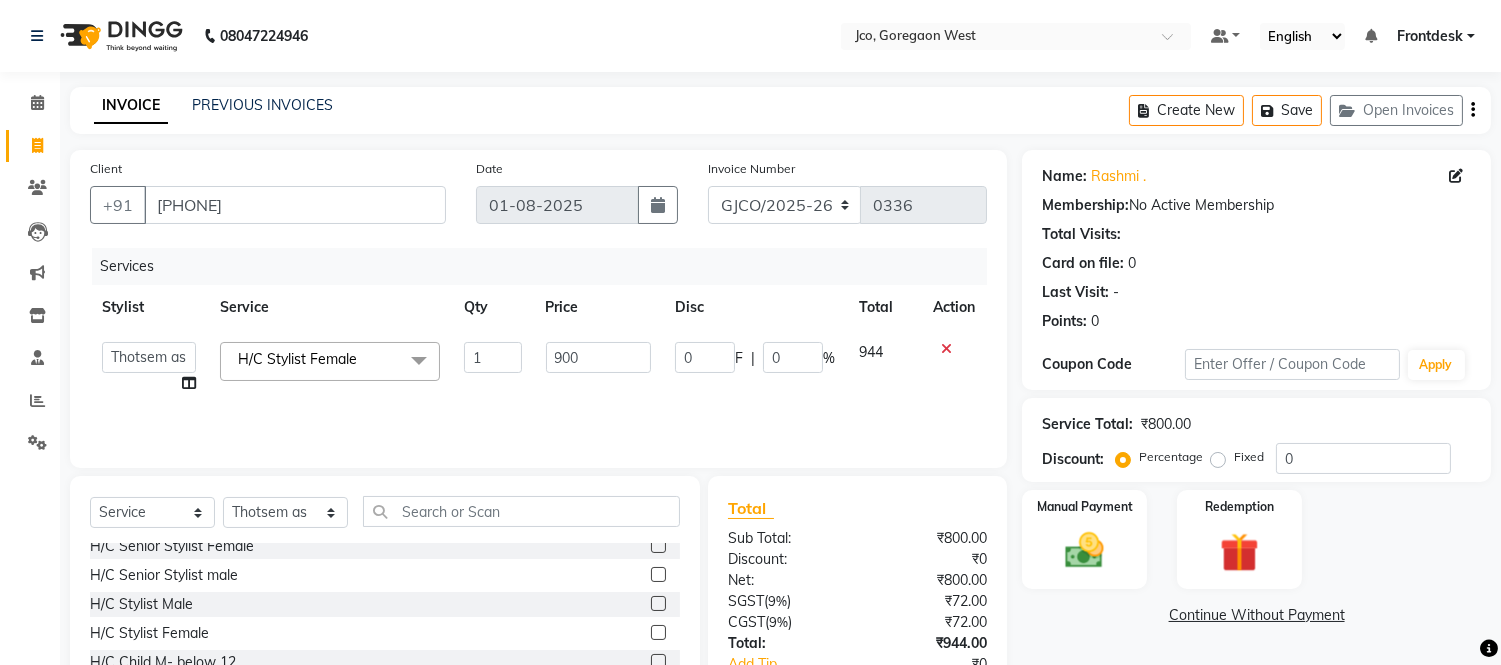 click on "Services Stylist Service Qty Price Disc Total Action Abdul Abid Afsha Shaikh Ajmal Aphy Araslan Ashfaque Aslam Azhar Frontdesk Gopal Jouyi Jubair Komal Tiwari Moon Lusi Naomi Raaj Raja Rose Ruchita Sunil katkar Sachin Kumar Thakur Sanatan sanjay Shilpa Shimrei Somya Thotsem as Tulika Wasim salmani Zing Kumwon Shatsang H/C Stylist Female x H/C Art Director Male H/C Art Director Female H/C Stlye Director male H/C Stlye Director female H/C Senior Stylist Female H/C Senior Stylist male H/C Stylist Male H/C Stylist Female H/C Child M- below 12 H/C Child F - below 12 H/C - Fringes/Locks PQ Hair Wash Male +Styling Wash & Blow Dry short Wash & Blow Dry medium Wash & Blow Dry long Wash & Paddle Dry Wash & Blast Dry Shampoo & conditioner Add on Mask/ Deep Conditioning Extension Wash (onwards) Blow Dry Hair Ironing Short Hair Tong (Onwards) Hair do (Onwards) Crimping /Braiding(Onwards) Up Style (Onwards) Hair per Strand (Onwards) Mouschtace" 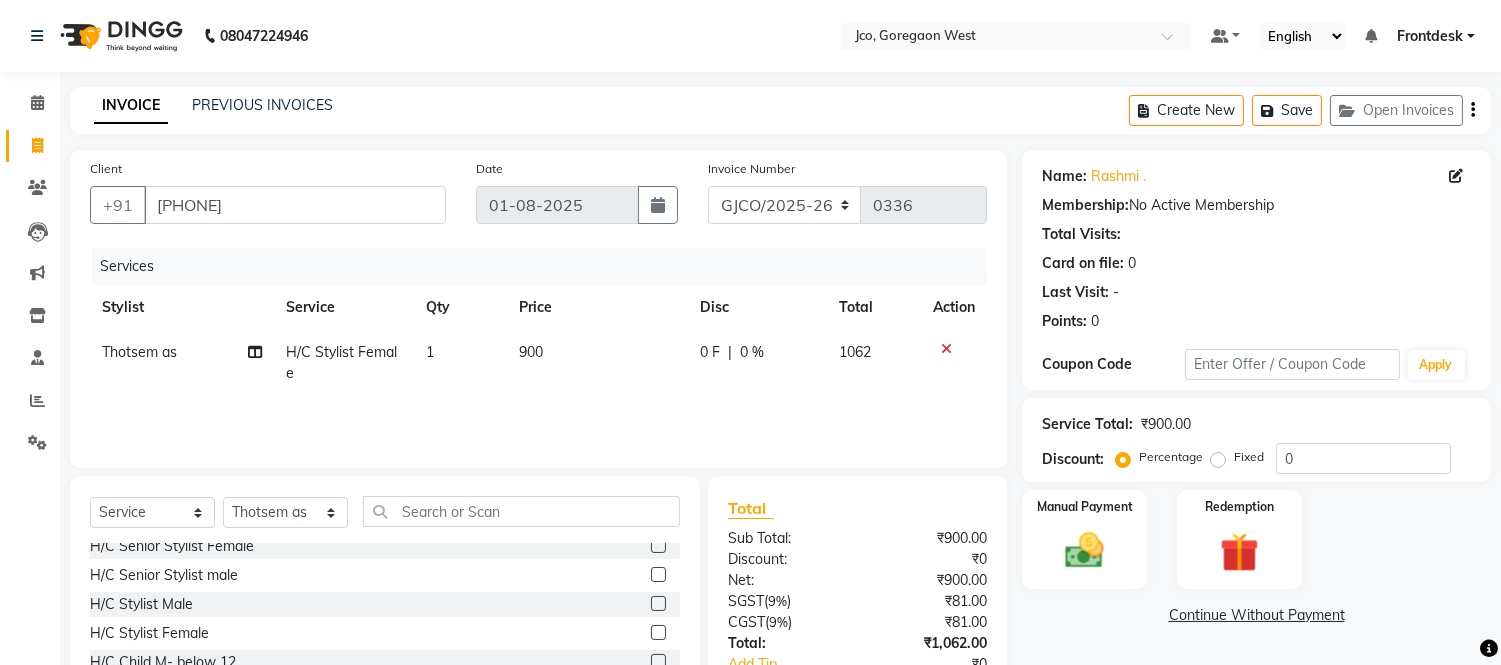 scroll, scrollTop: 135, scrollLeft: 0, axis: vertical 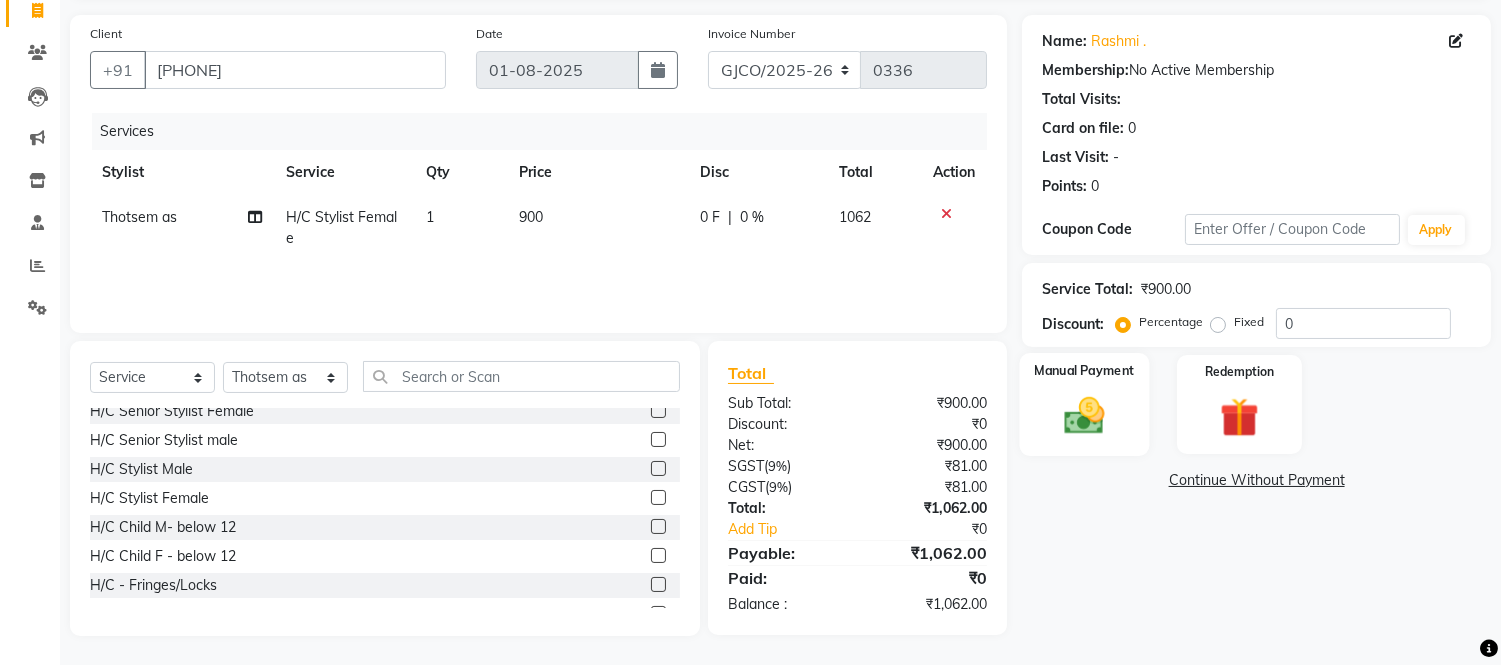 click 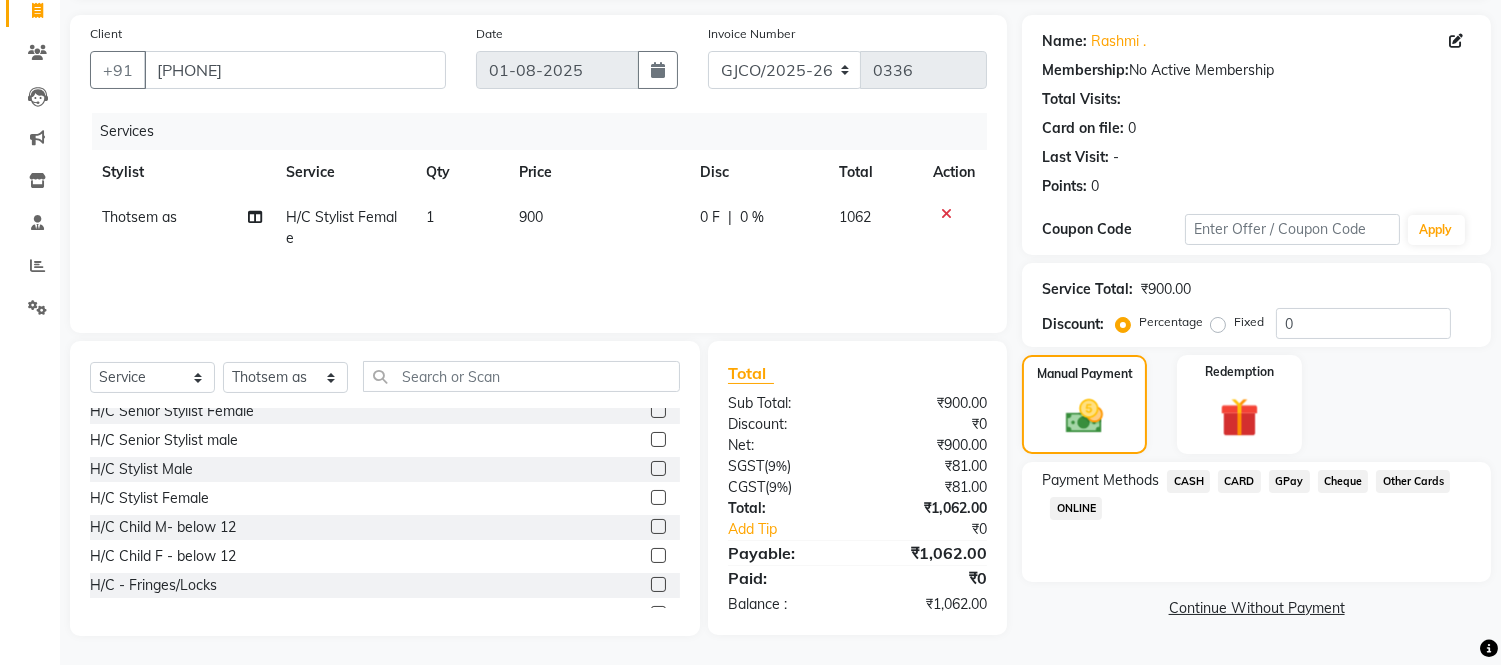 click on "CARD" 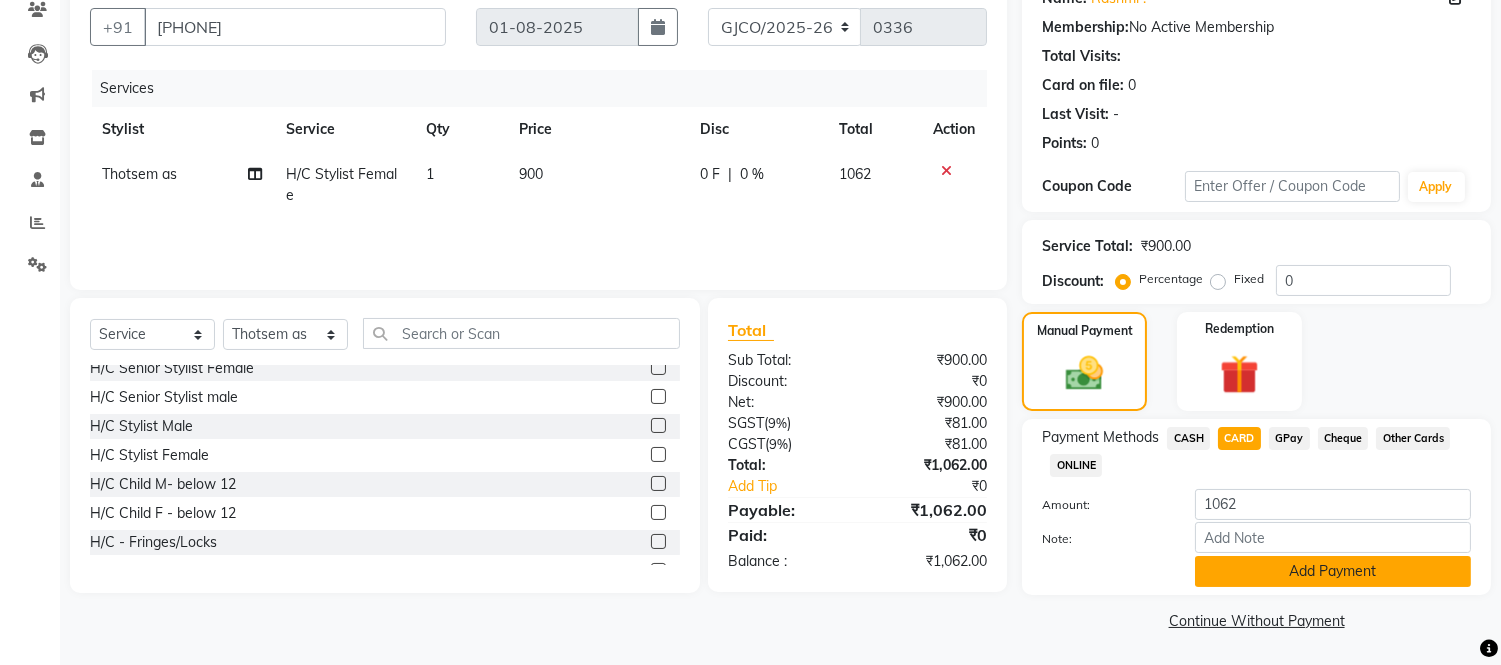 click on "Add Payment" 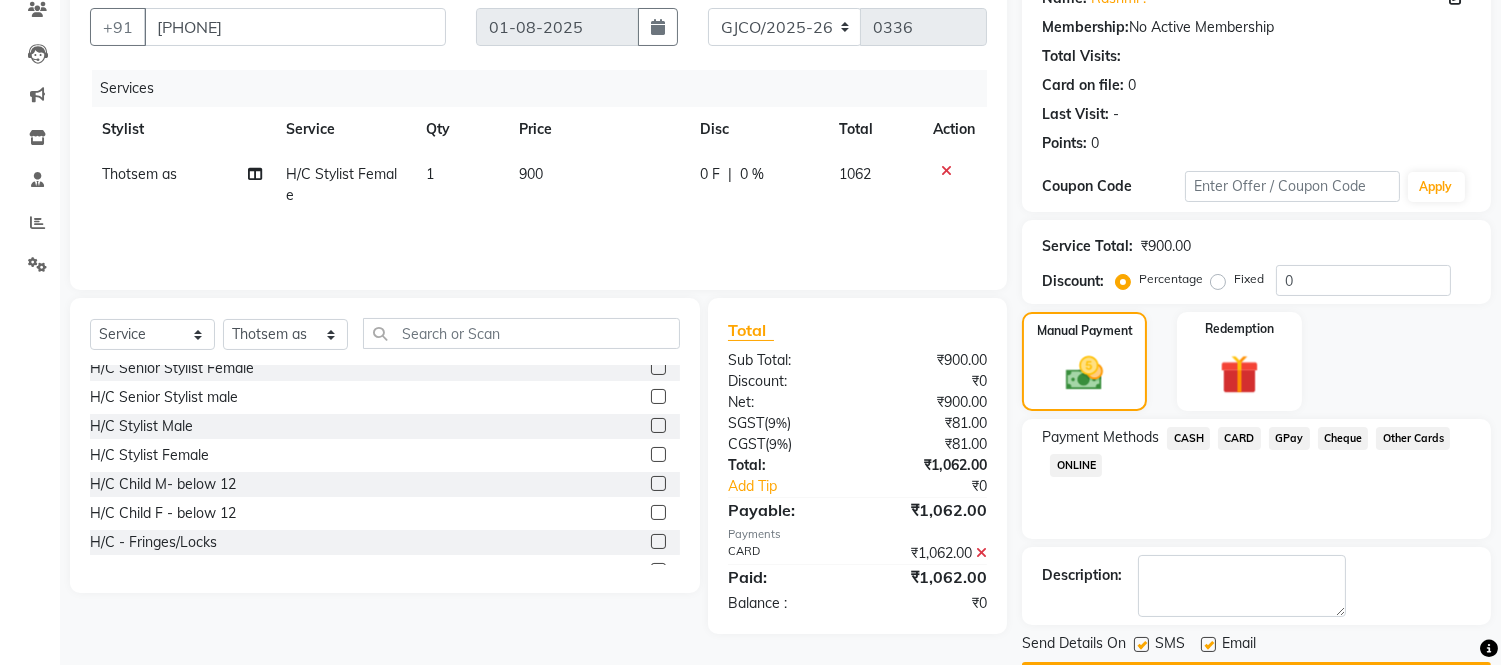 scroll, scrollTop: 234, scrollLeft: 0, axis: vertical 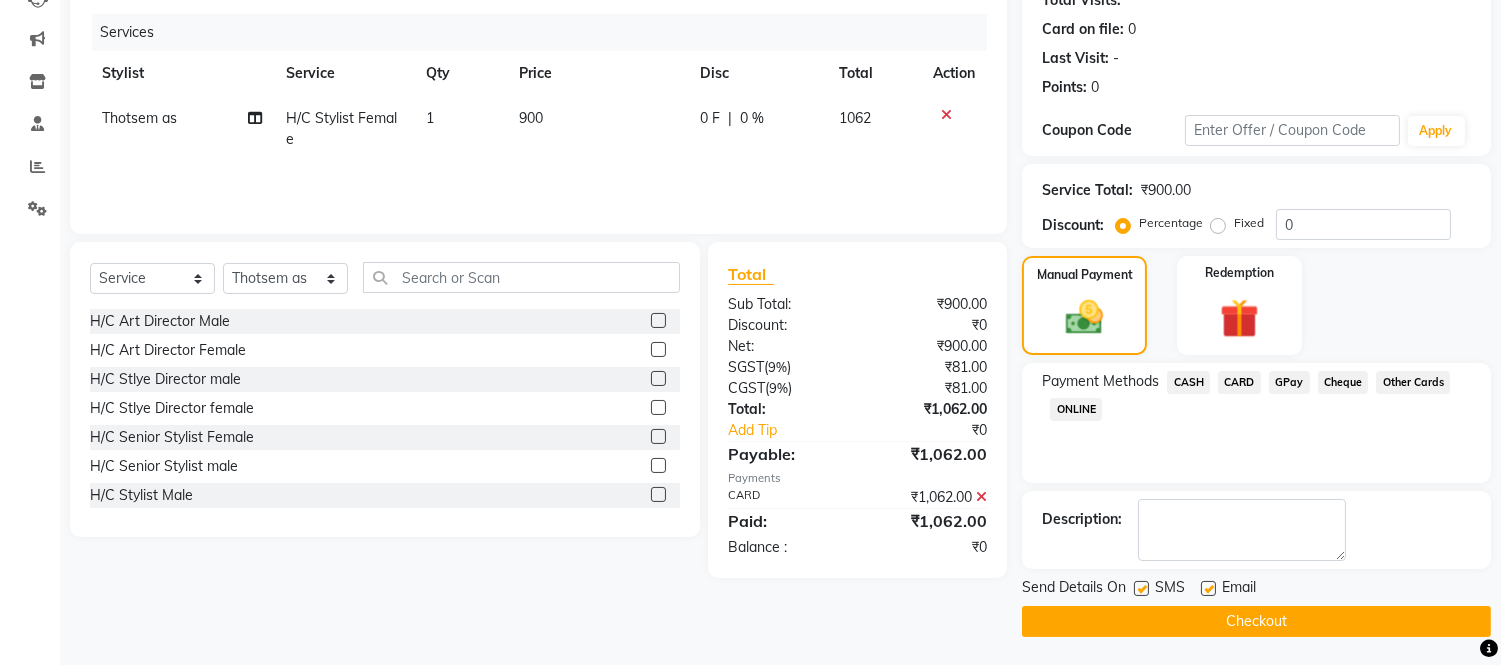 click on "Checkout" 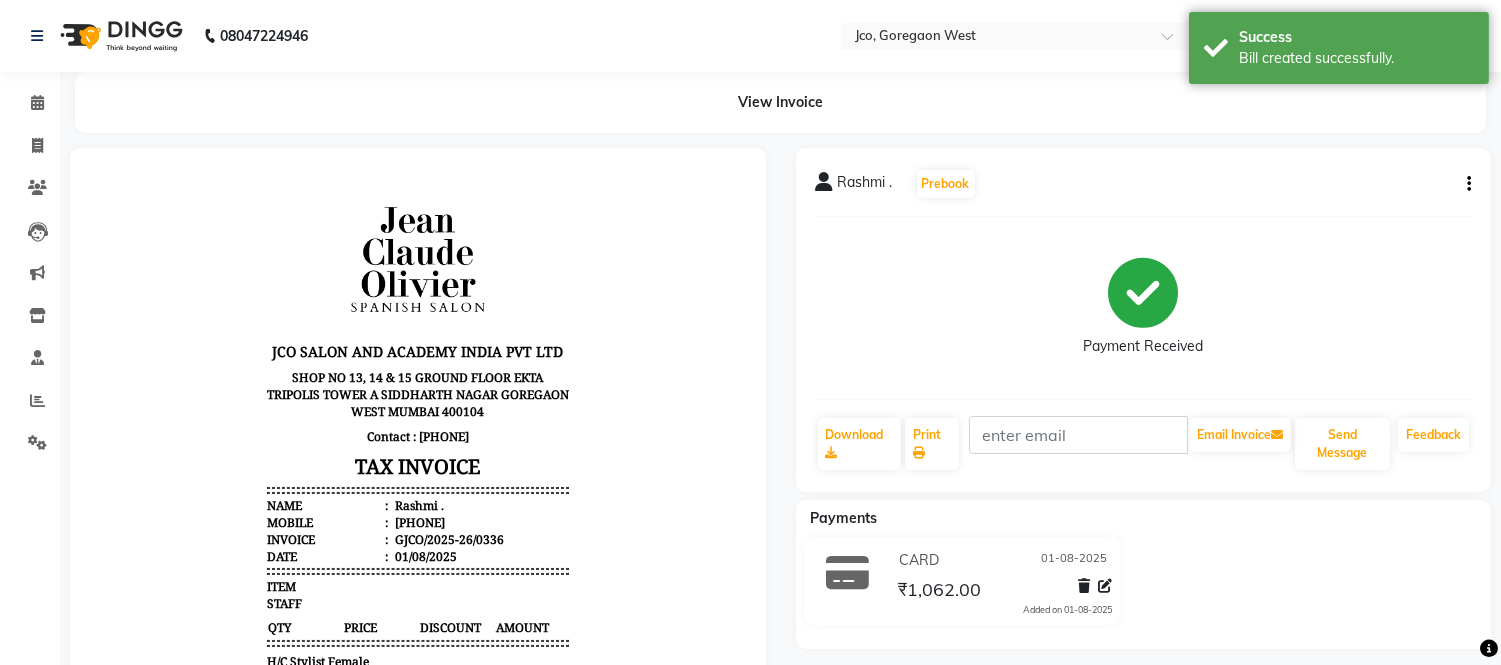 scroll, scrollTop: 0, scrollLeft: 0, axis: both 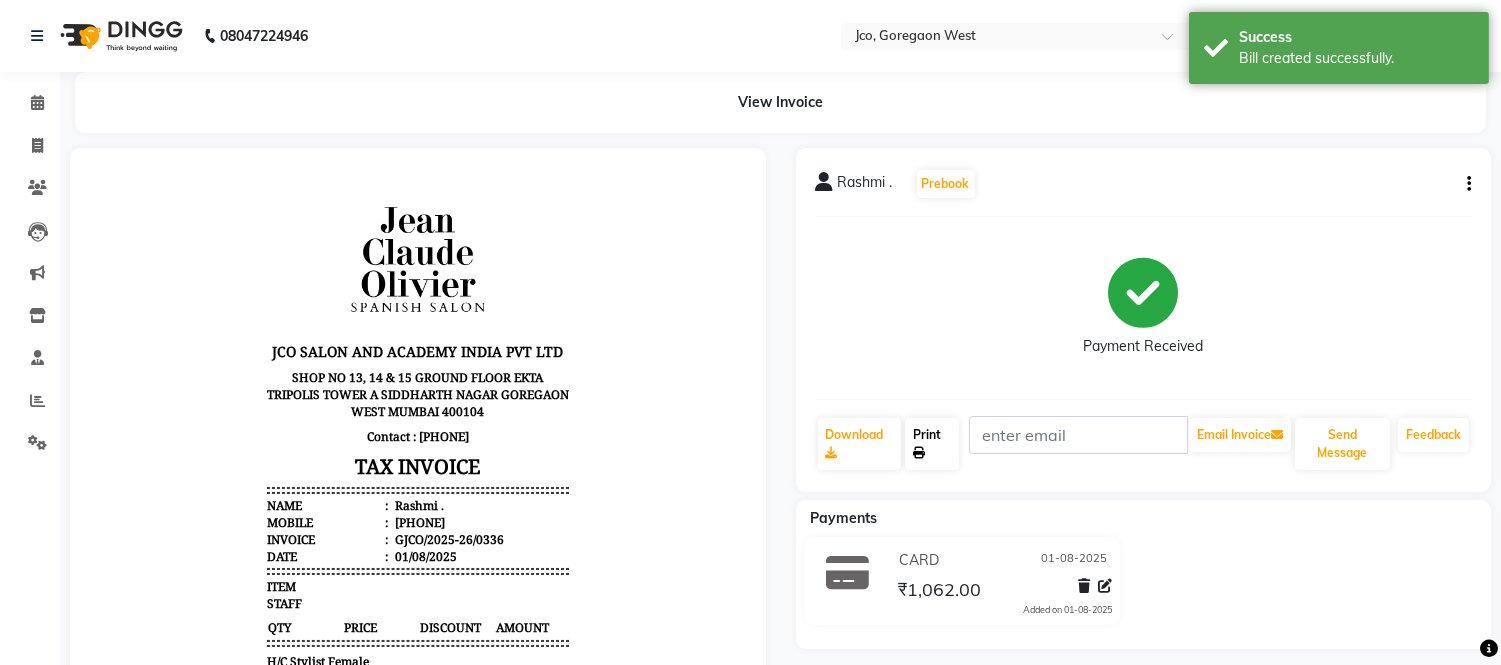 click 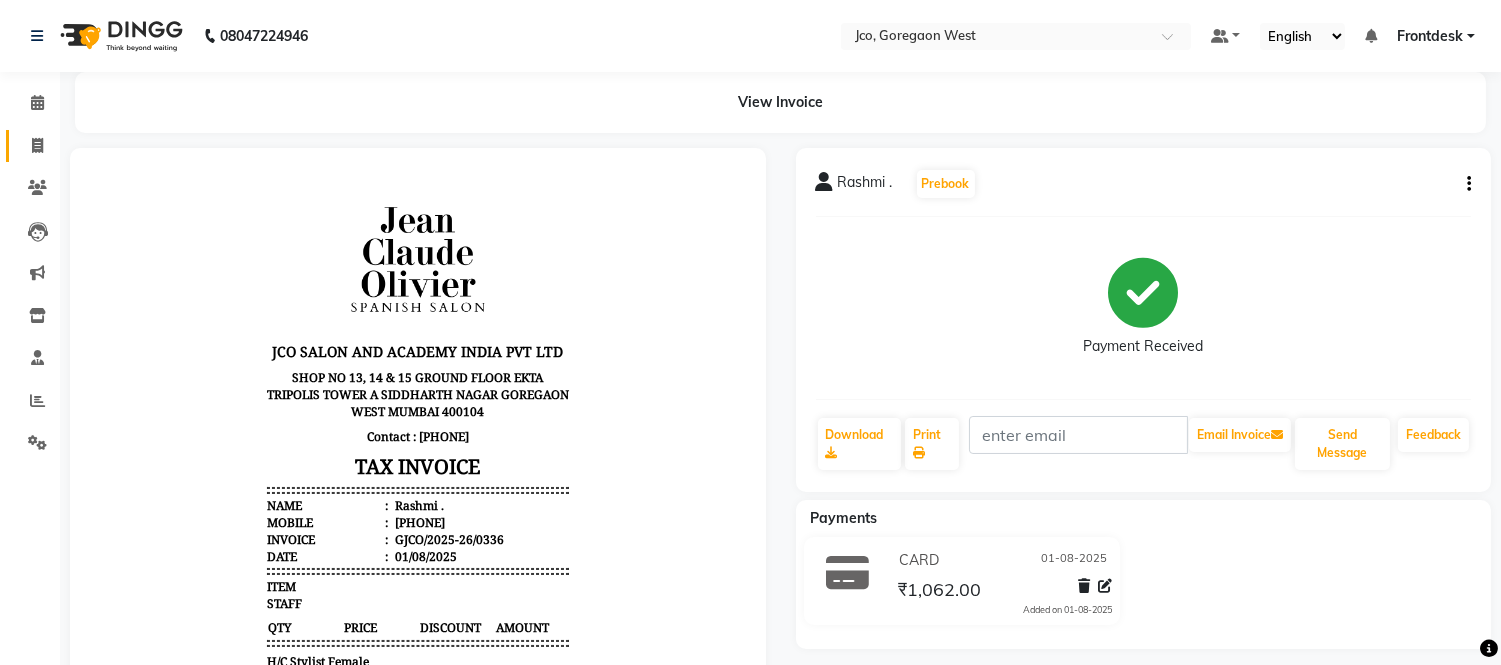 click 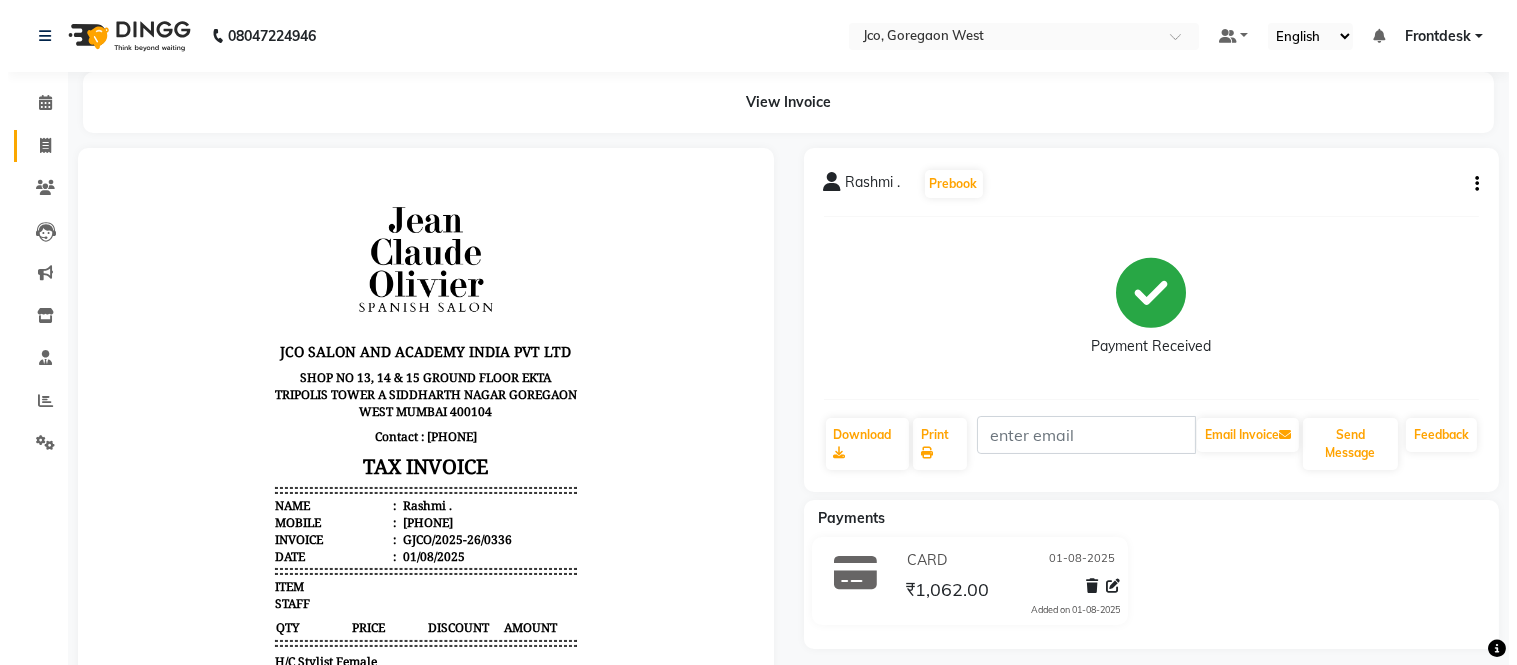 select on "service" 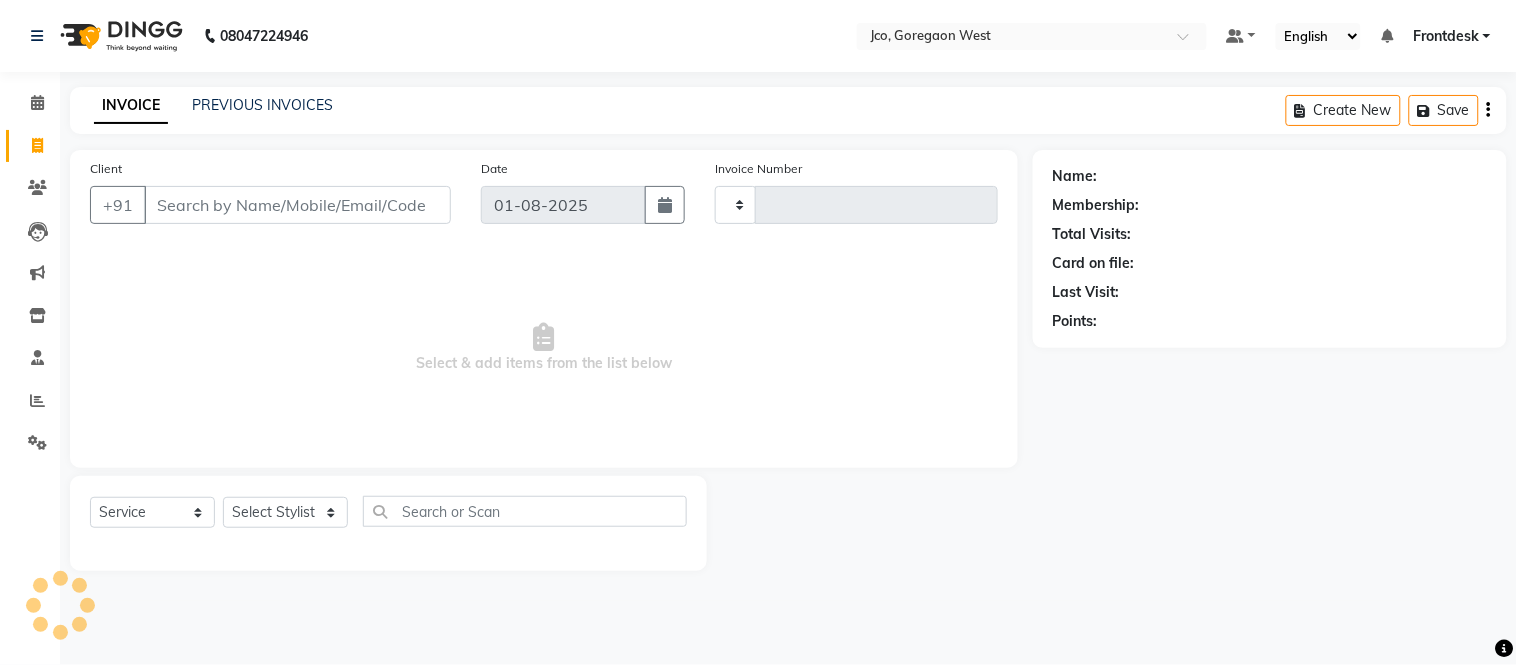 type on "0337" 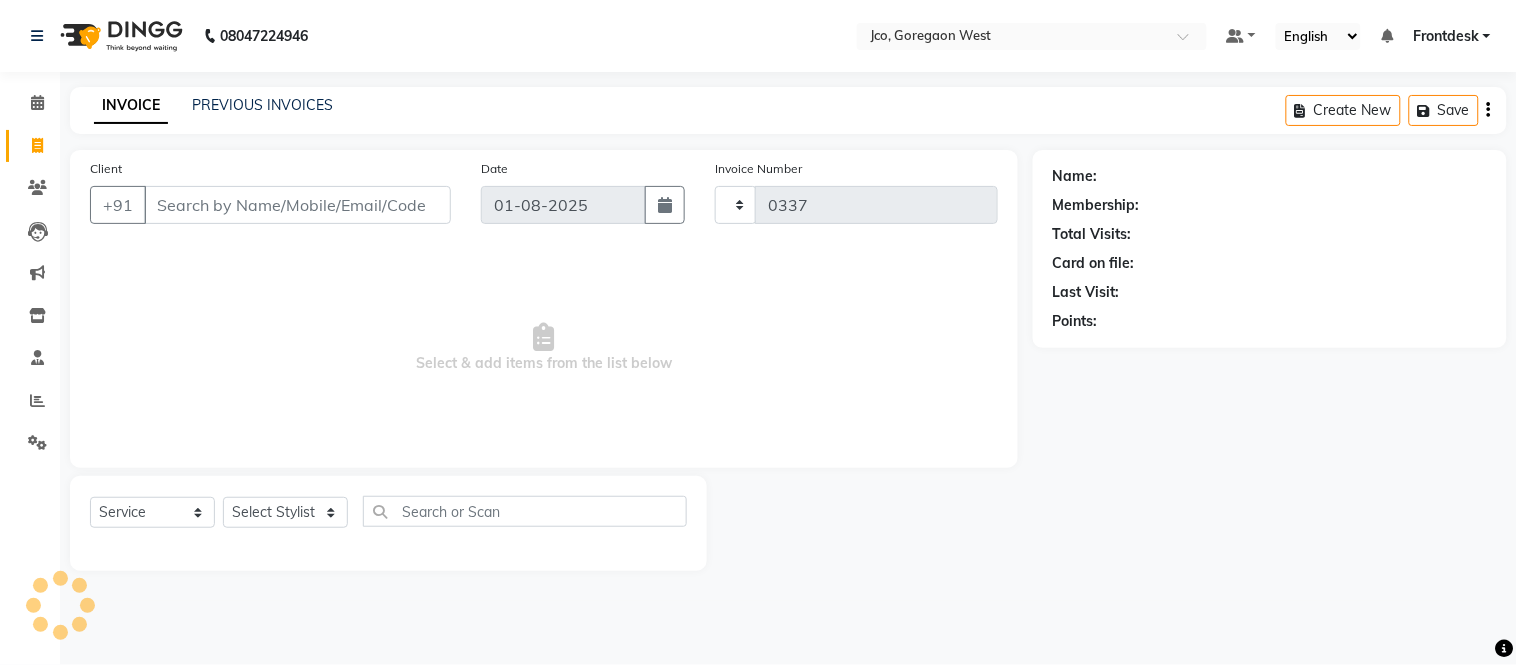 select on "8000" 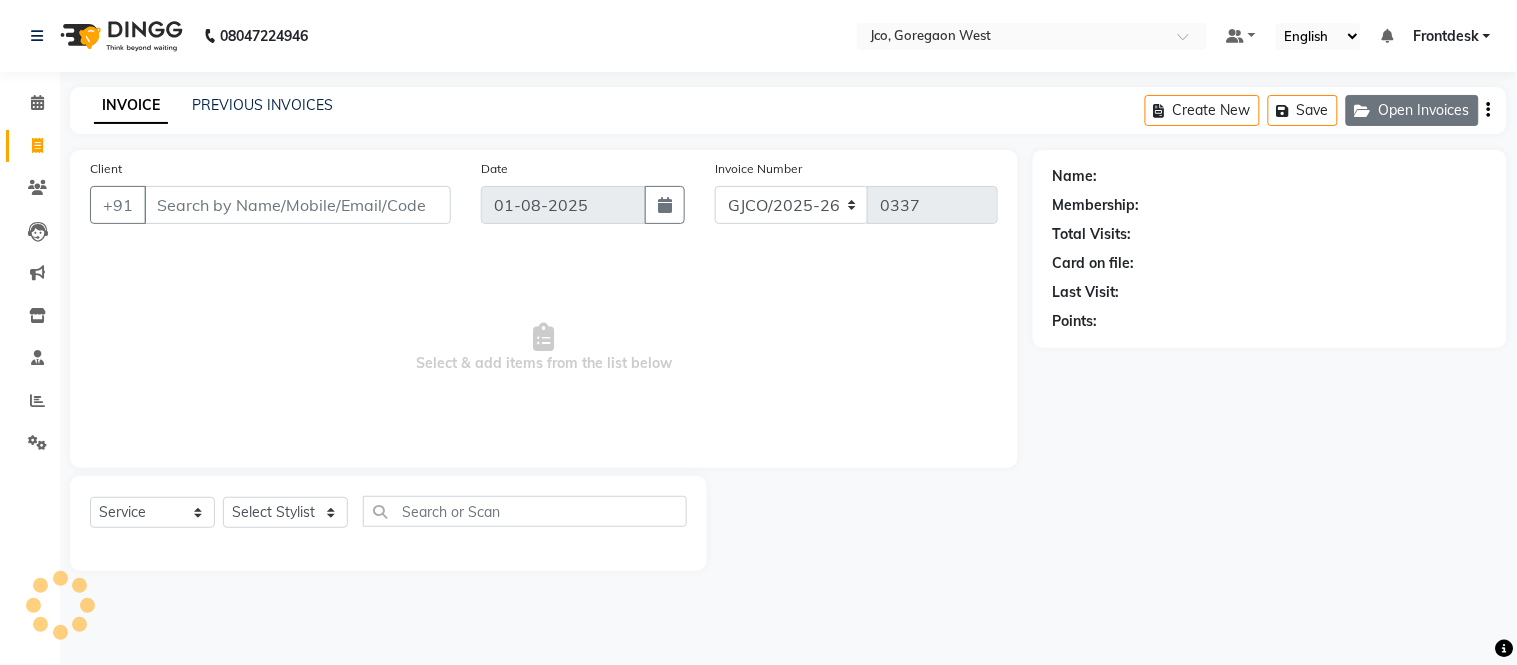 click on "Open Invoices" 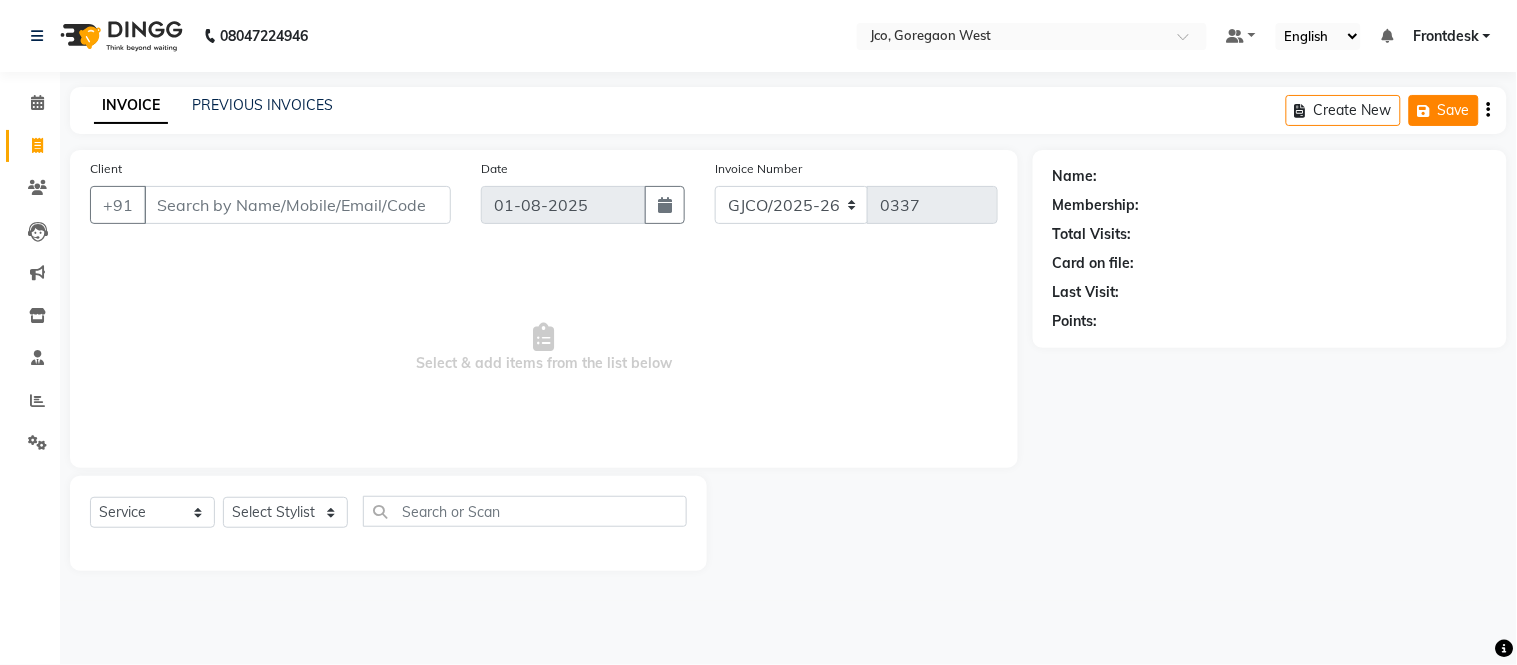 click on "Save" 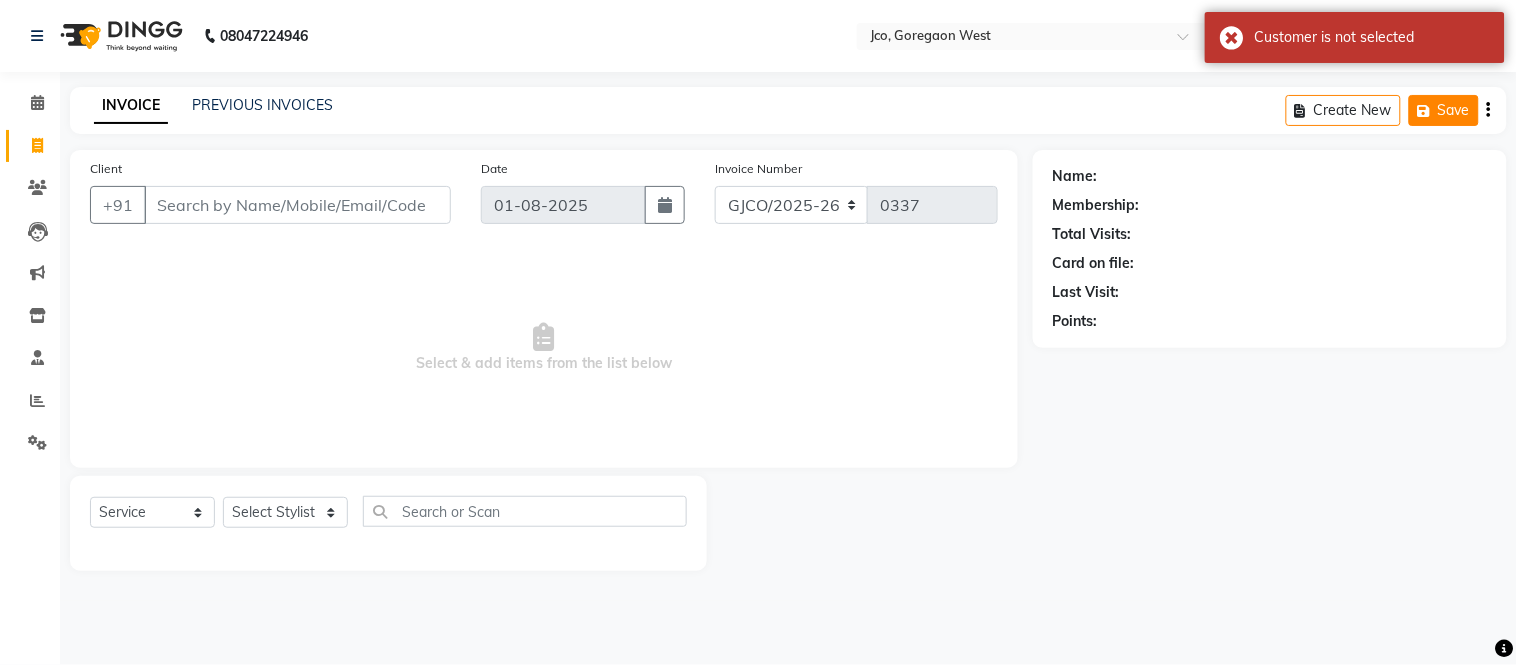 type 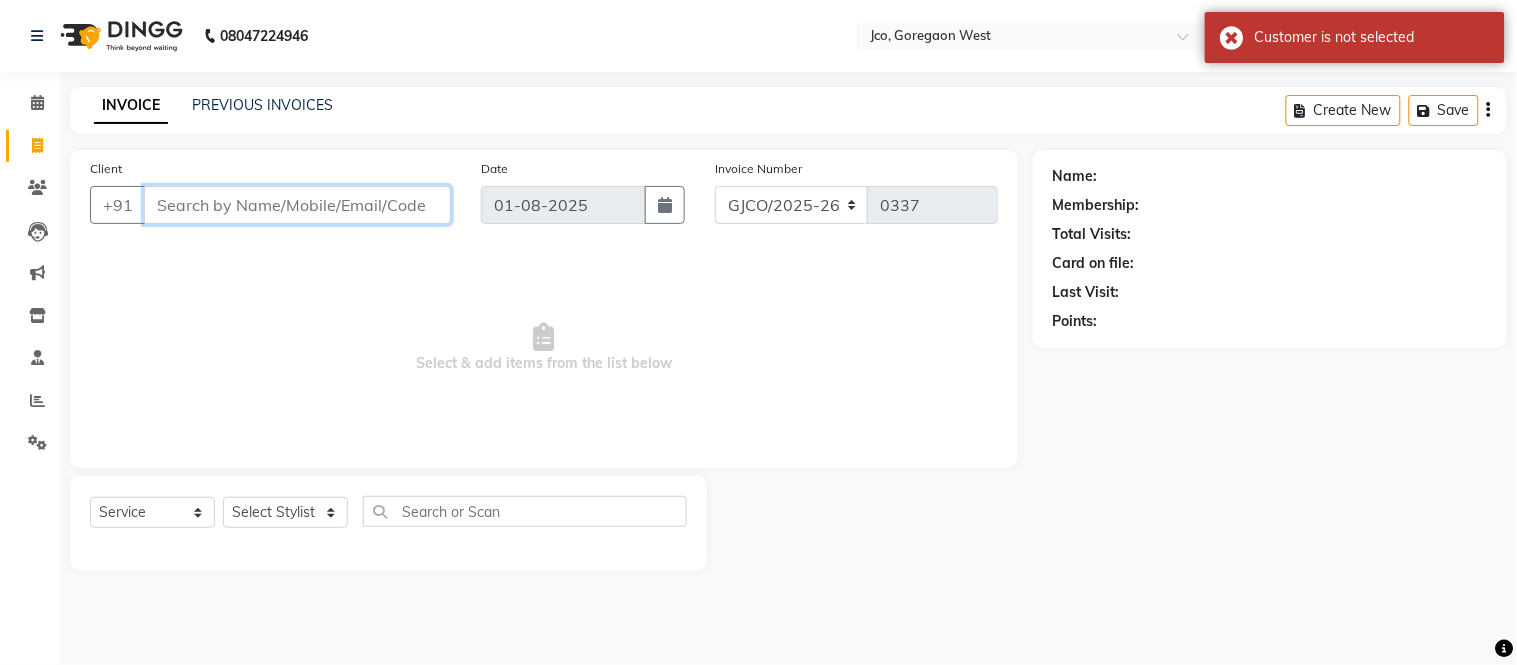 click on "Client" at bounding box center (297, 205) 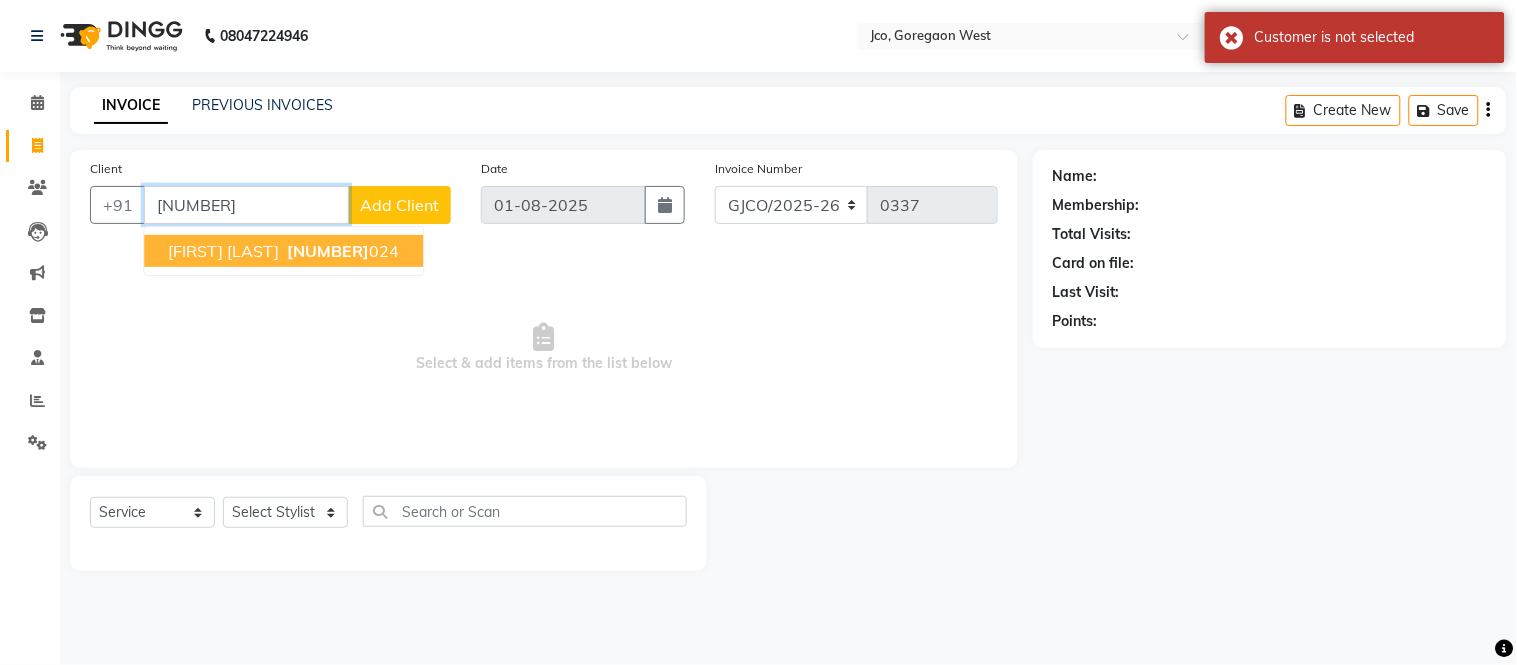 click on "[NUMBER]" at bounding box center (328, 251) 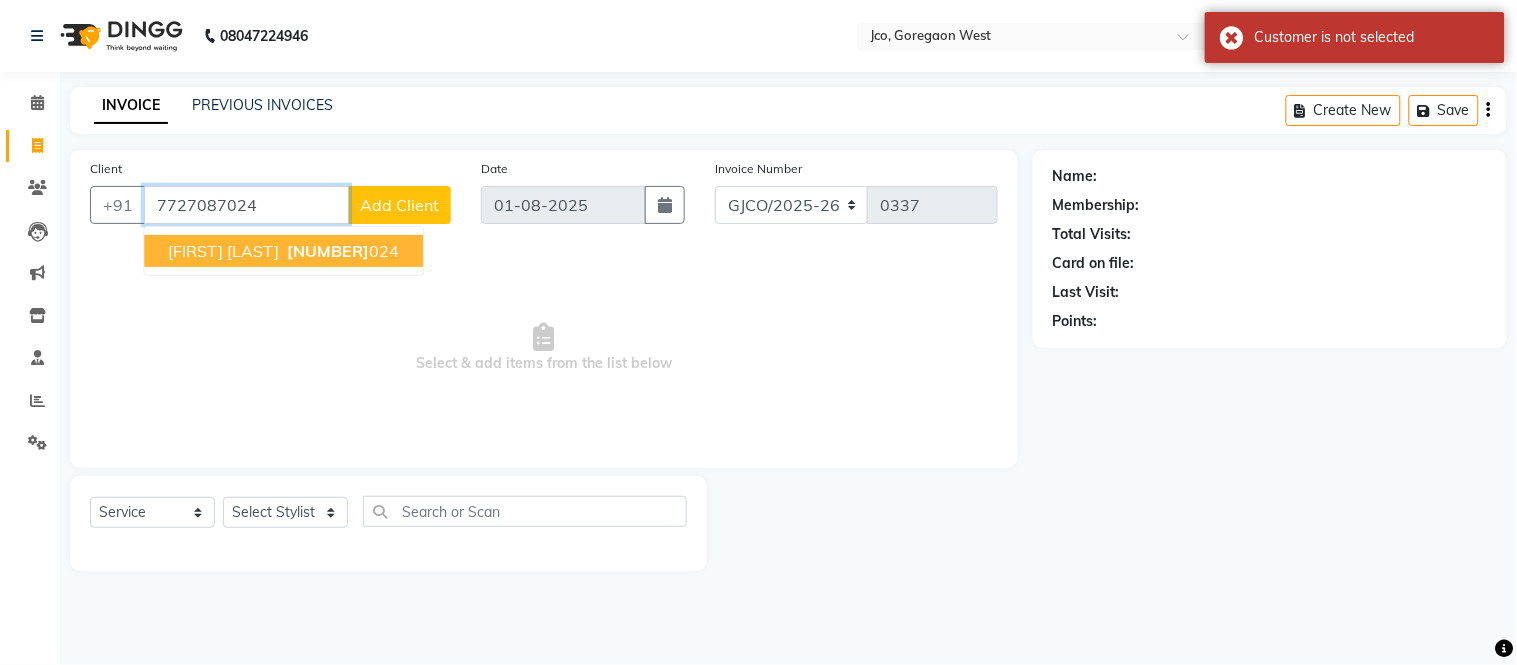 type on "7727087024" 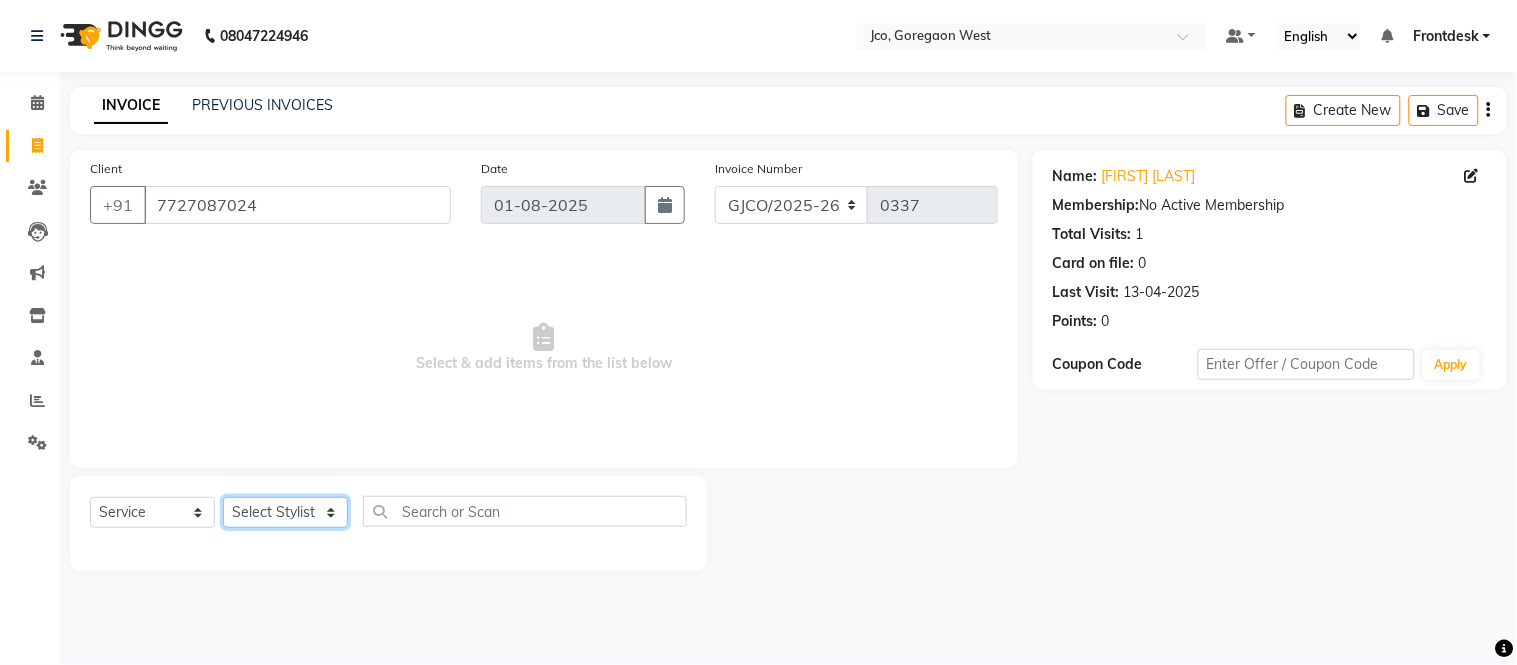 click on "Select Stylist Abdul Abid Afsha Shaikh Ajmal Aphy Araslan Ashfaque Aslam Azhar Gopal Jouyi Jubair Komal Tiwari Moon Lusi Naomi Raaj Raja Rose Ruchita Sunil katkar Sachin Kumar Thakur Sanatan sanjay Shilpa Shimrei Somya Thotsem as Tulika Wasim salmani Zing Kumwon Shatsang" 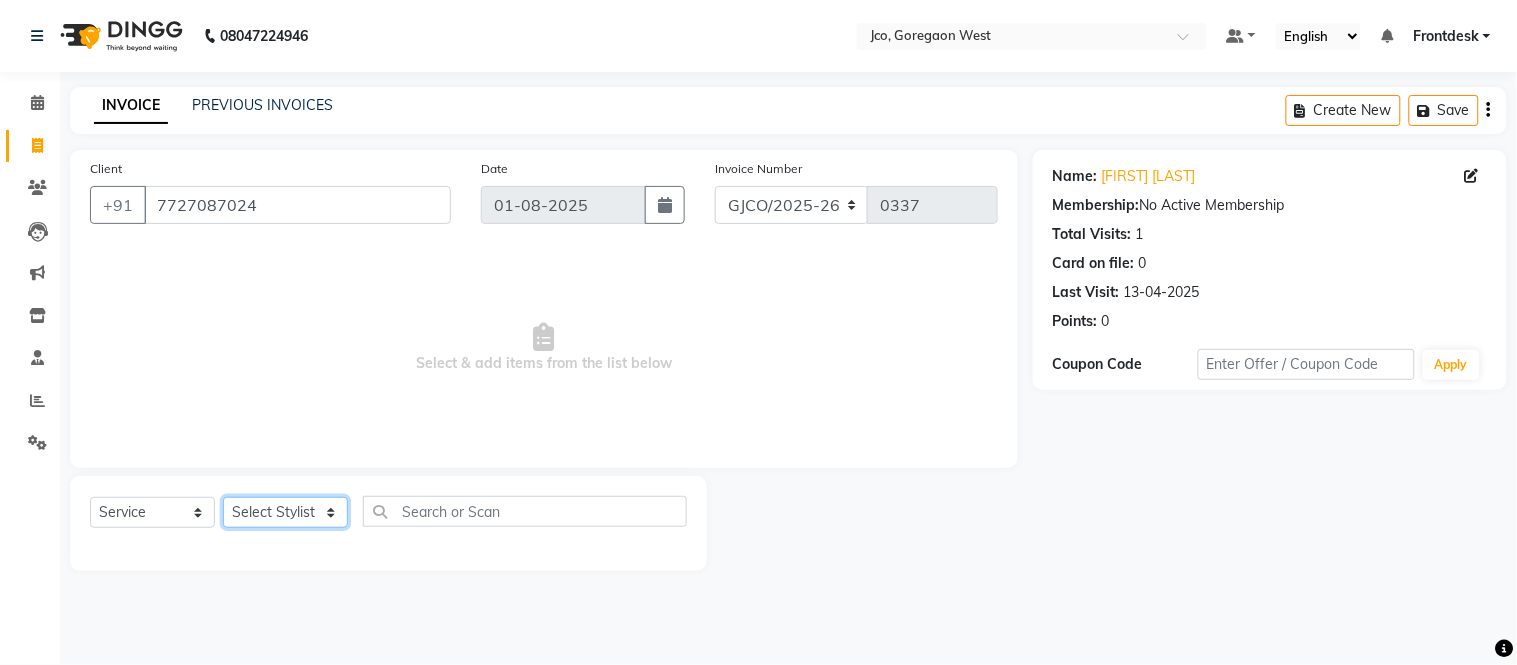 select on "68867" 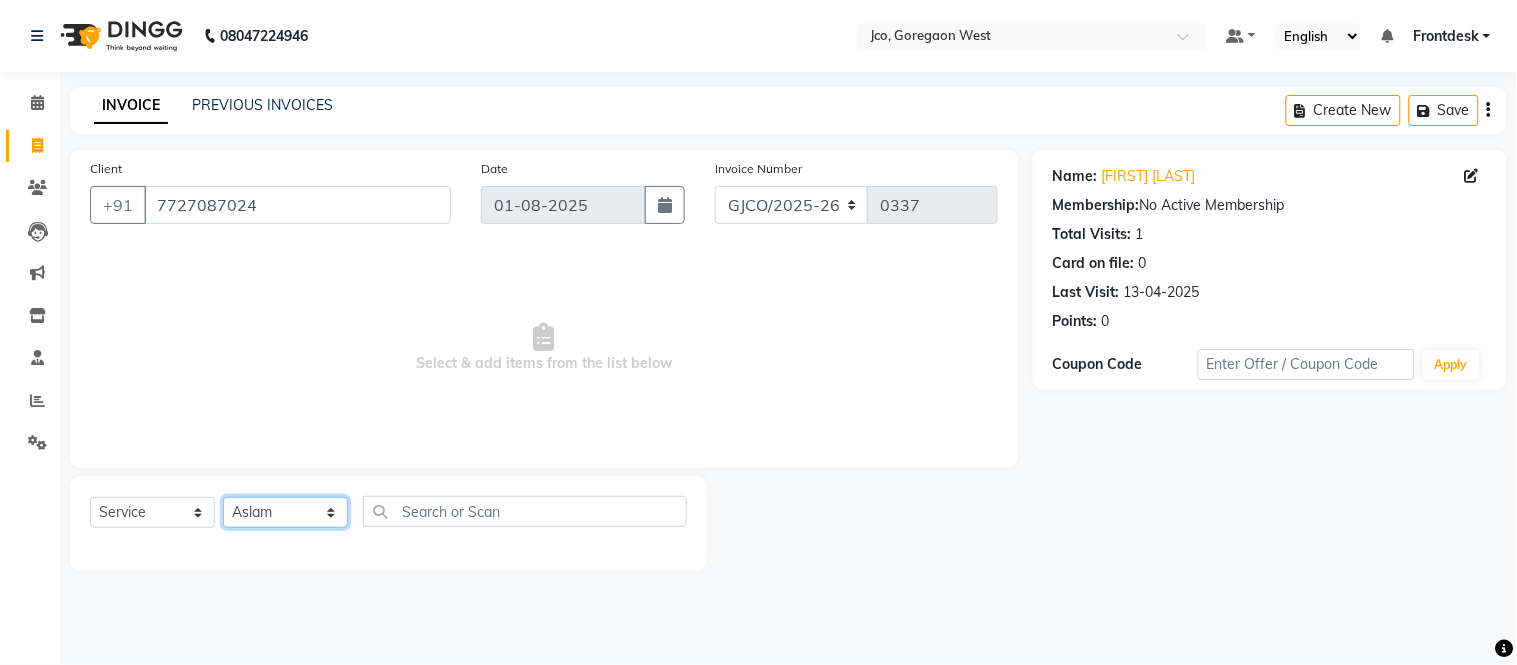 click on "Select Stylist Abdul Abid Afsha Shaikh Ajmal Aphy Araslan Ashfaque Aslam Azhar Gopal Jouyi Jubair Komal Tiwari Moon Lusi Naomi Raaj Raja Rose Ruchita Sunil katkar Sachin Kumar Thakur Sanatan sanjay Shilpa Shimrei Somya Thotsem as Tulika Wasim salmani Zing Kumwon Shatsang" 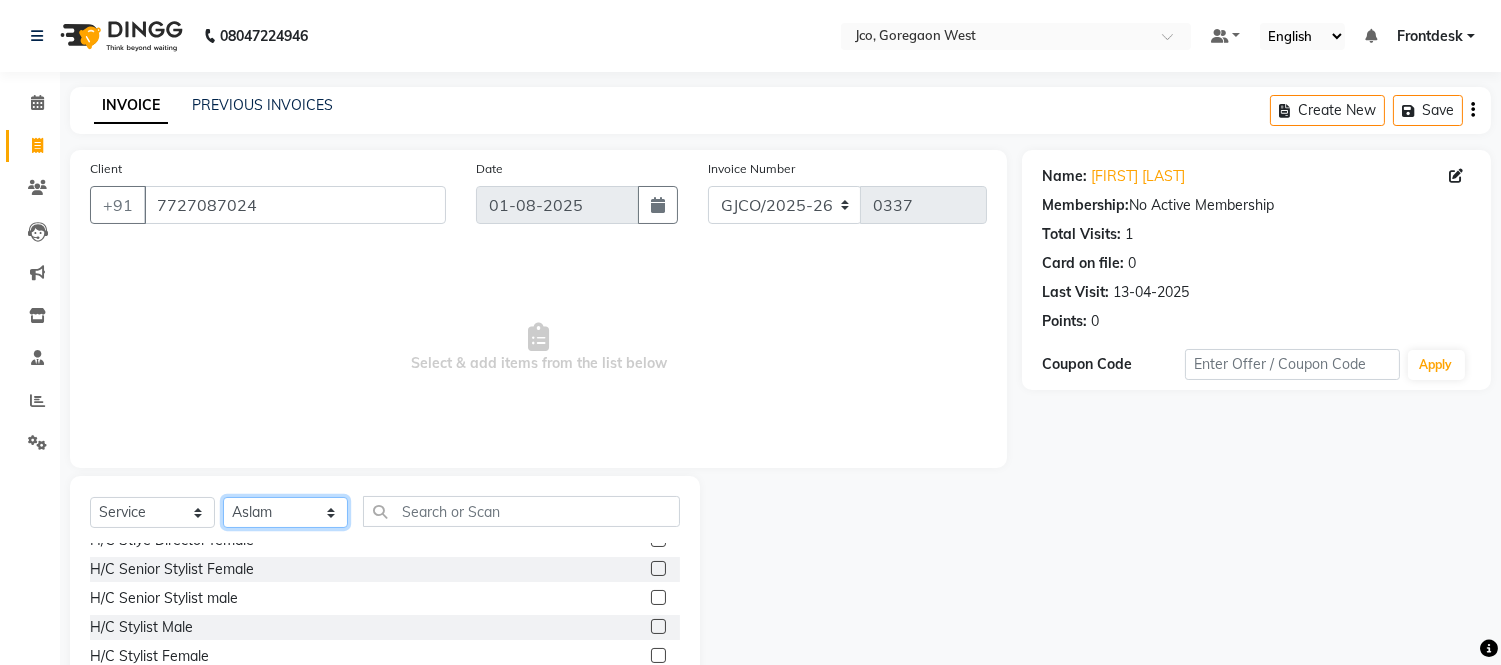 scroll, scrollTop: 103, scrollLeft: 0, axis: vertical 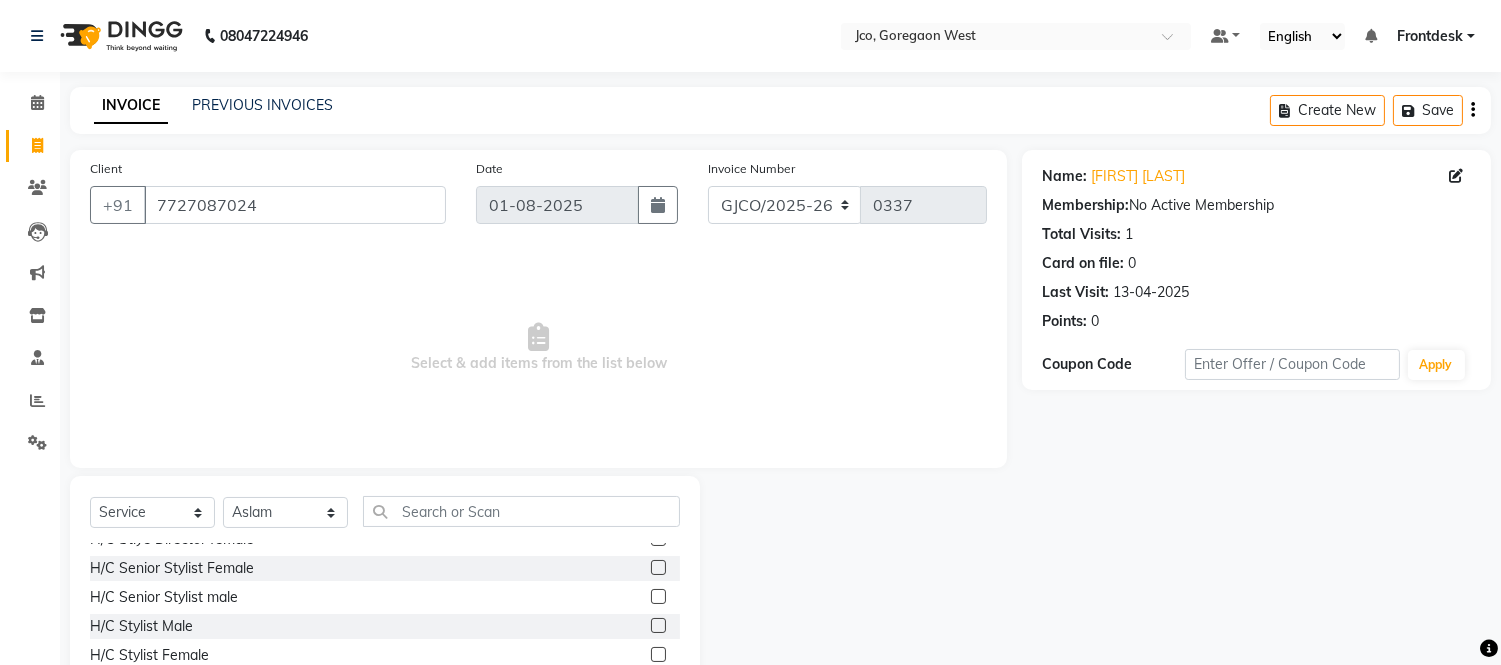 click 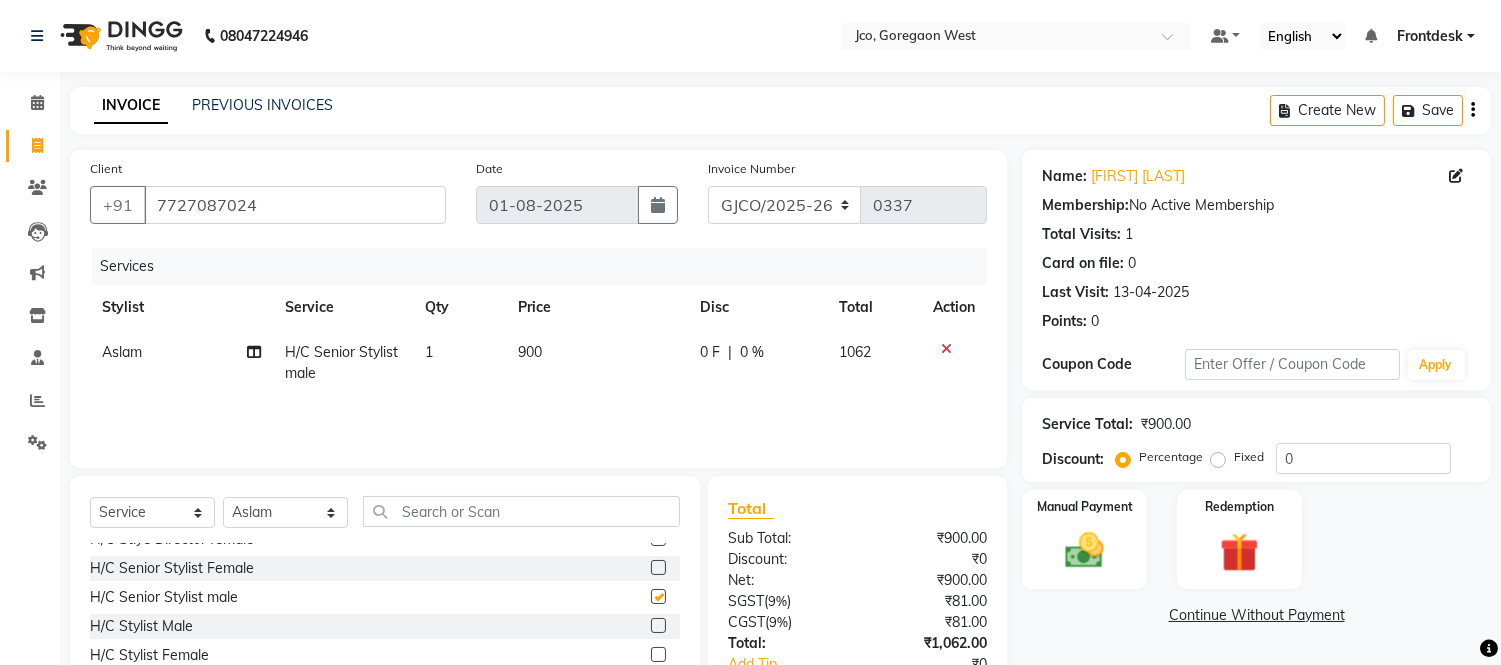 checkbox on "false" 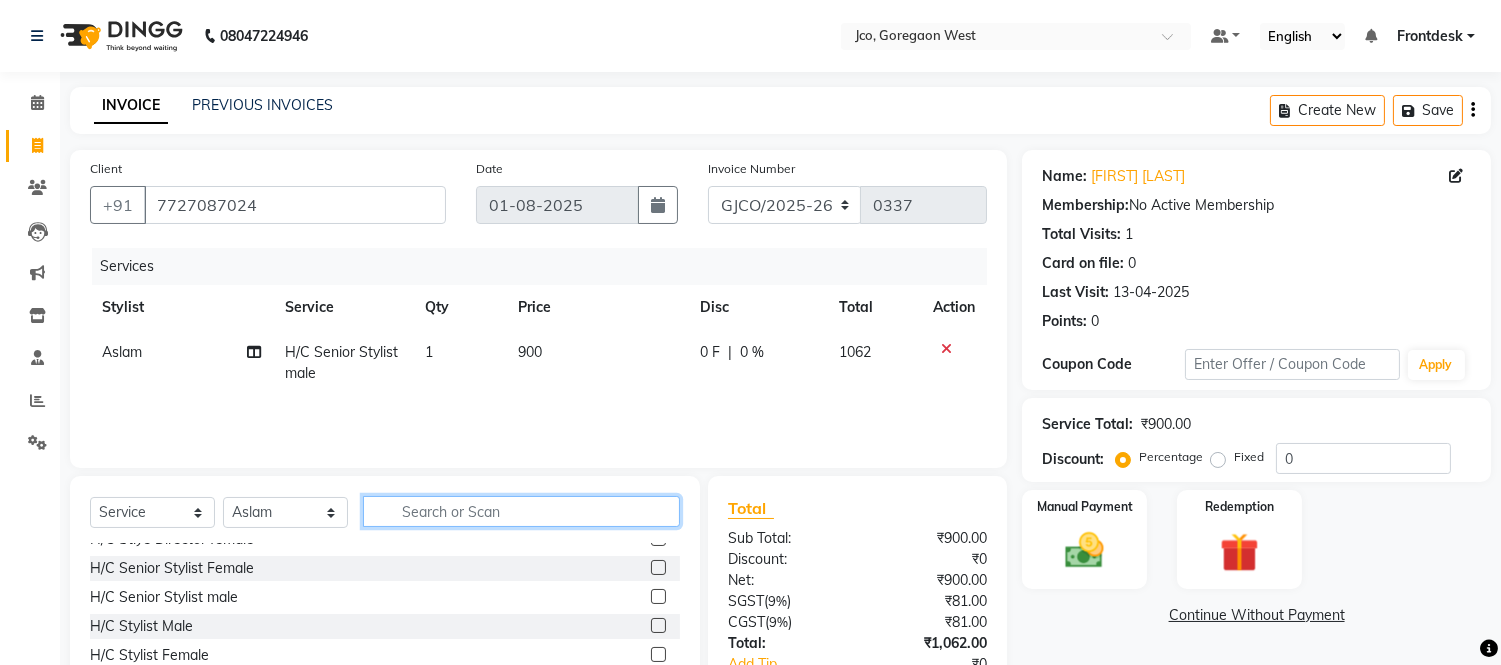 click 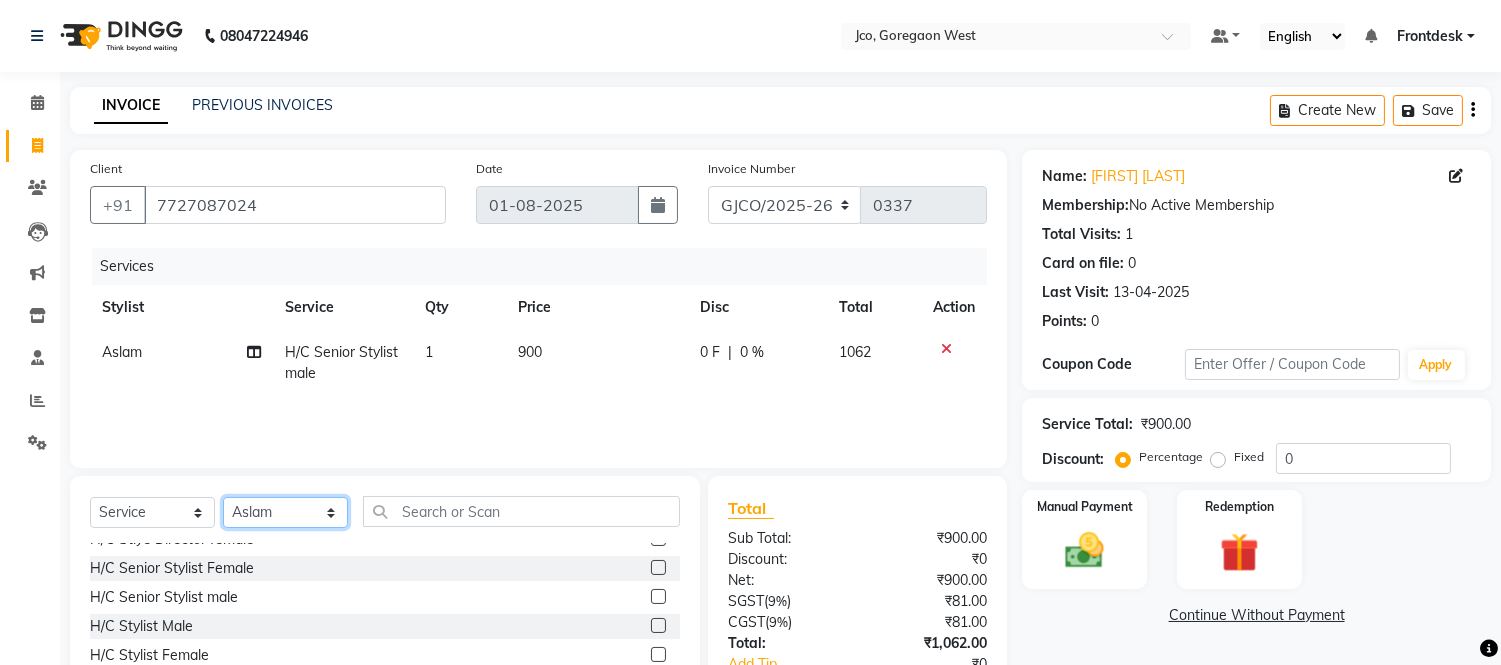 click on "Select Stylist Abdul Abid Afsha Shaikh Ajmal Aphy Araslan Ashfaque Aslam Azhar Gopal Jouyi Jubair Komal Tiwari Moon Lusi Naomi Raaj Raja Rose Ruchita Sunil katkar Sachin Kumar Thakur Sanatan sanjay Shilpa Shimrei Somya Thotsem as Tulika Wasim salmani Zing Kumwon Shatsang" 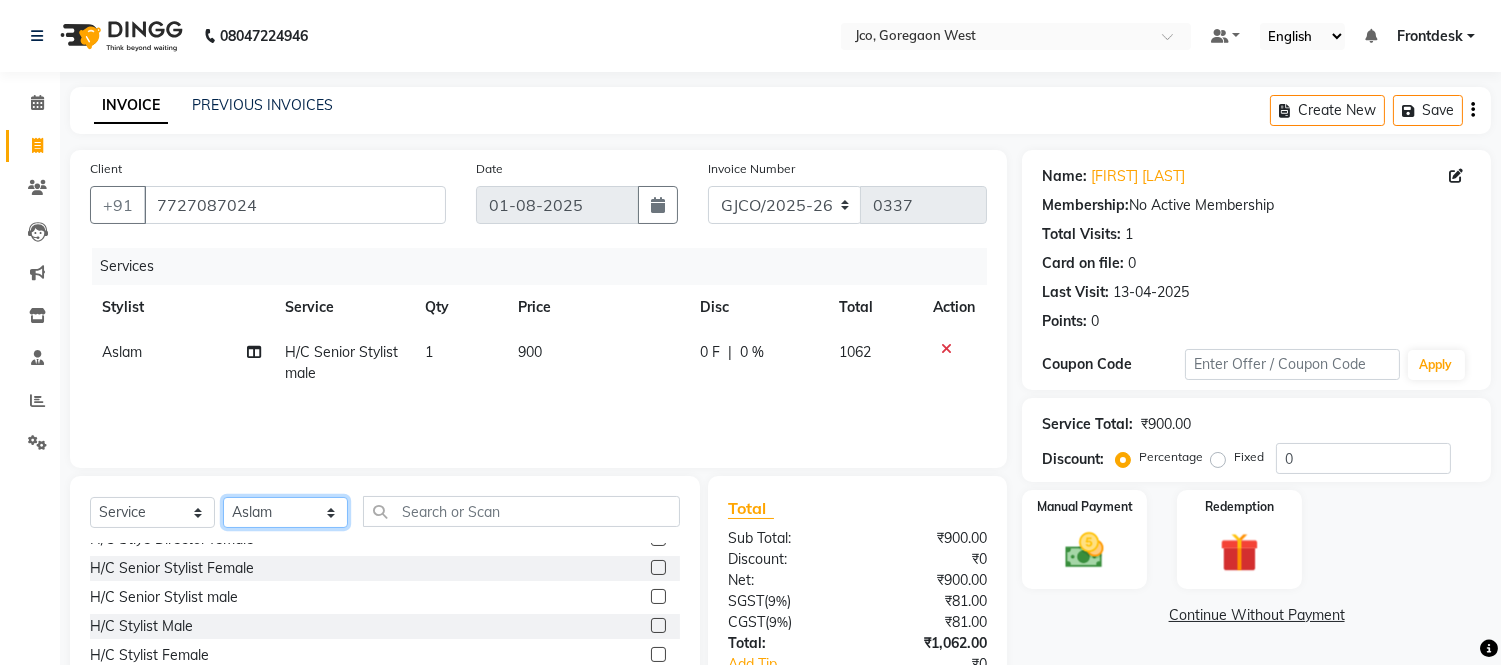 select on "84060" 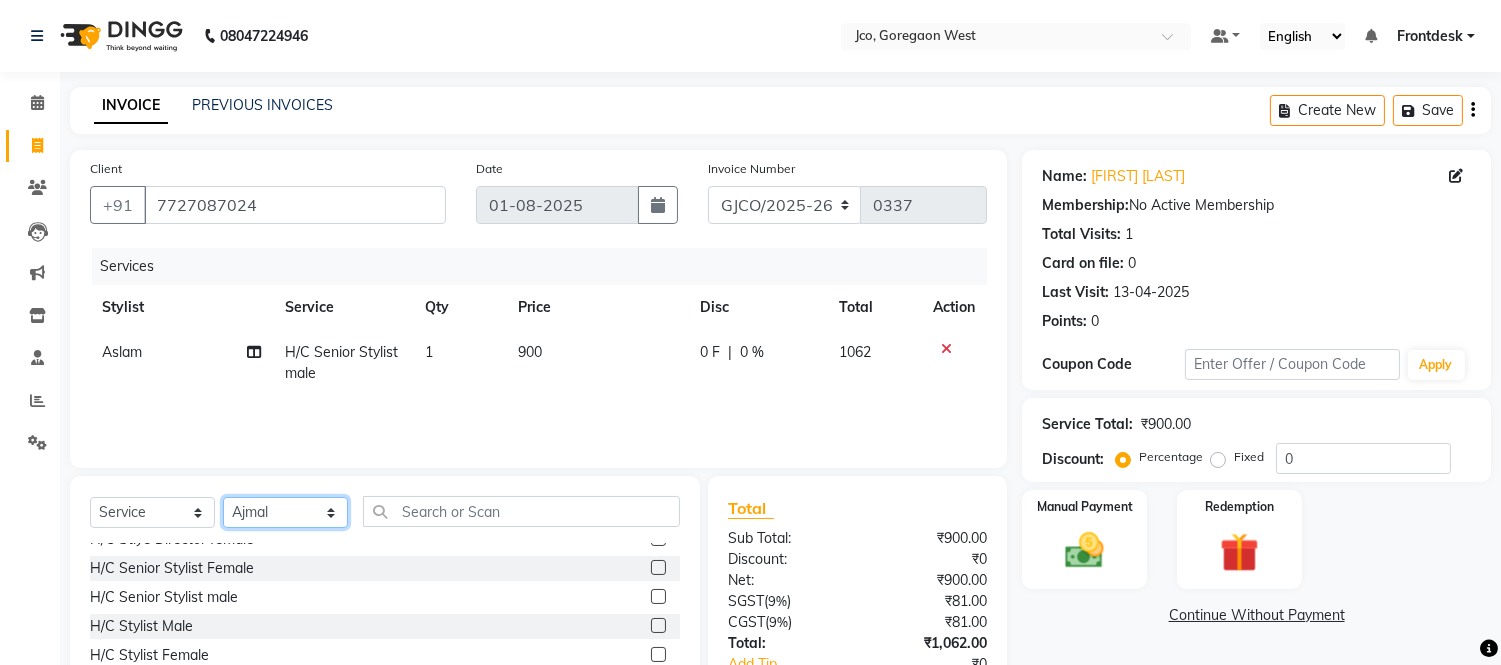 click on "Select Stylist Abdul Abid Afsha Shaikh Ajmal Aphy Araslan Ashfaque Aslam Azhar Gopal Jouyi Jubair Komal Tiwari Moon Lusi Naomi Raaj Raja Rose Ruchita Sunil katkar Sachin Kumar Thakur Sanatan sanjay Shilpa Shimrei Somya Thotsem as Tulika Wasim salmani Zing Kumwon Shatsang" 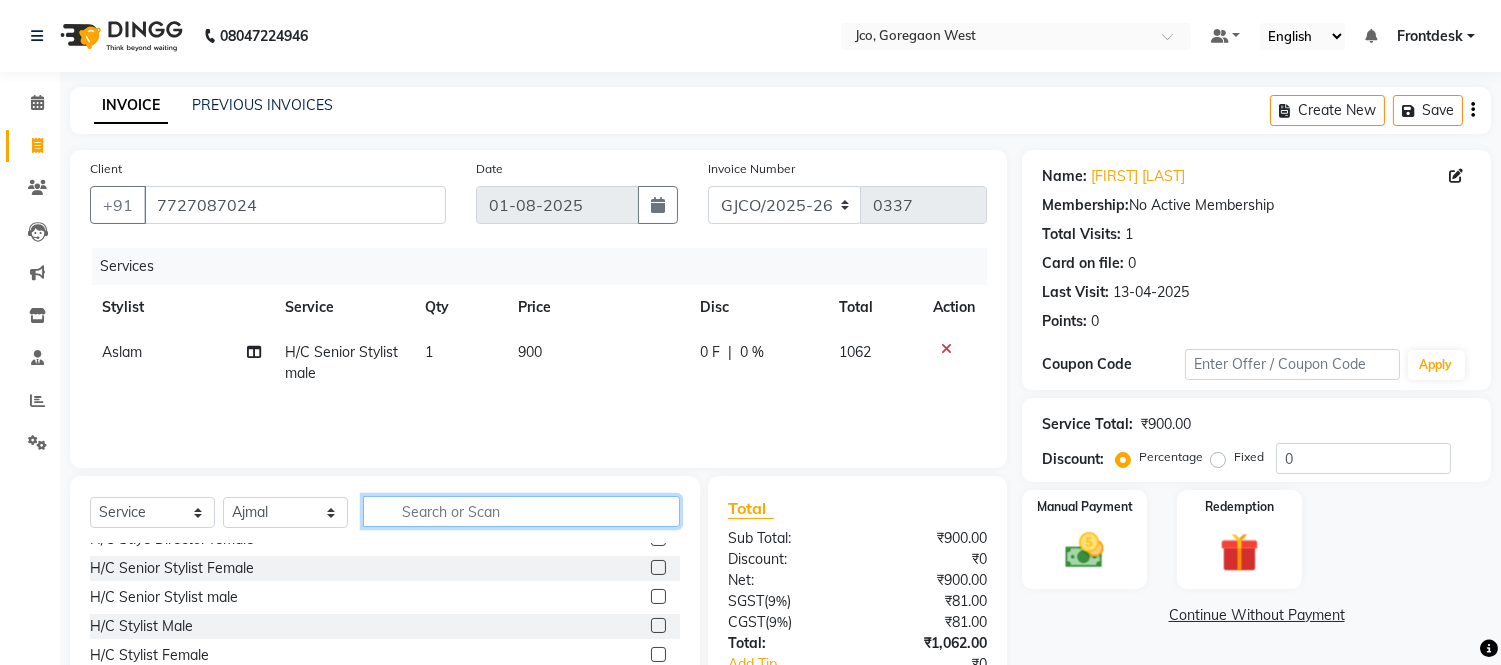 click 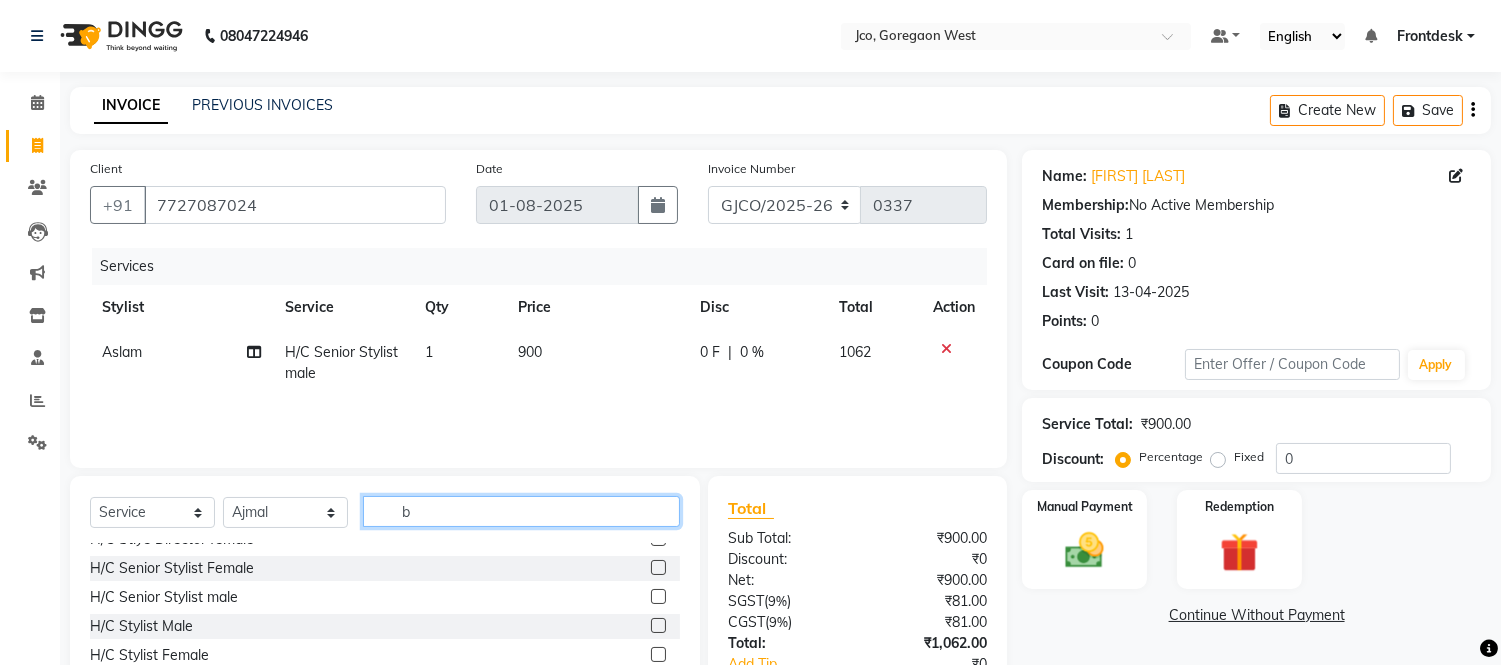 scroll, scrollTop: 0, scrollLeft: 0, axis: both 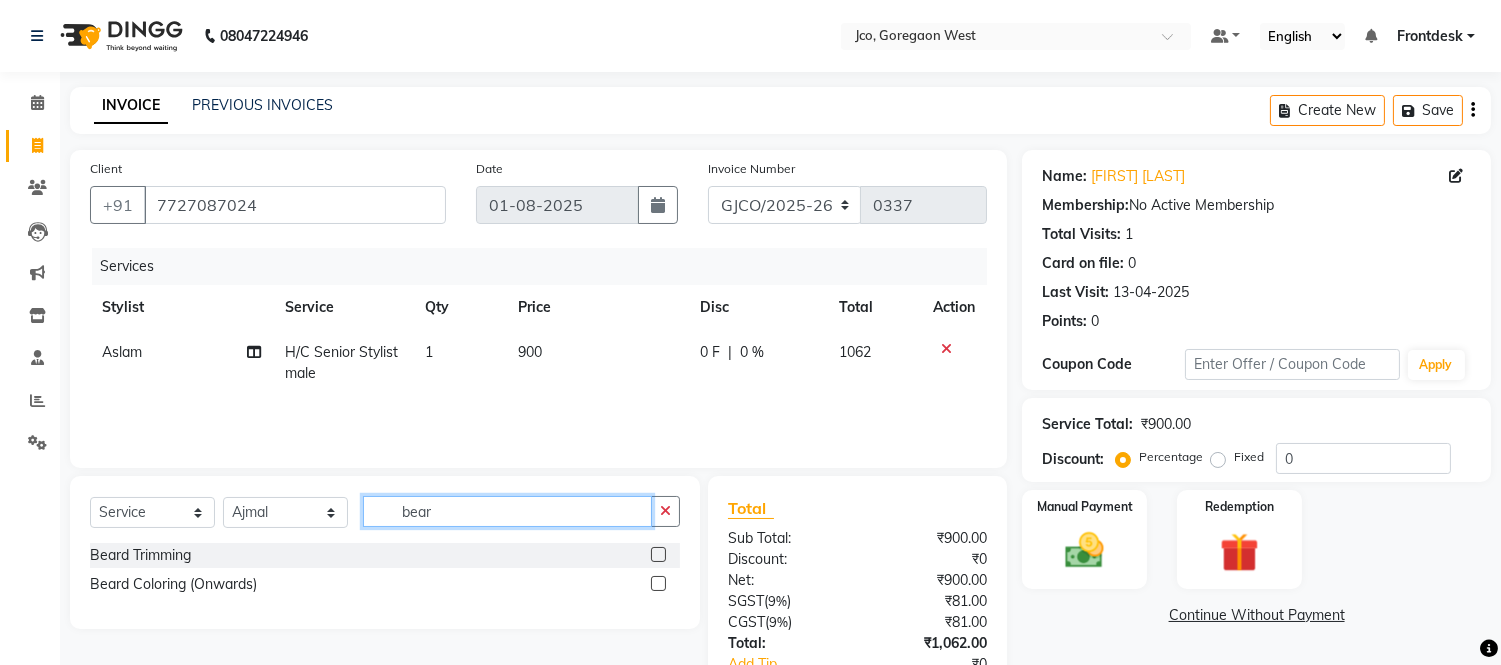 type on "bear" 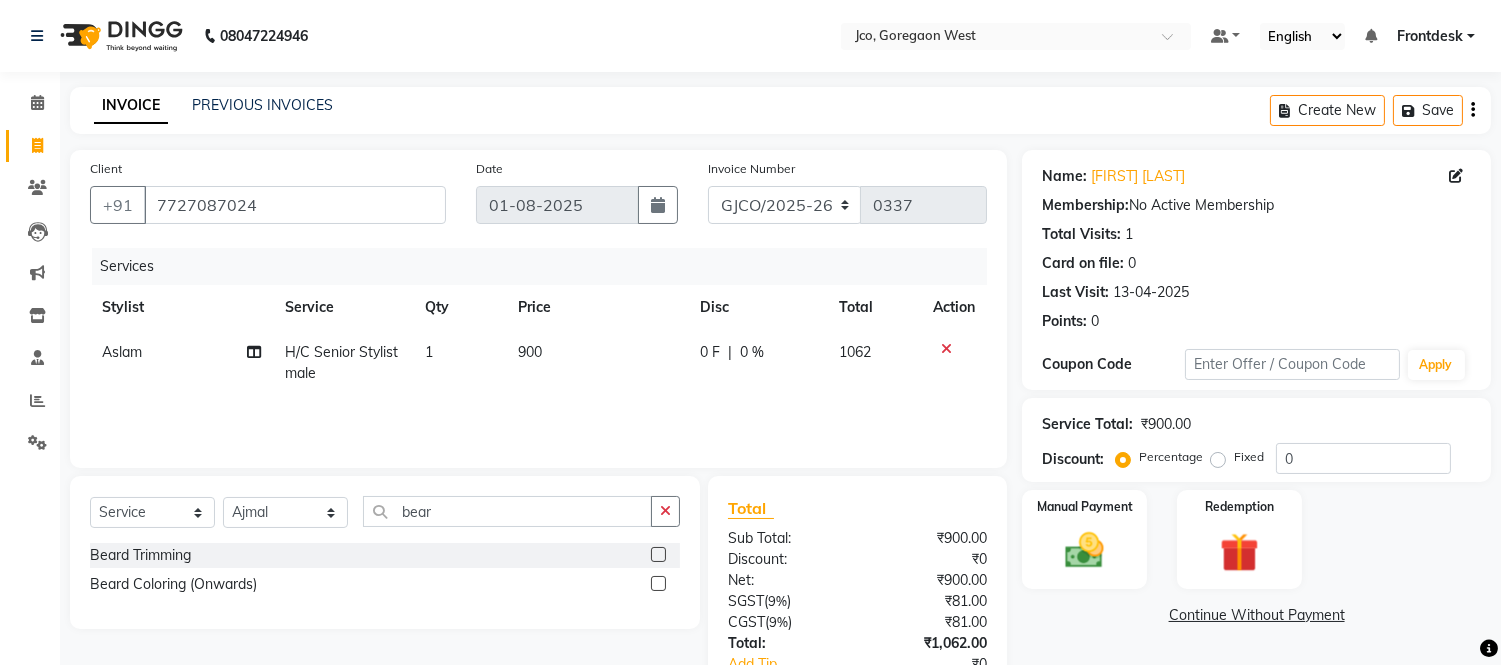 click 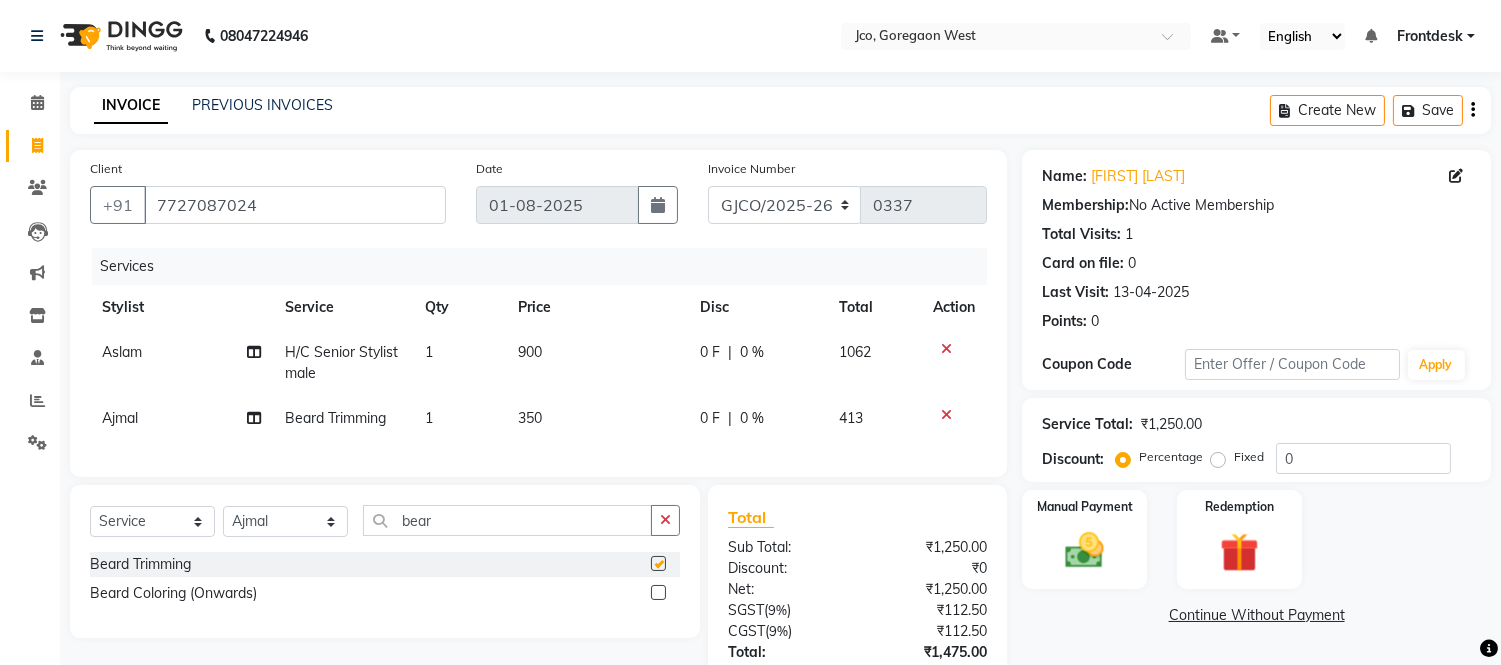 checkbox on "false" 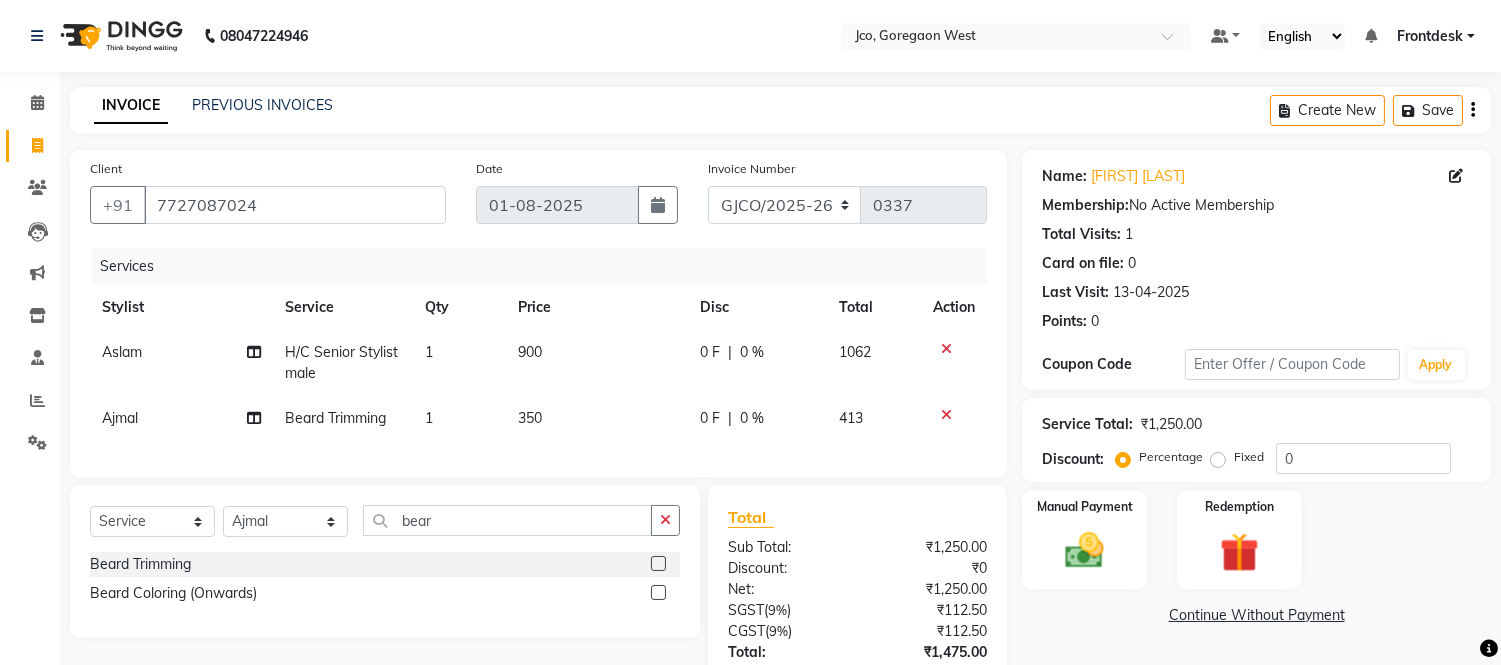 click on "350" 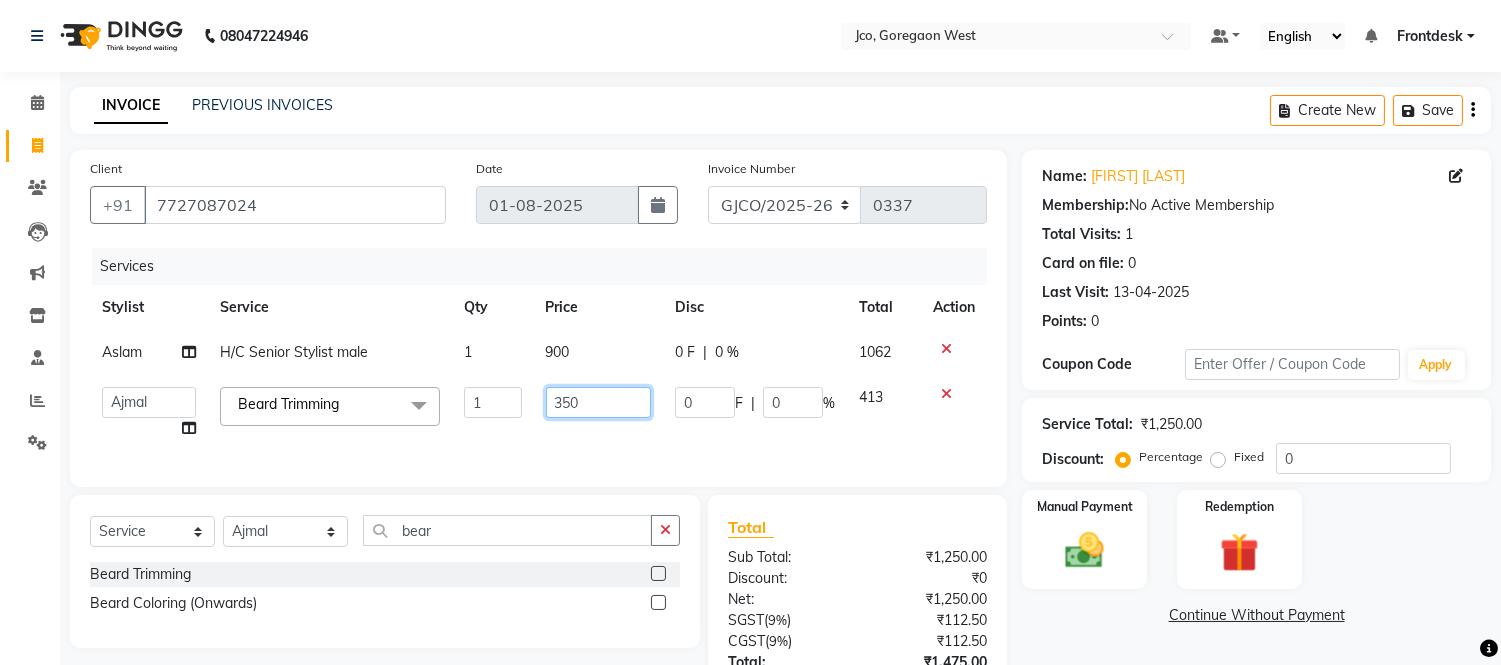 click on "350" 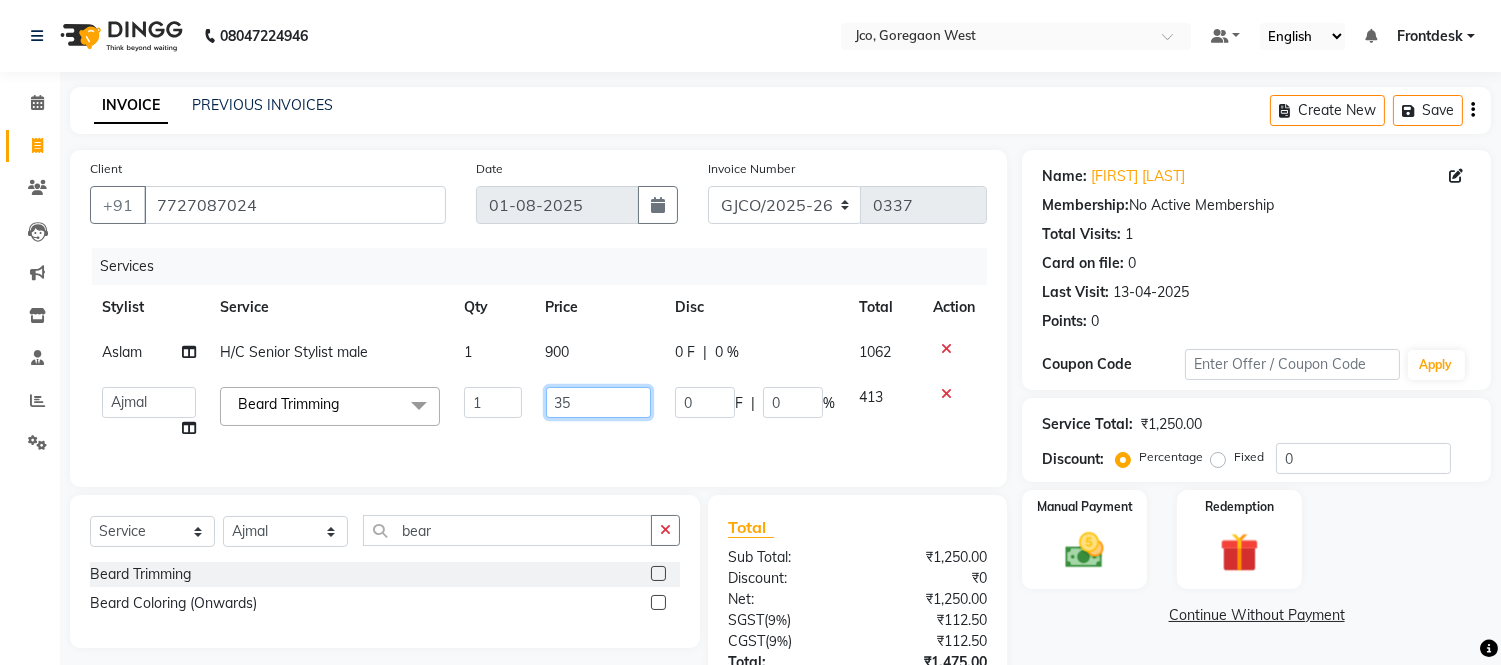 type on "3" 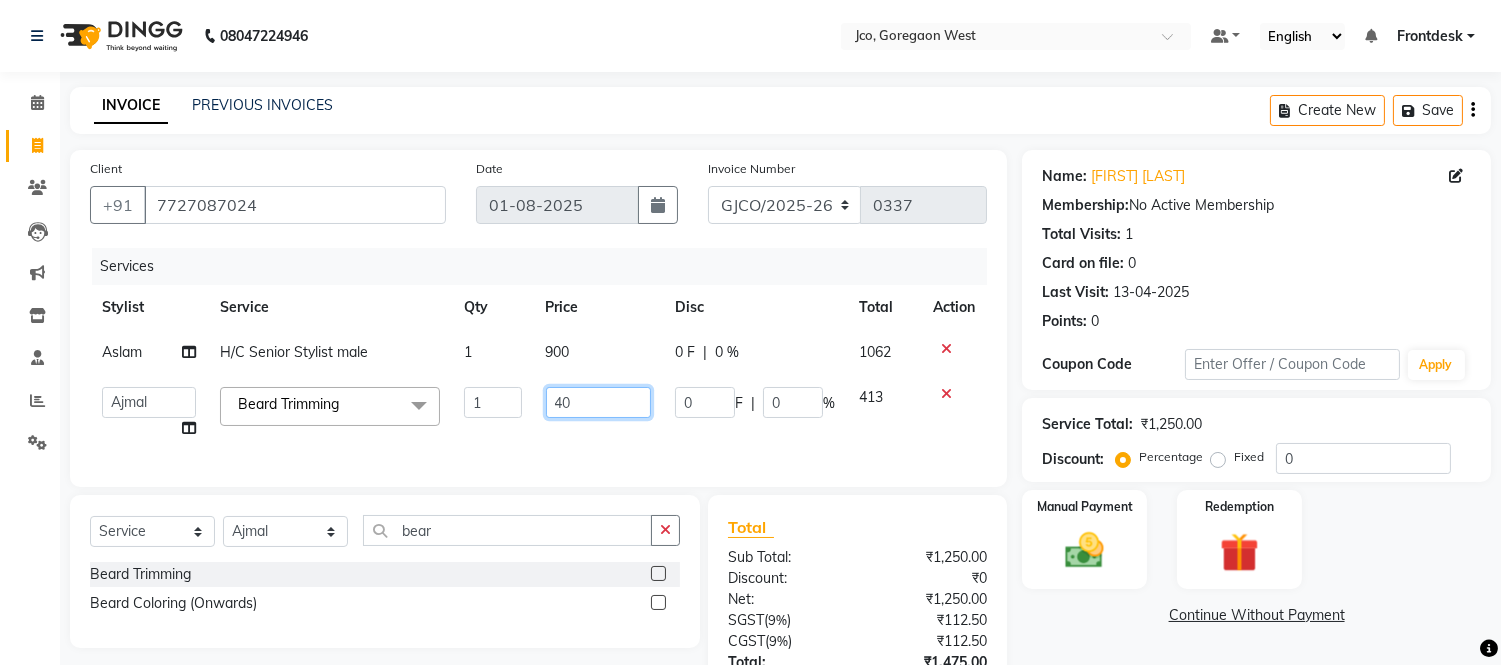 type on "400" 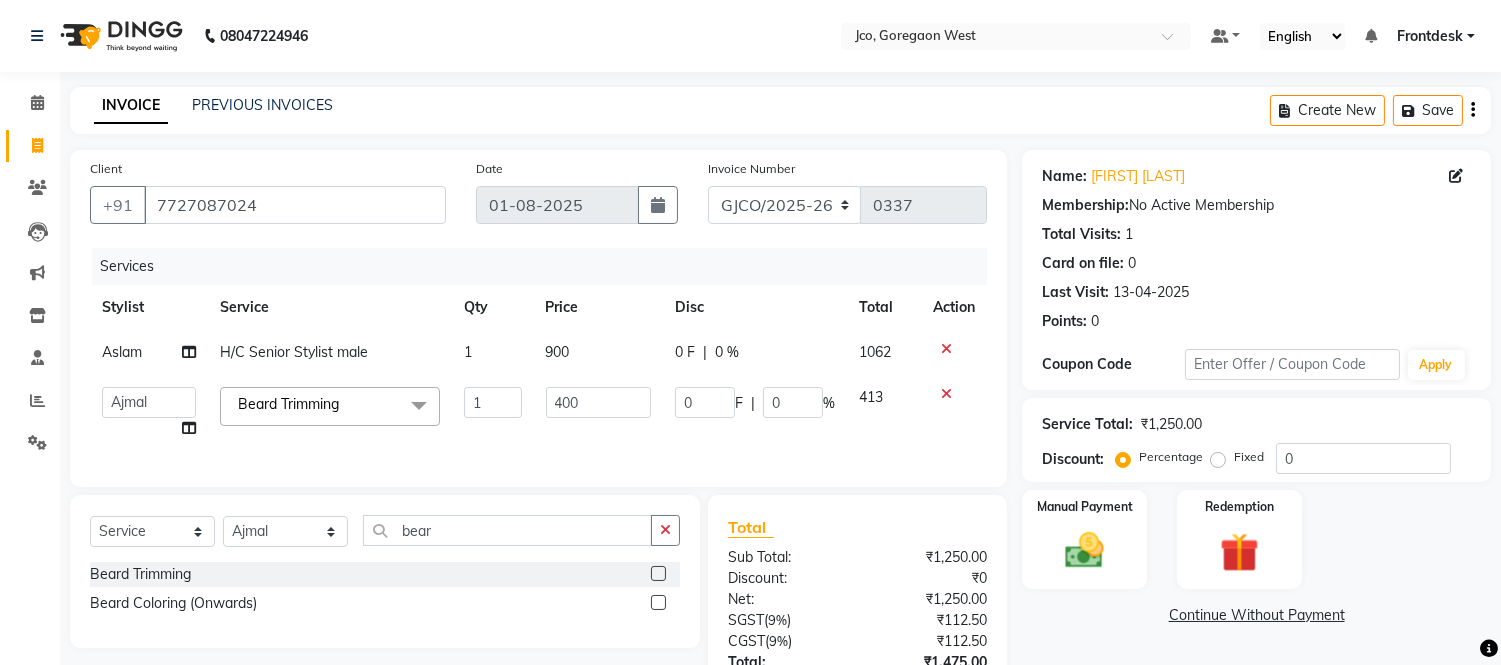 click on "0 F | 0 %" 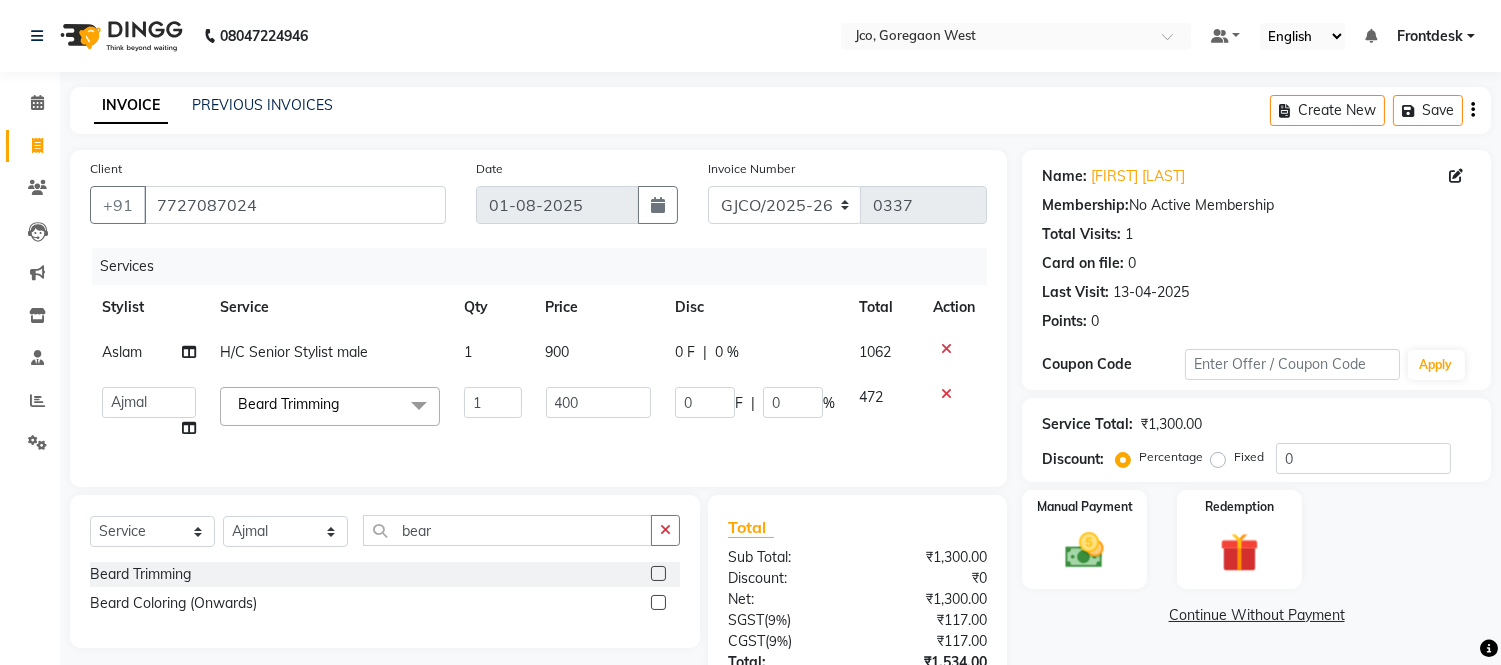 scroll, scrollTop: 170, scrollLeft: 0, axis: vertical 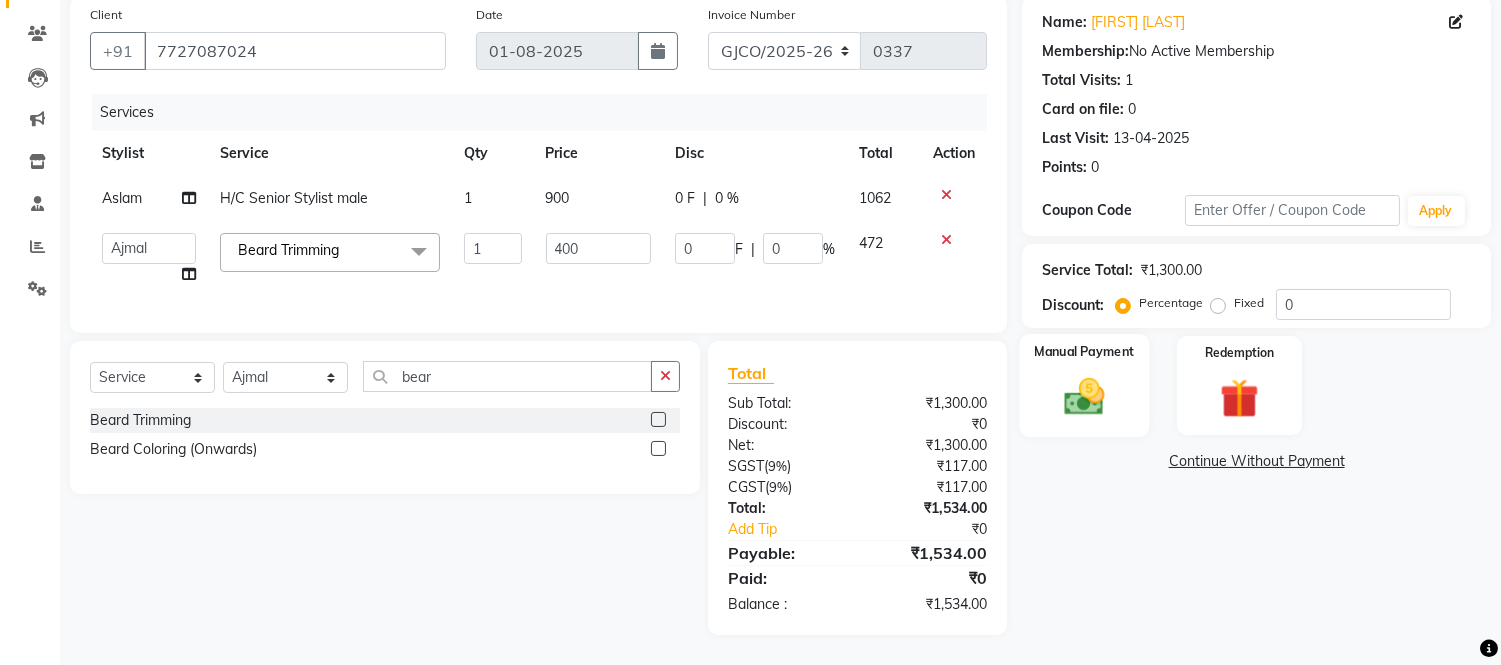 click 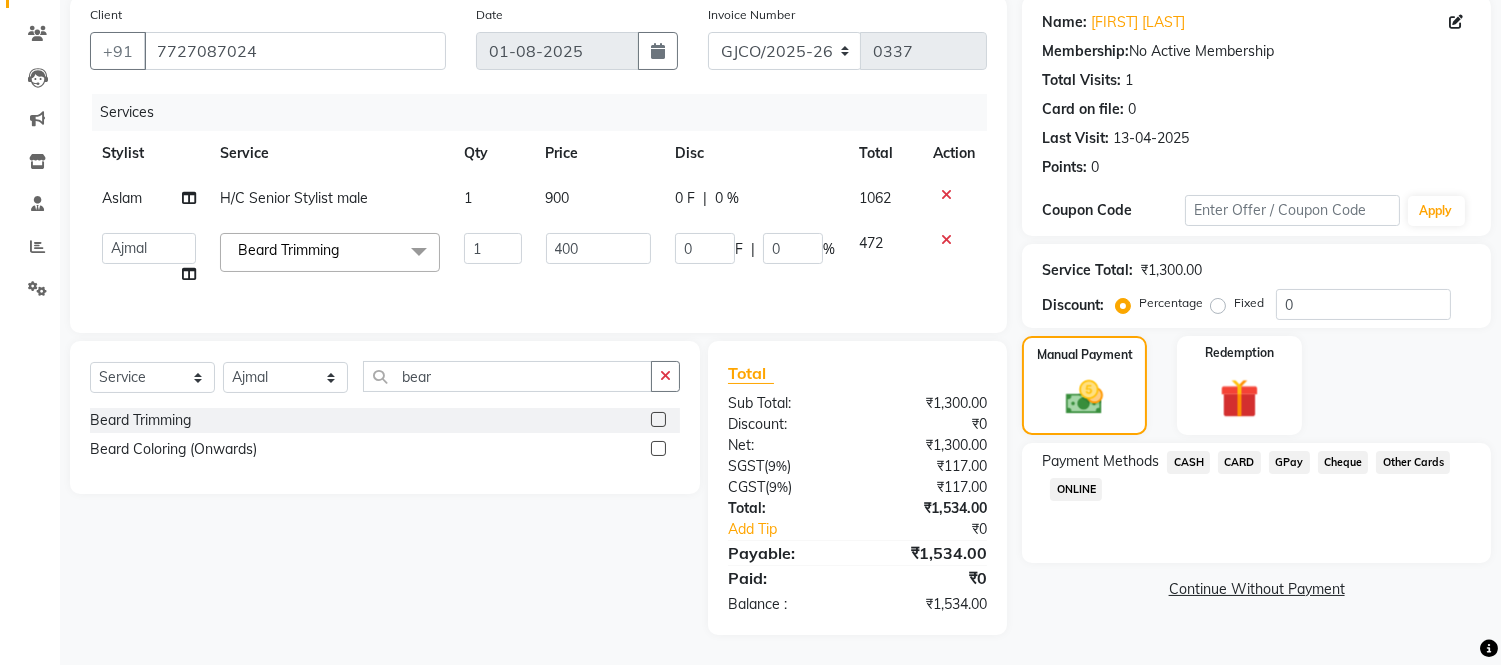 click on "CARD" 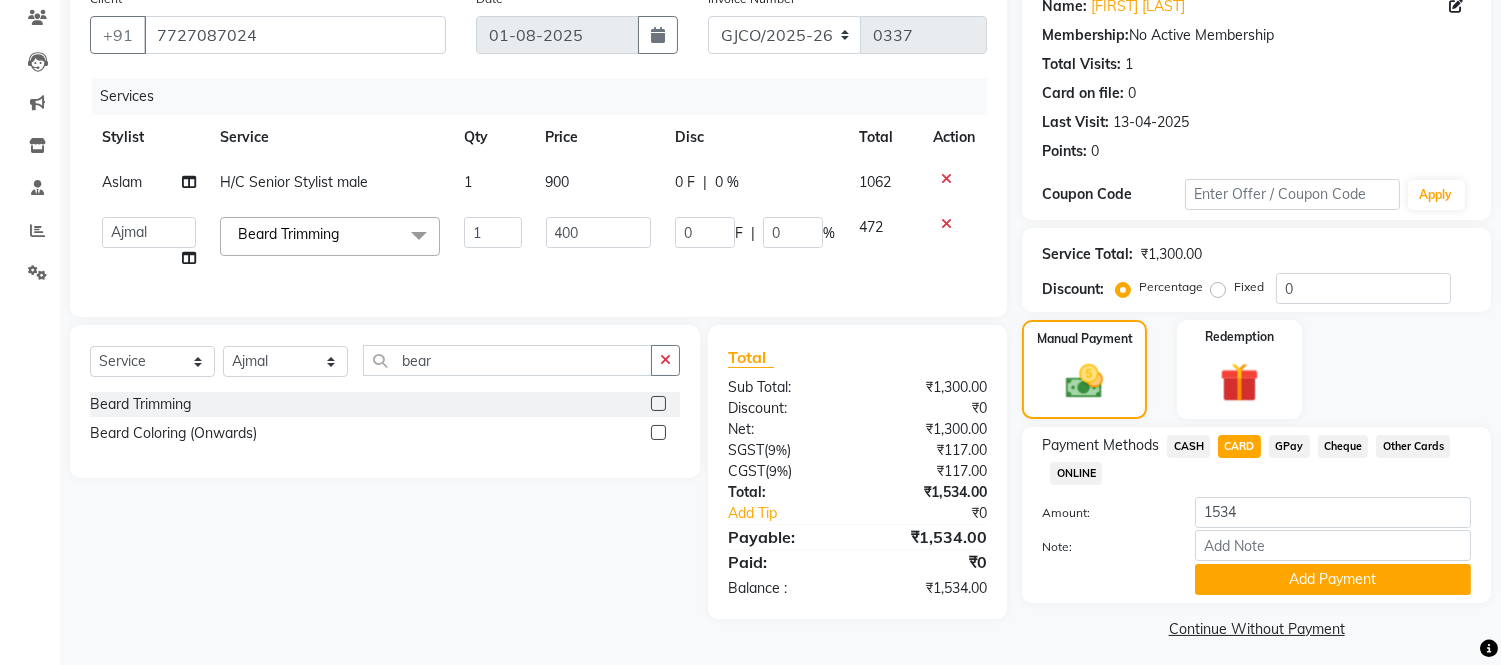 scroll, scrollTop: 178, scrollLeft: 0, axis: vertical 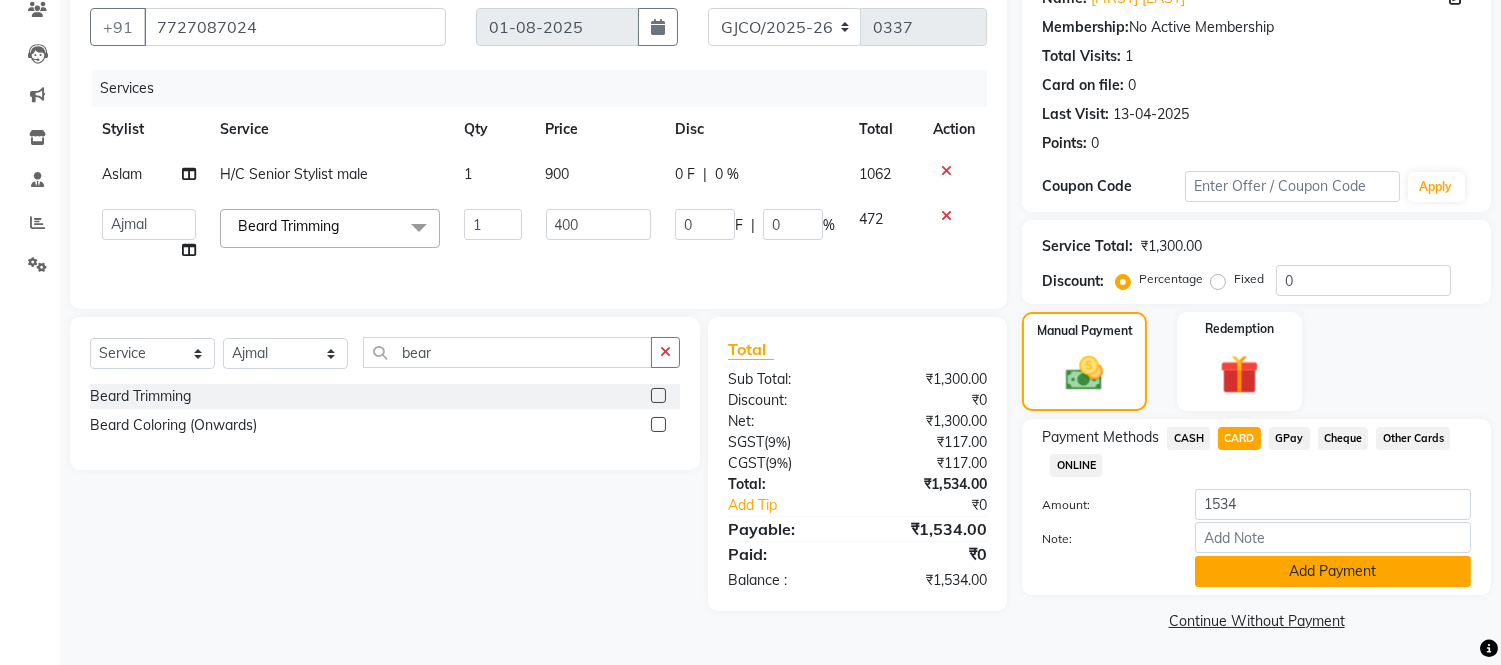 click on "Add Payment" 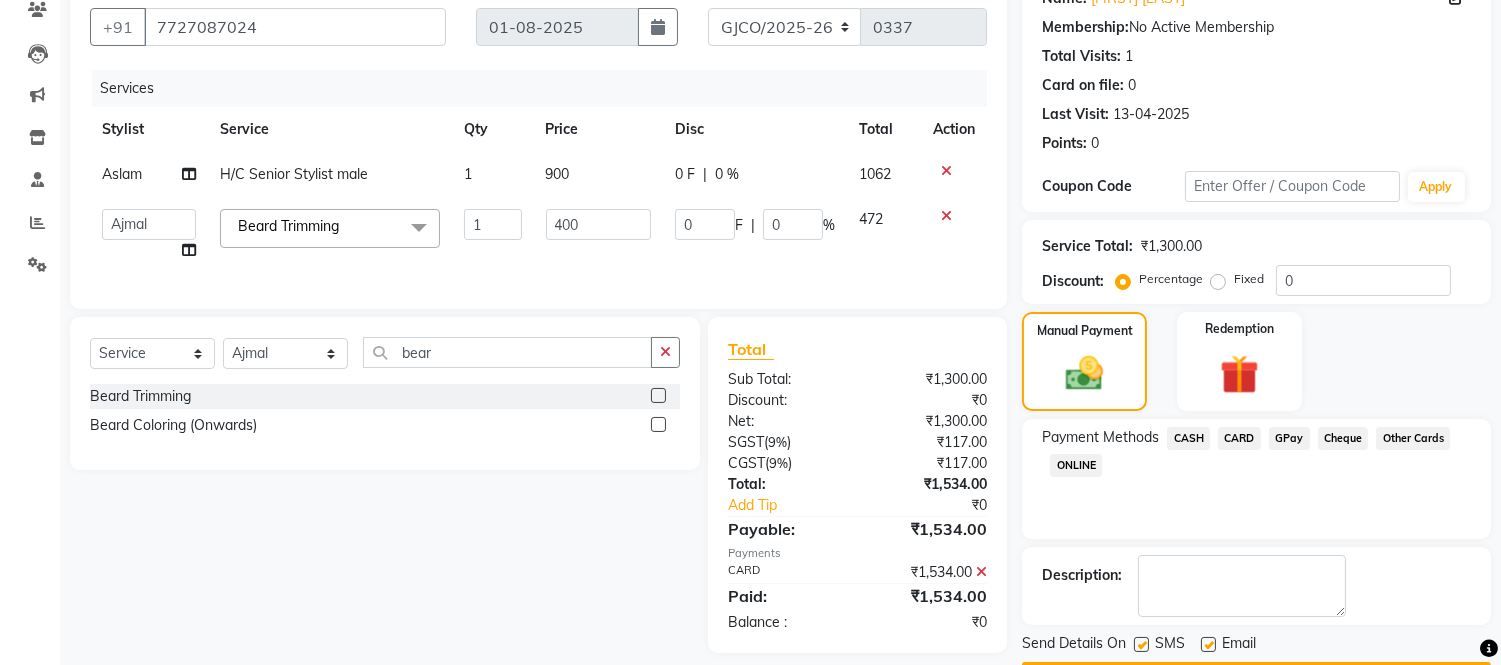 scroll, scrollTop: 234, scrollLeft: 0, axis: vertical 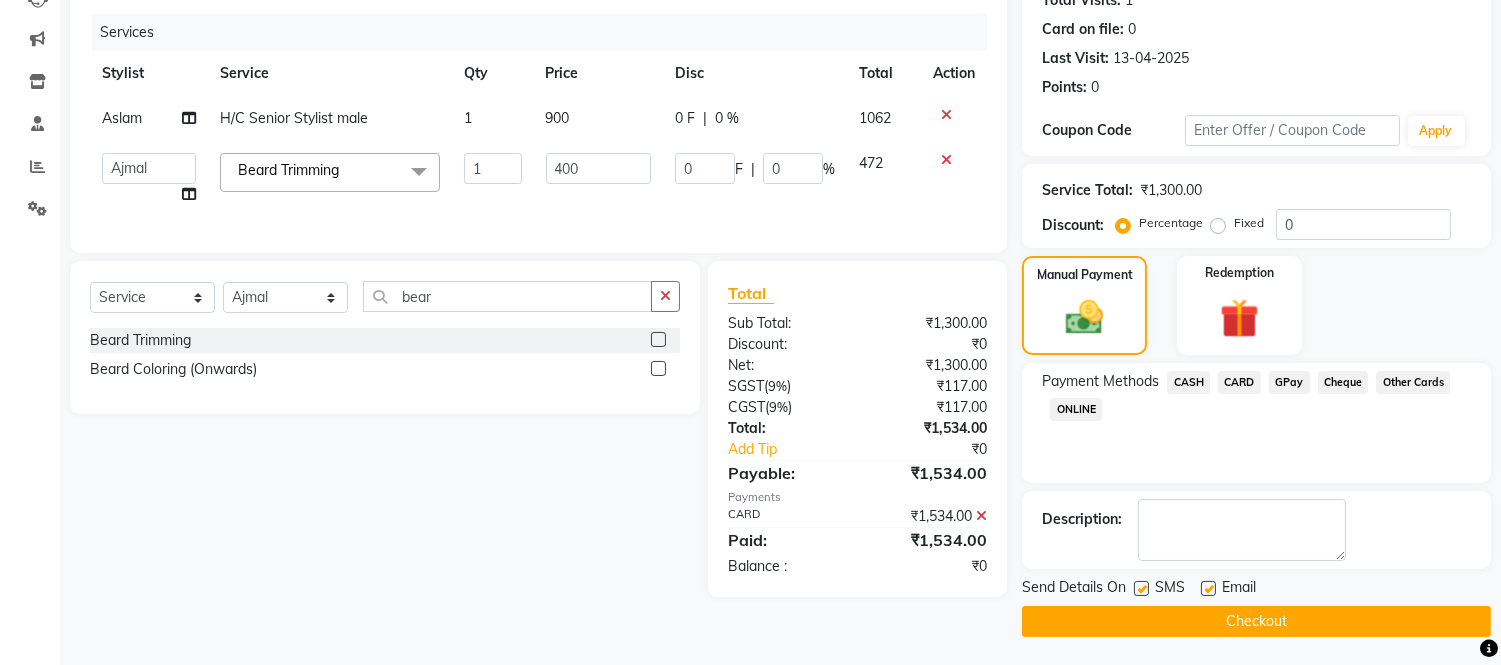 click on "Checkout" 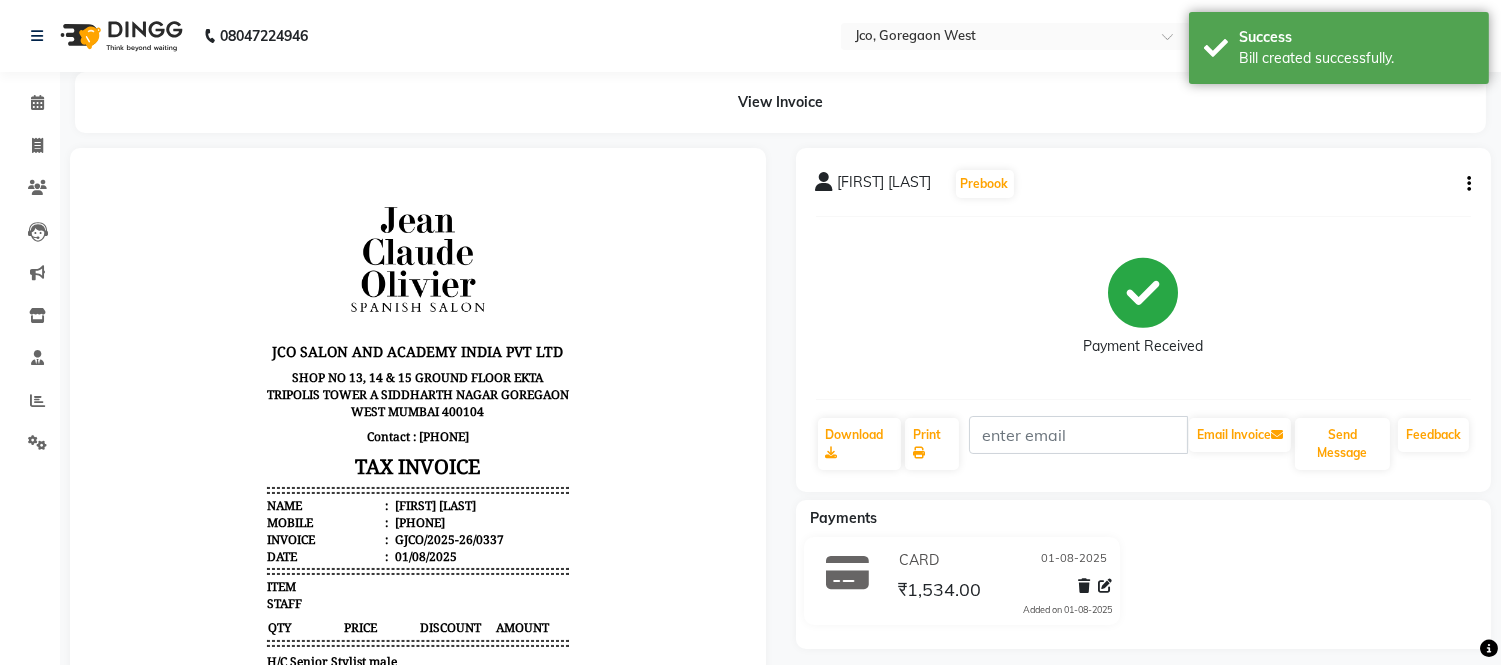 scroll, scrollTop: 0, scrollLeft: 0, axis: both 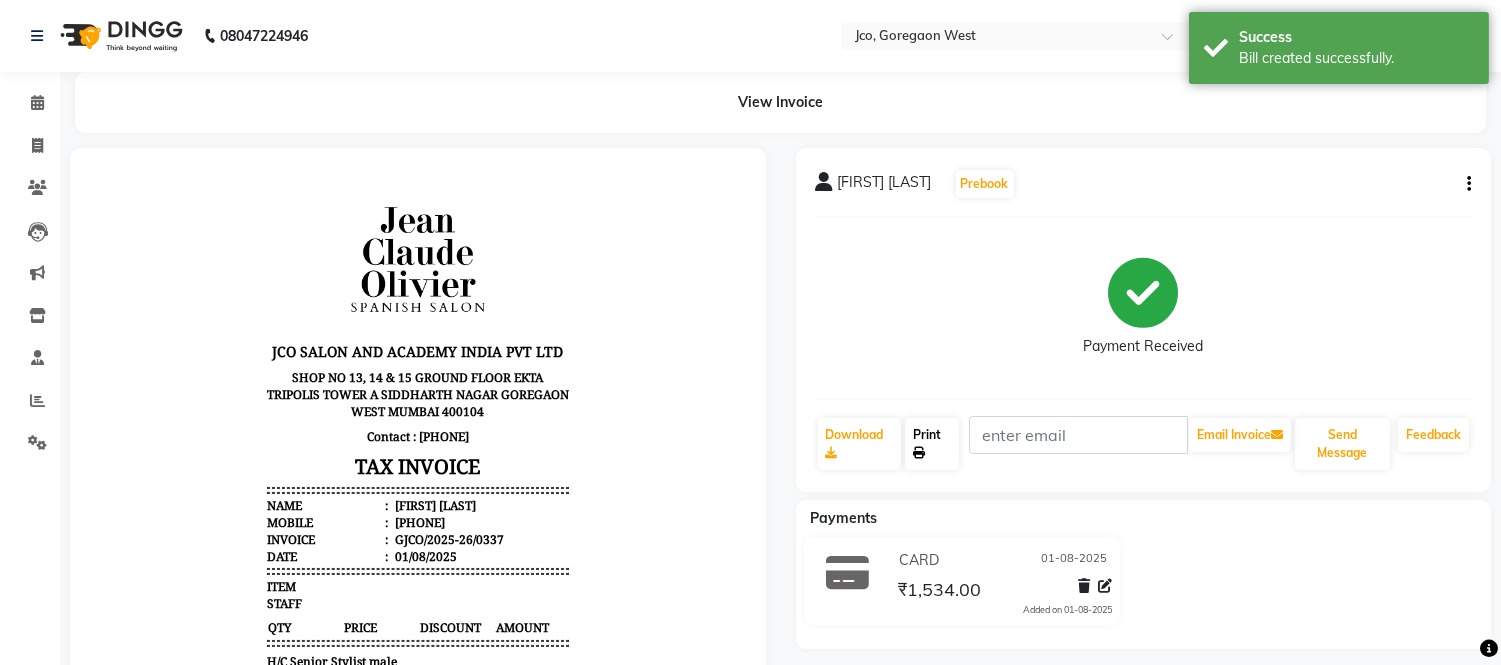 click 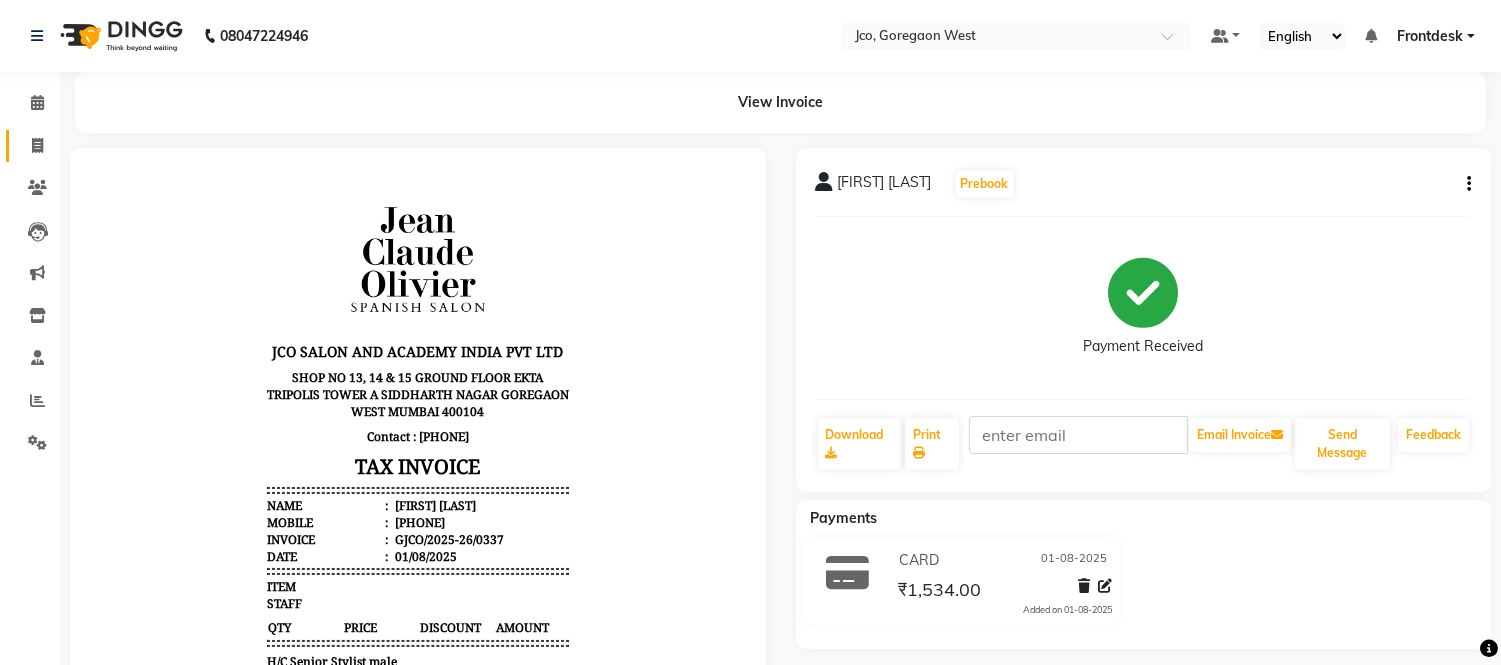 click 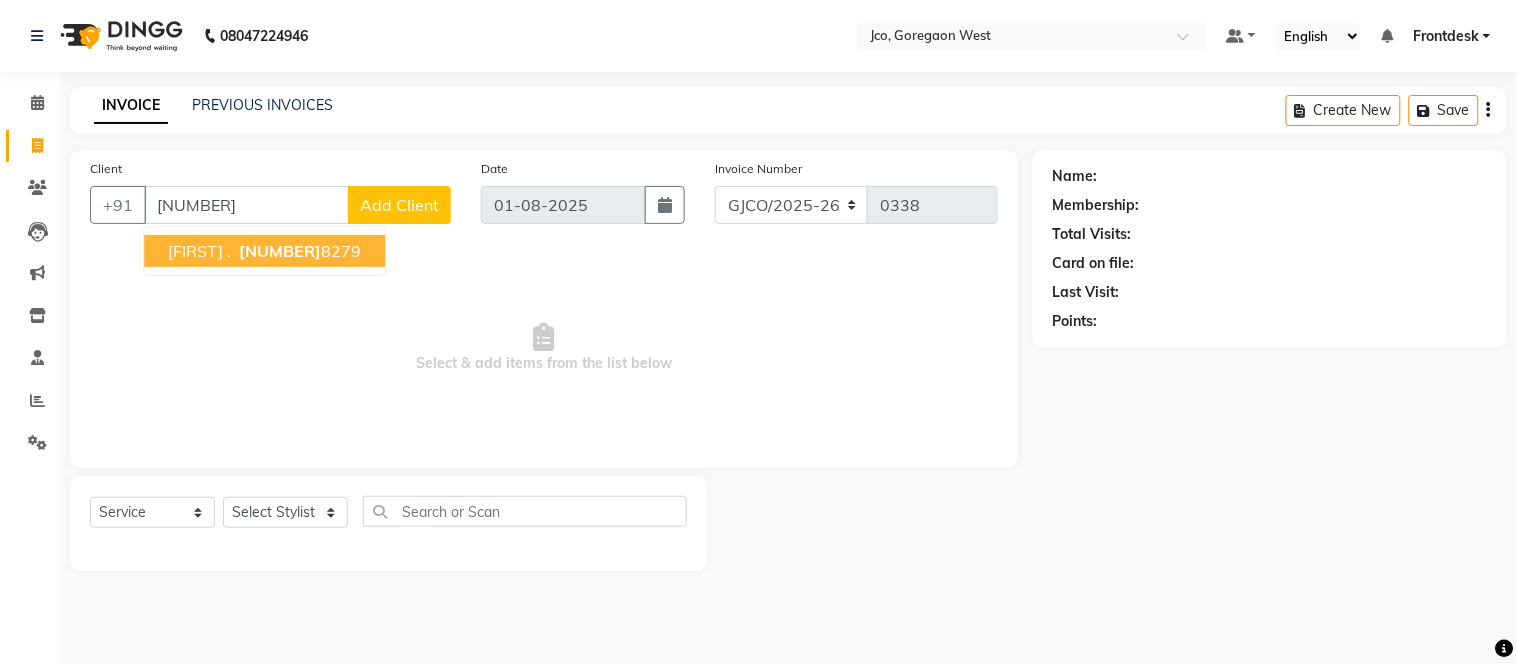 click on "[PHONE]" at bounding box center [298, 251] 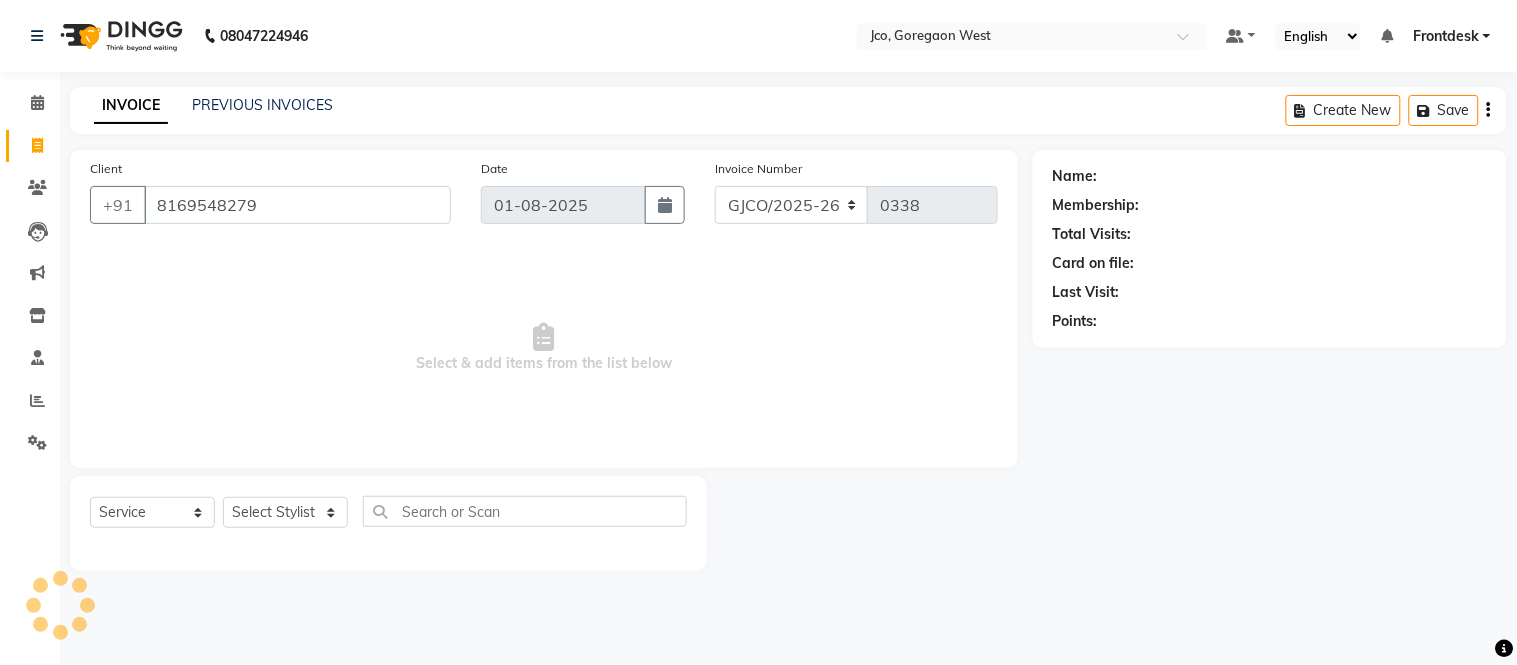 type on "8169548279" 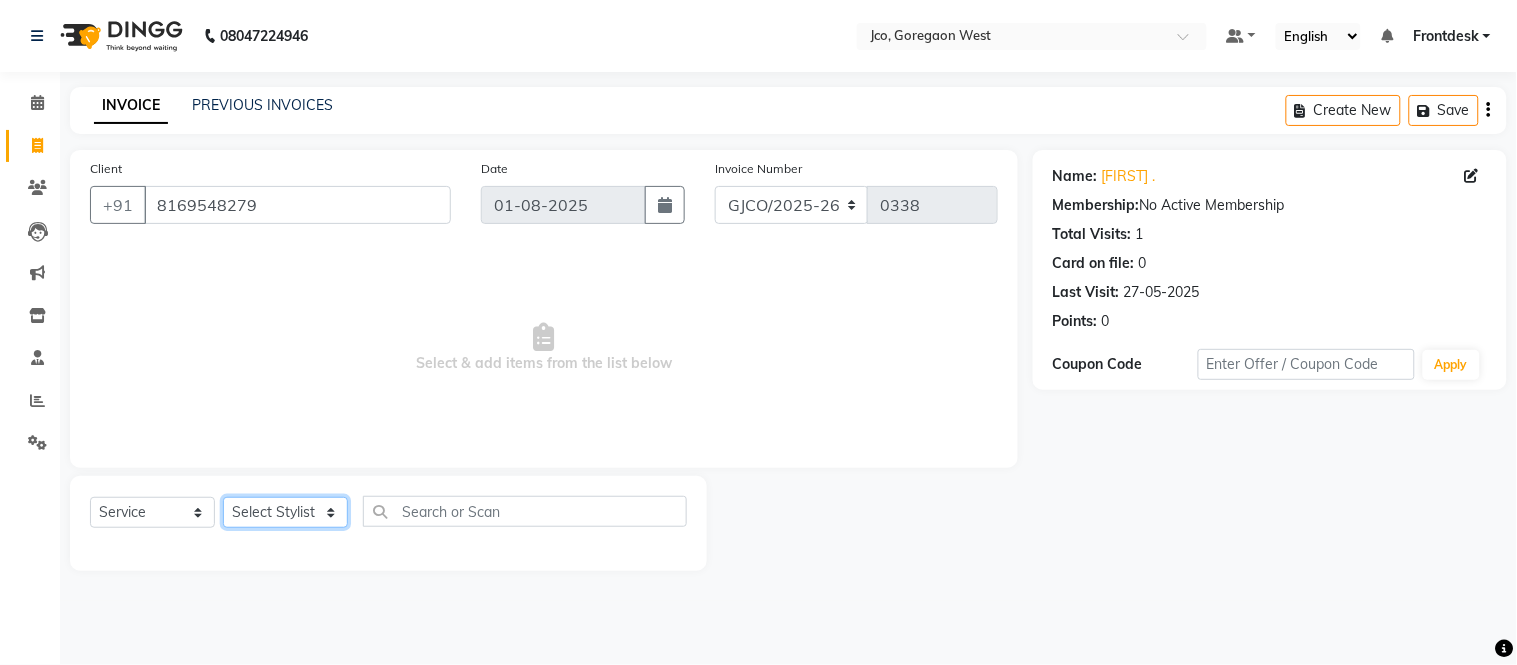 click on "Select Stylist Abdul Abid Afsha Shaikh Ajmal Aphy Araslan Ashfaque Aslam Azhar Gopal Jouyi Jubair Komal Tiwari Moon Lusi Naomi Raaj Raja Rose Ruchita Sunil katkar Sachin Kumar Thakur Sanatan sanjay Shilpa Shimrei Somya Thotsem as Tulika Wasim salmani Zing Kumwon Shatsang" 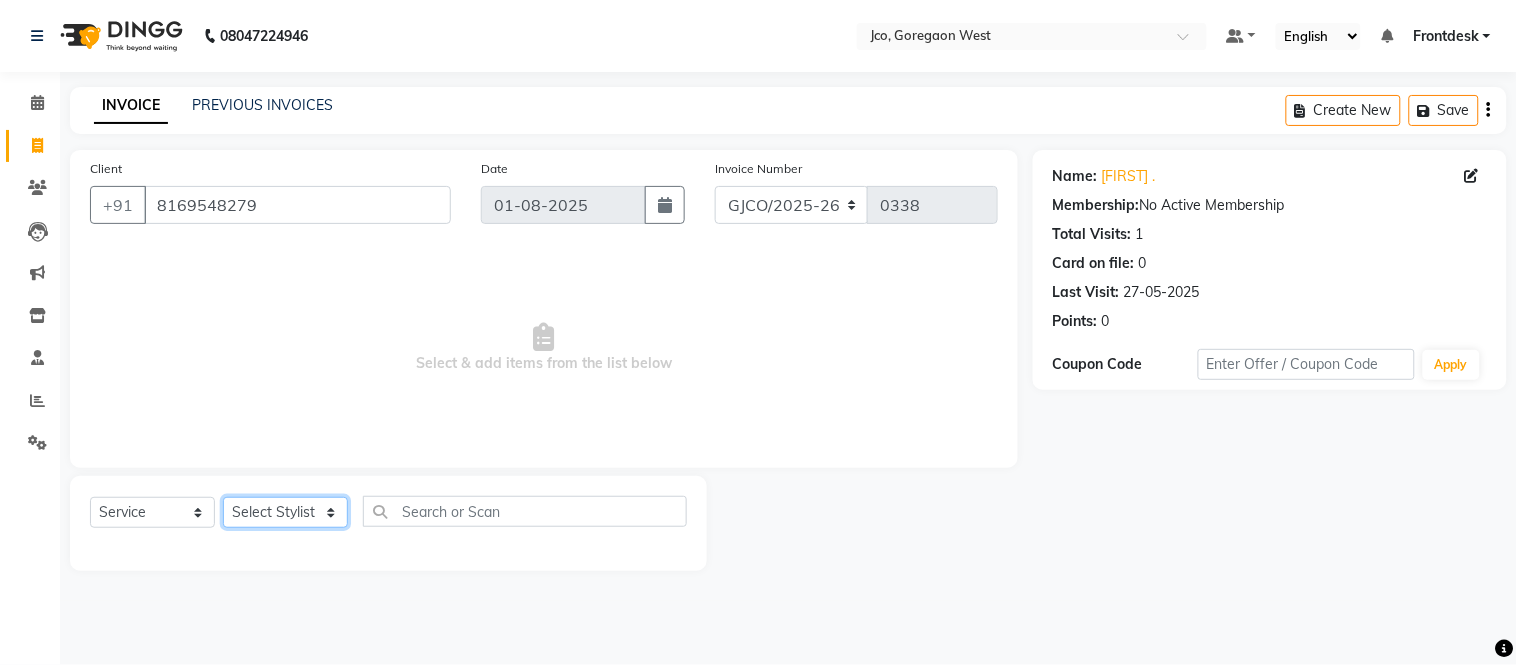 select on "79671" 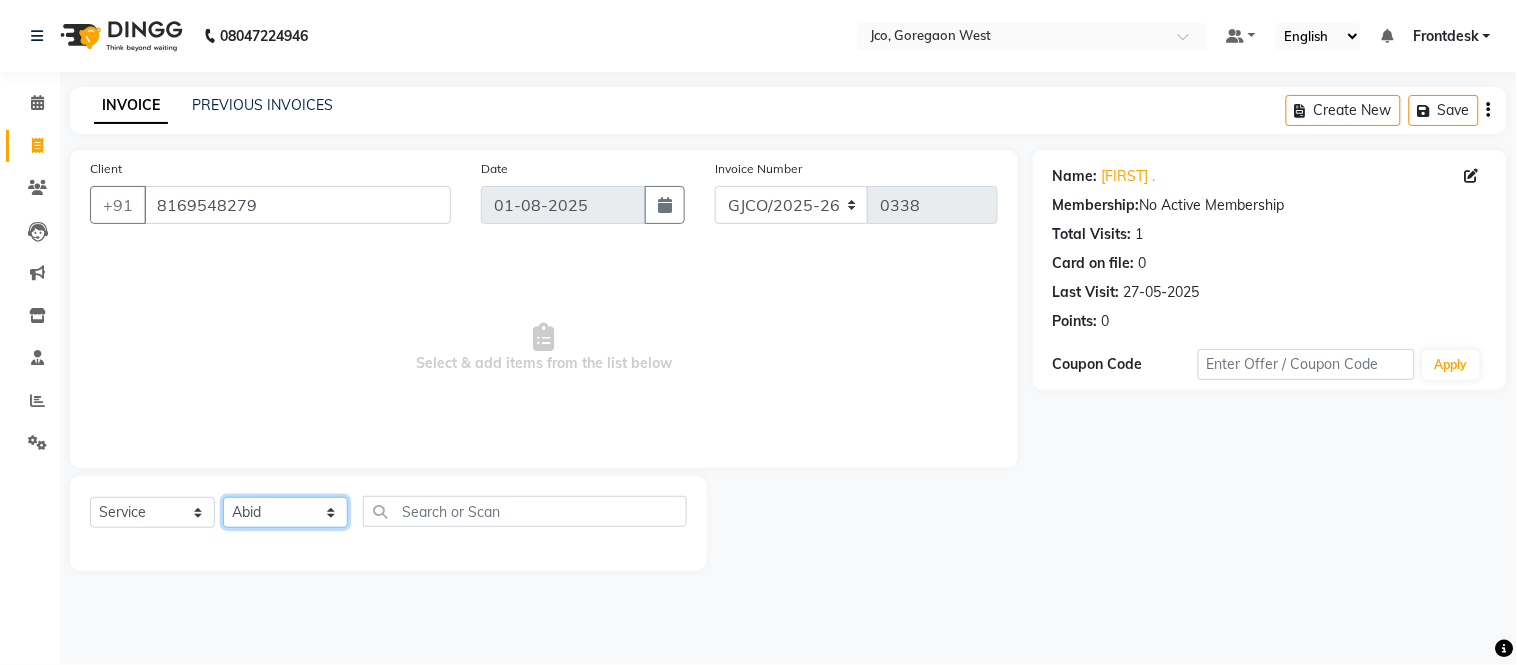 click on "Select Stylist Abdul Abid Afsha Shaikh Ajmal Aphy Araslan Ashfaque Aslam Azhar Gopal Jouyi Jubair Komal Tiwari Moon Lusi Naomi Raaj Raja Rose Ruchita Sunil katkar Sachin Kumar Thakur Sanatan sanjay Shilpa Shimrei Somya Thotsem as Tulika Wasim salmani Zing Kumwon Shatsang" 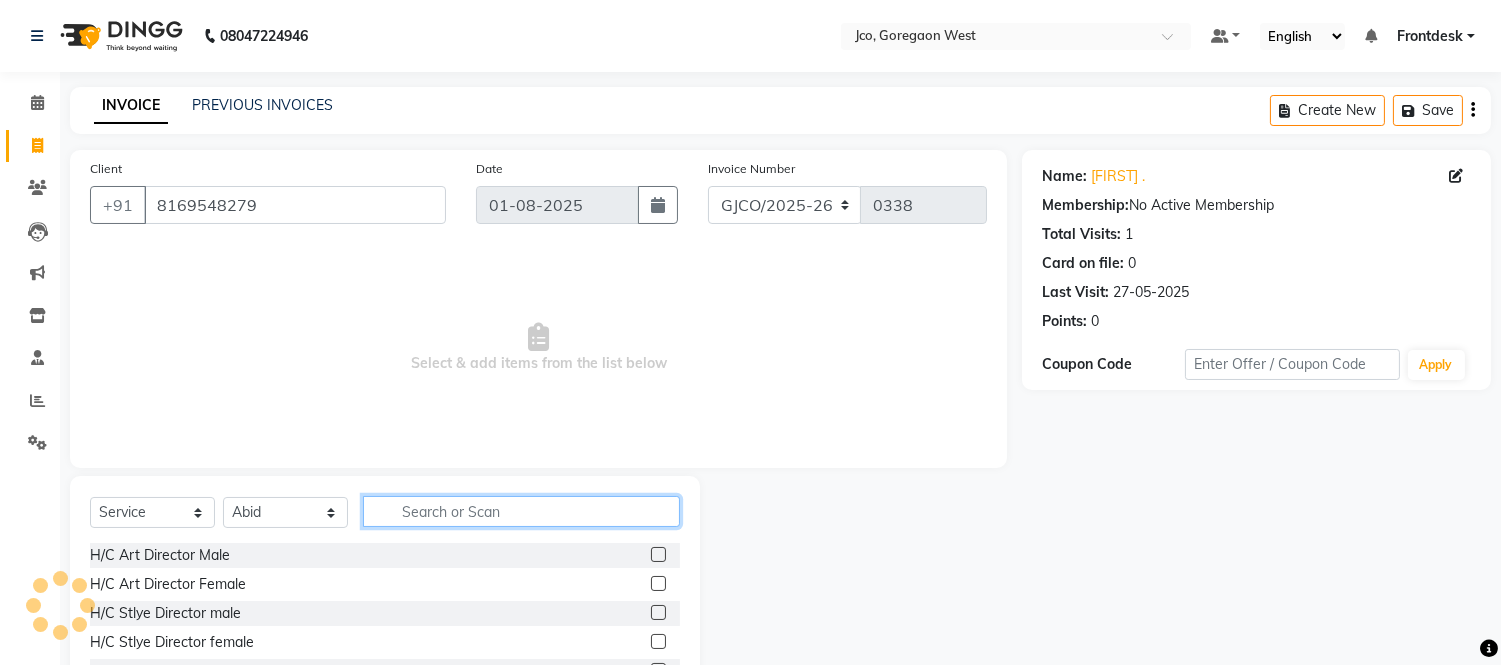 click 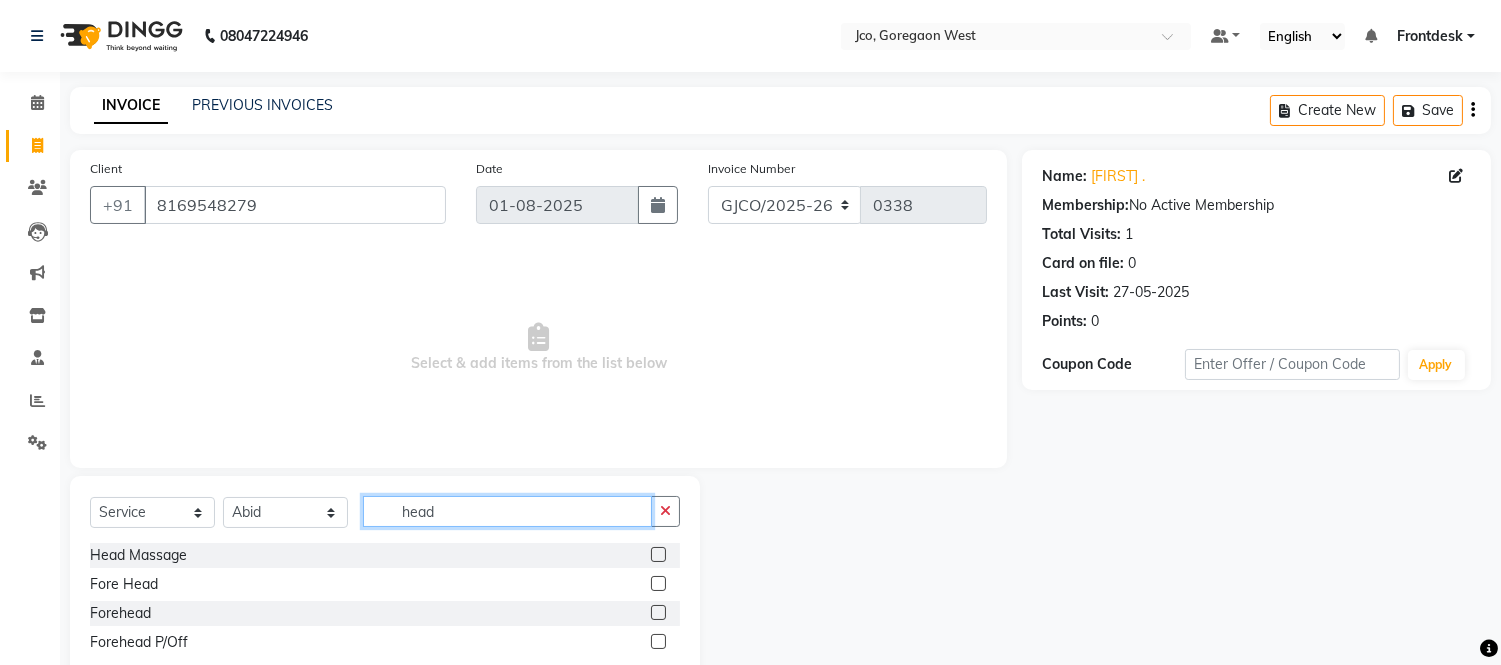 type on "head" 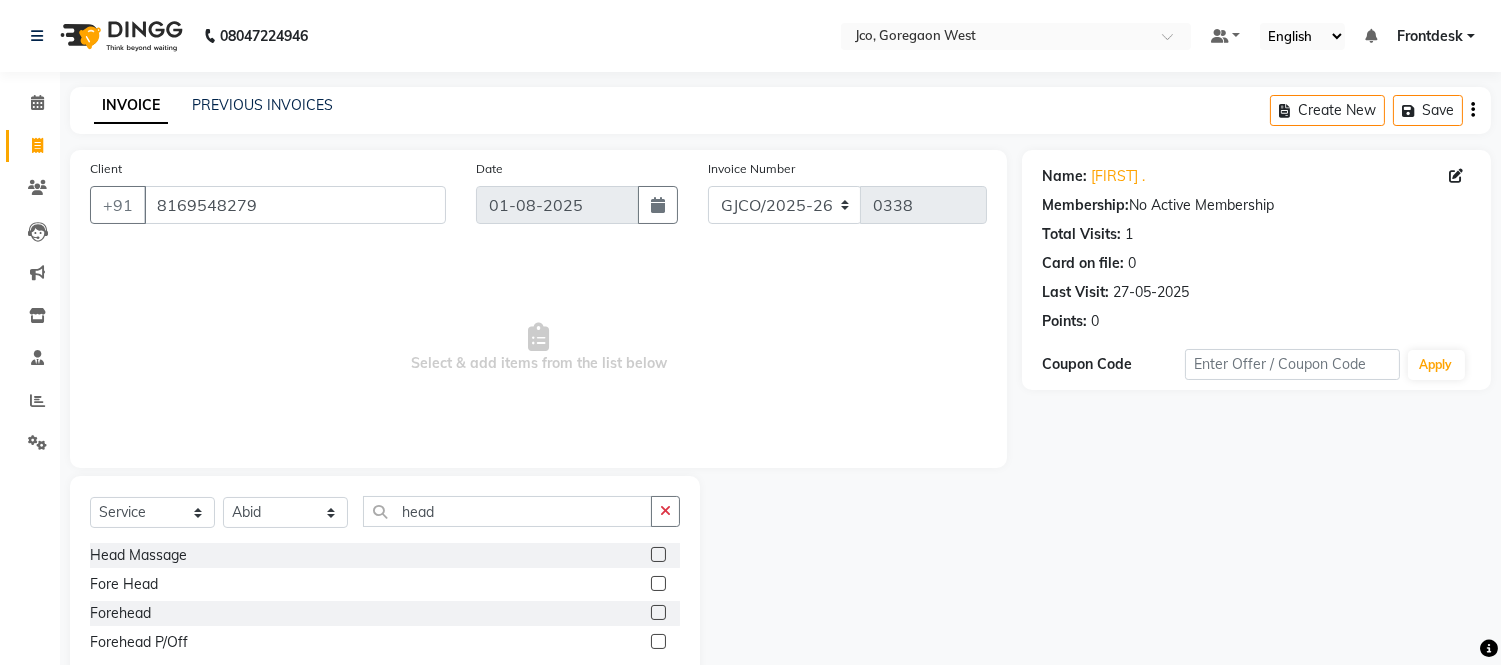 click 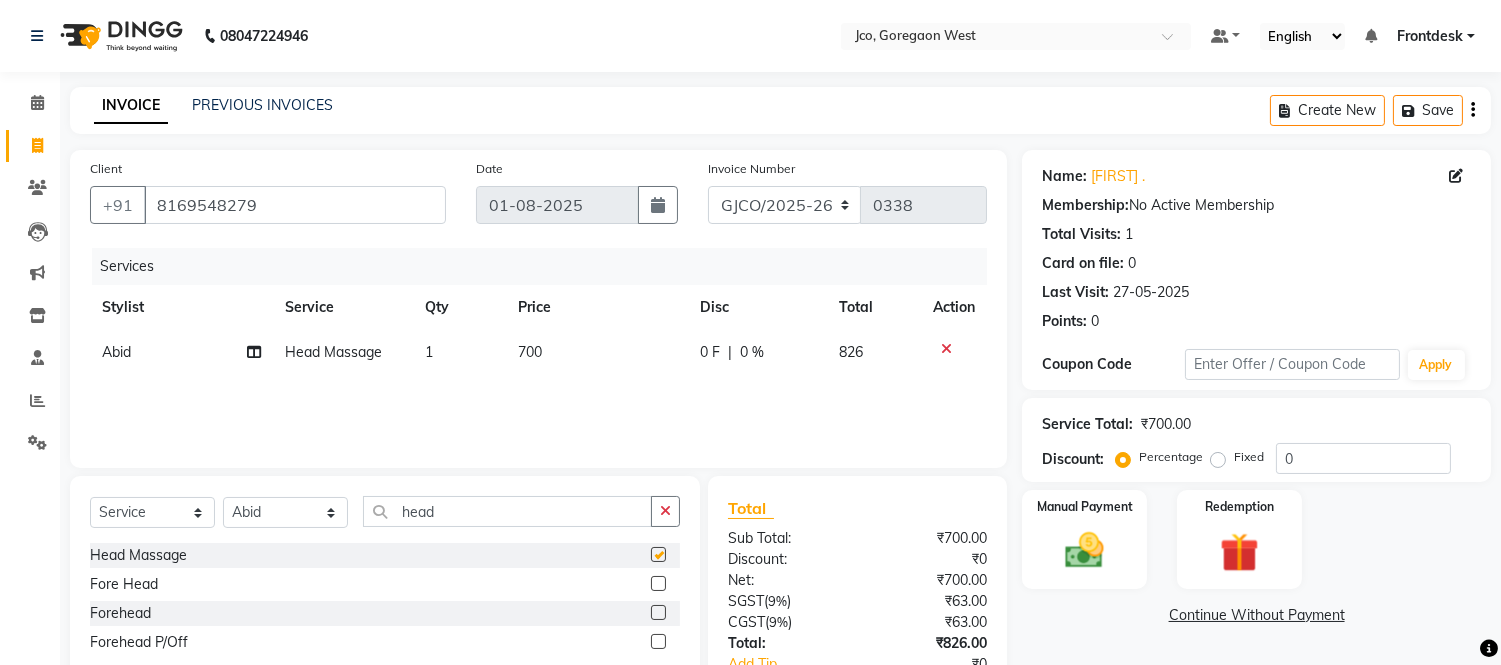 checkbox on "false" 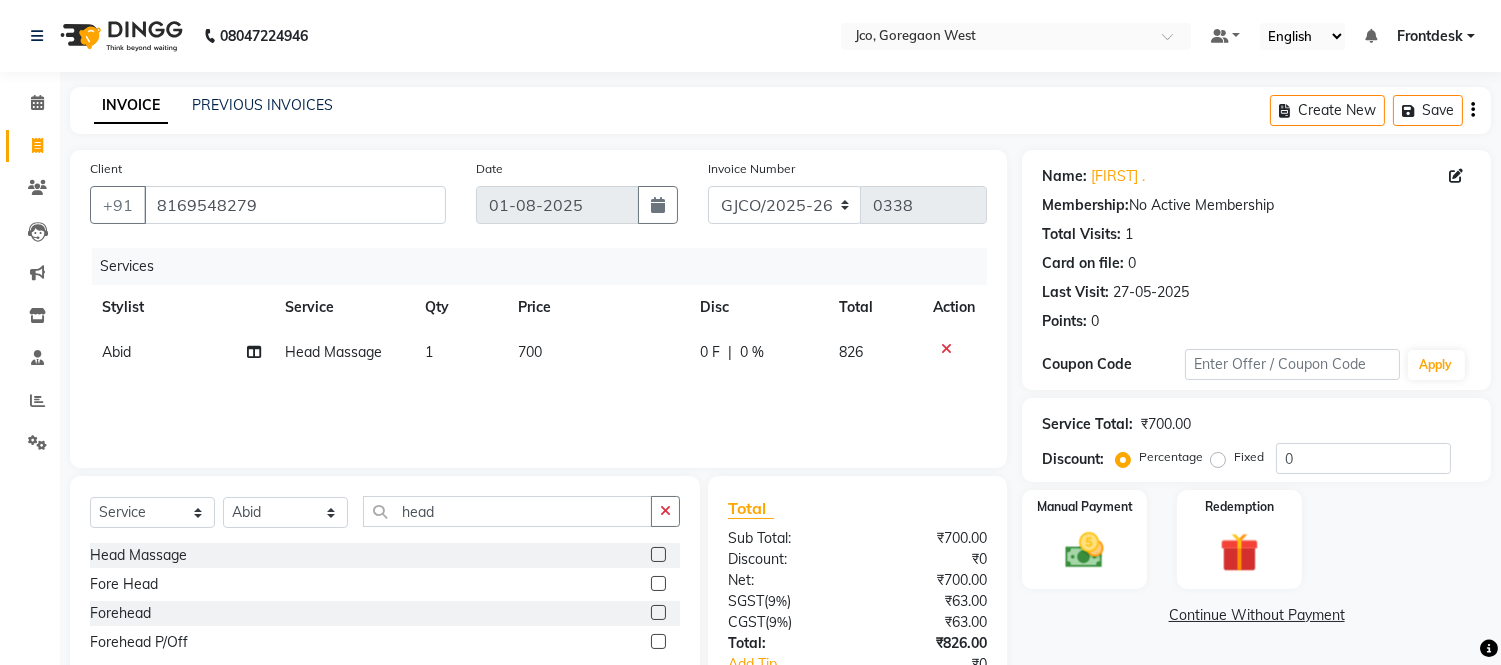 scroll, scrollTop: 134, scrollLeft: 0, axis: vertical 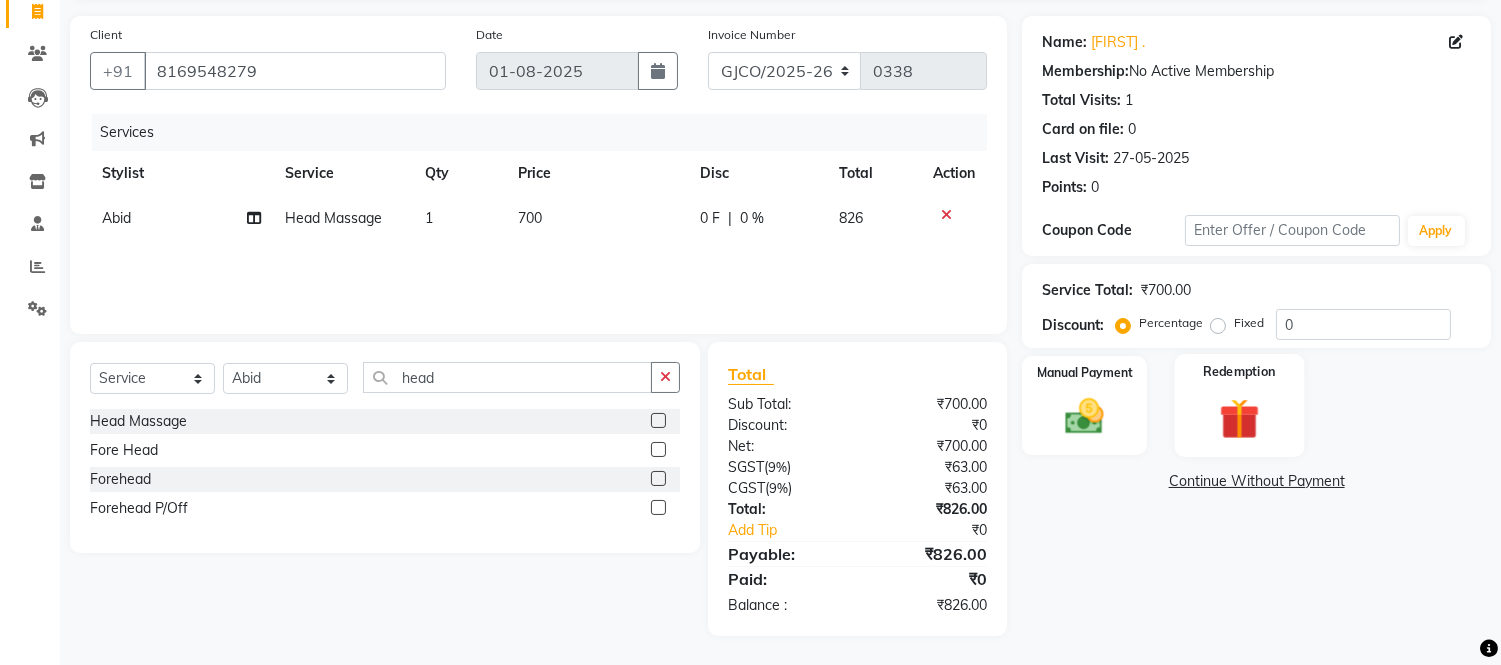 click 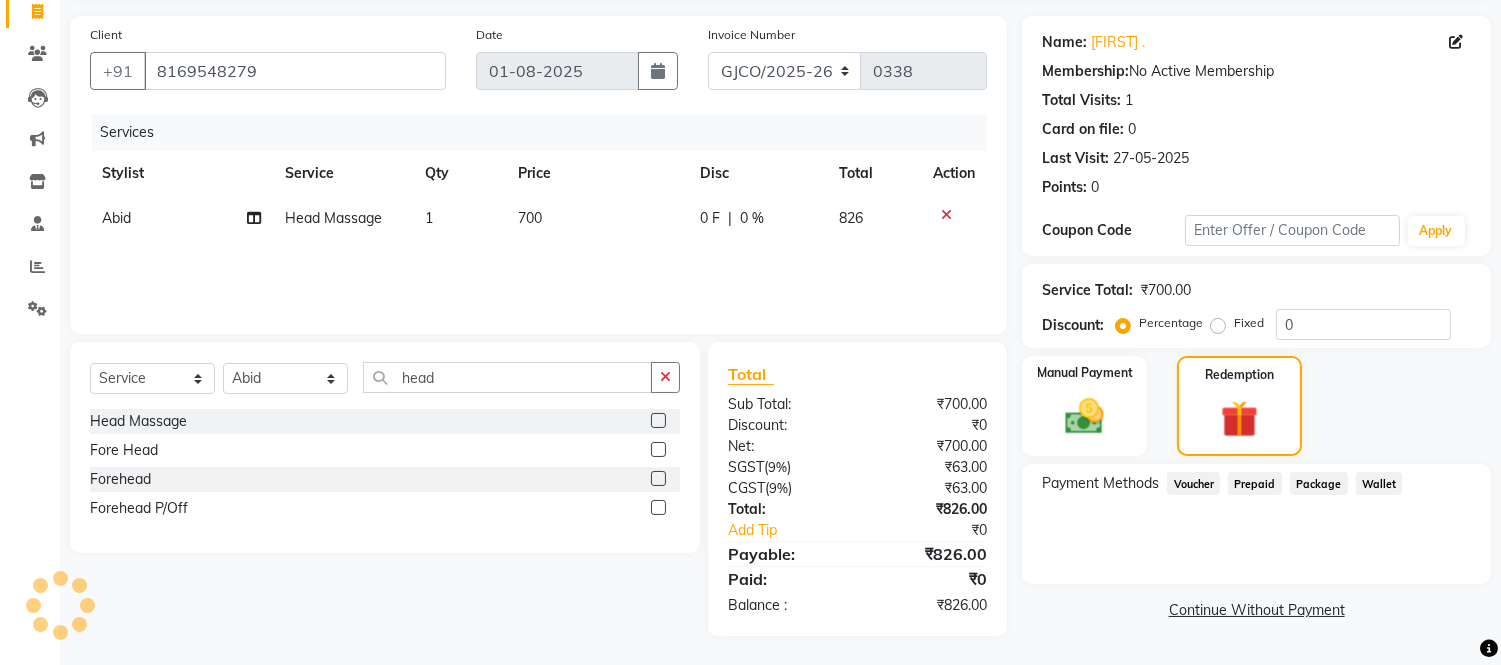 click on "Package" 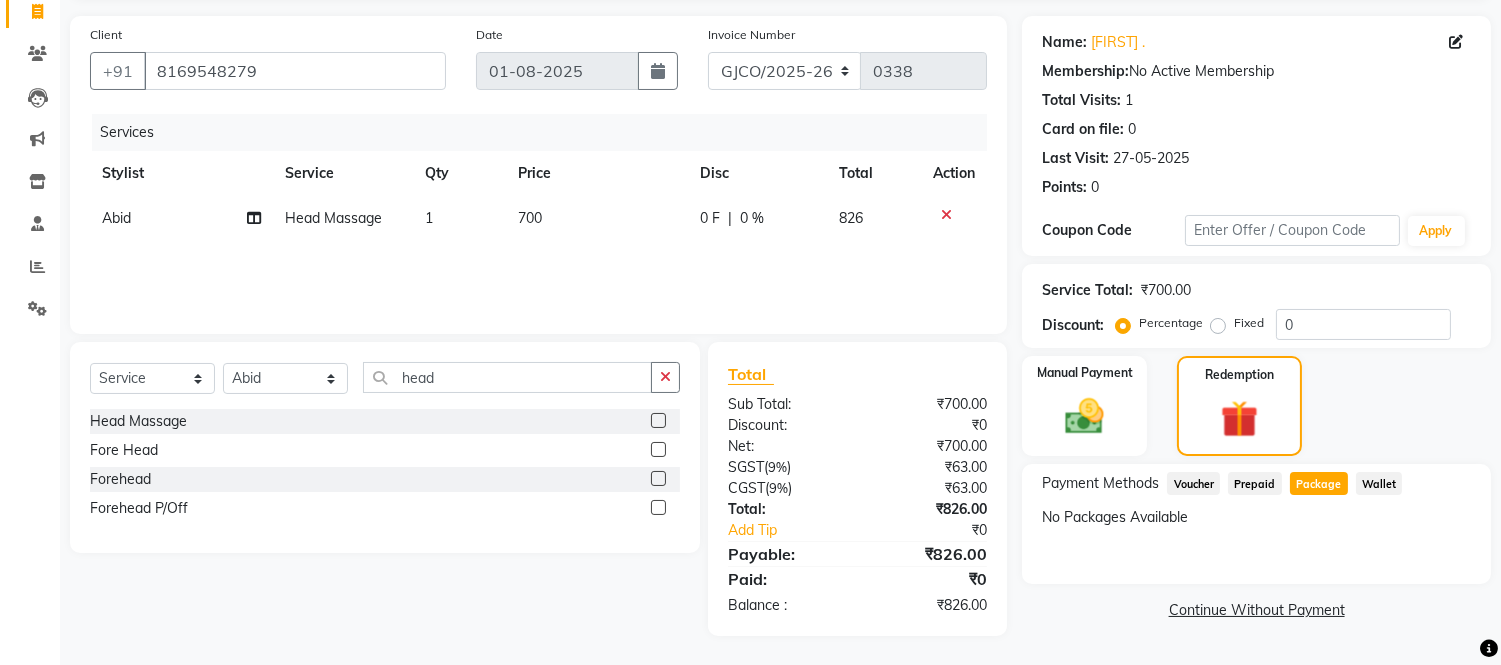 click on "Prepaid" 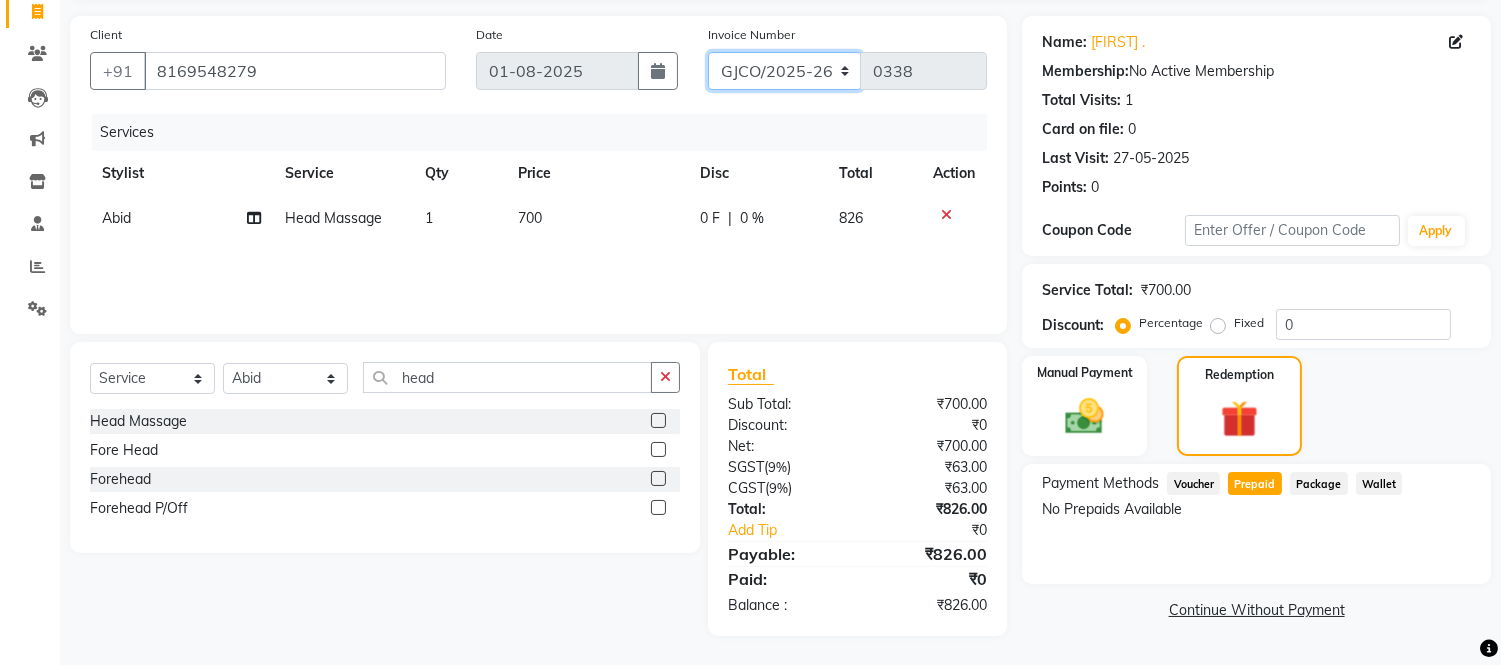 click on "GJCO/2025-26 SCG/2025-26 Gpre/2025-26" 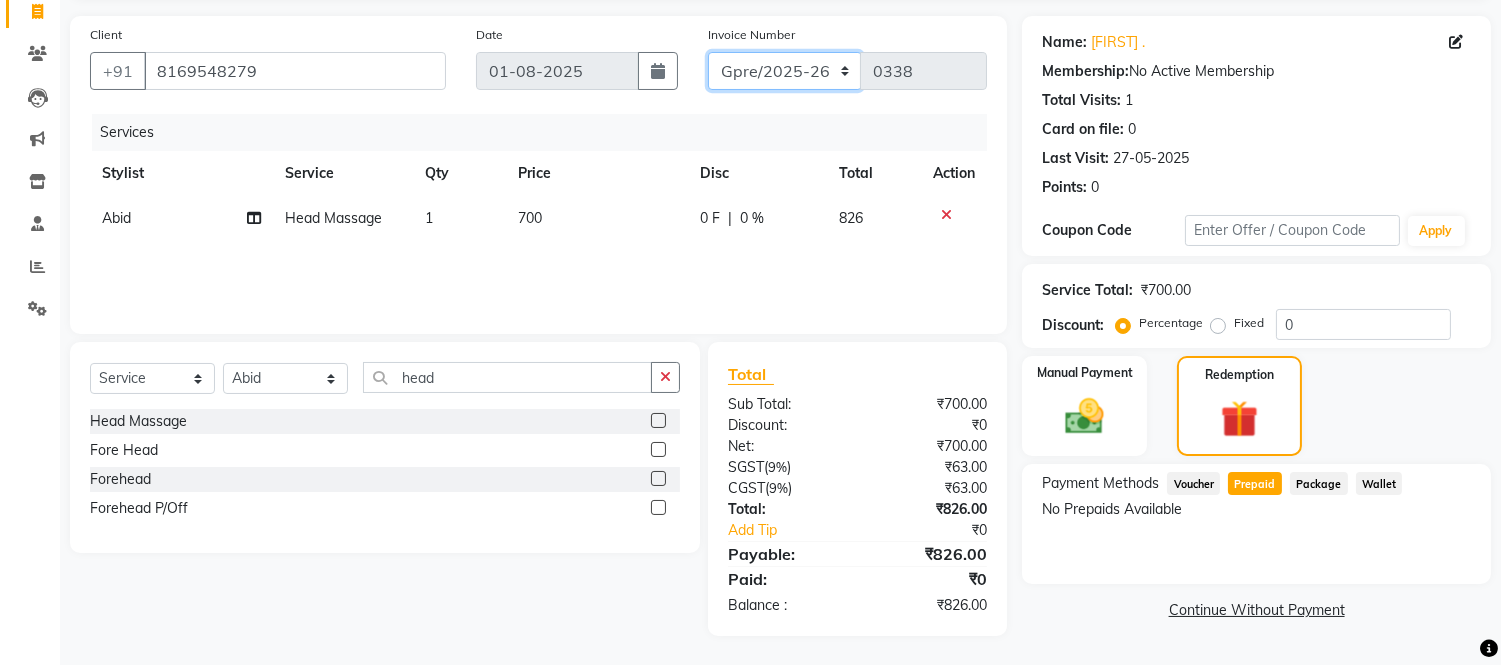 click on "GJCO/2025-26 SCG/2025-26 Gpre/2025-26" 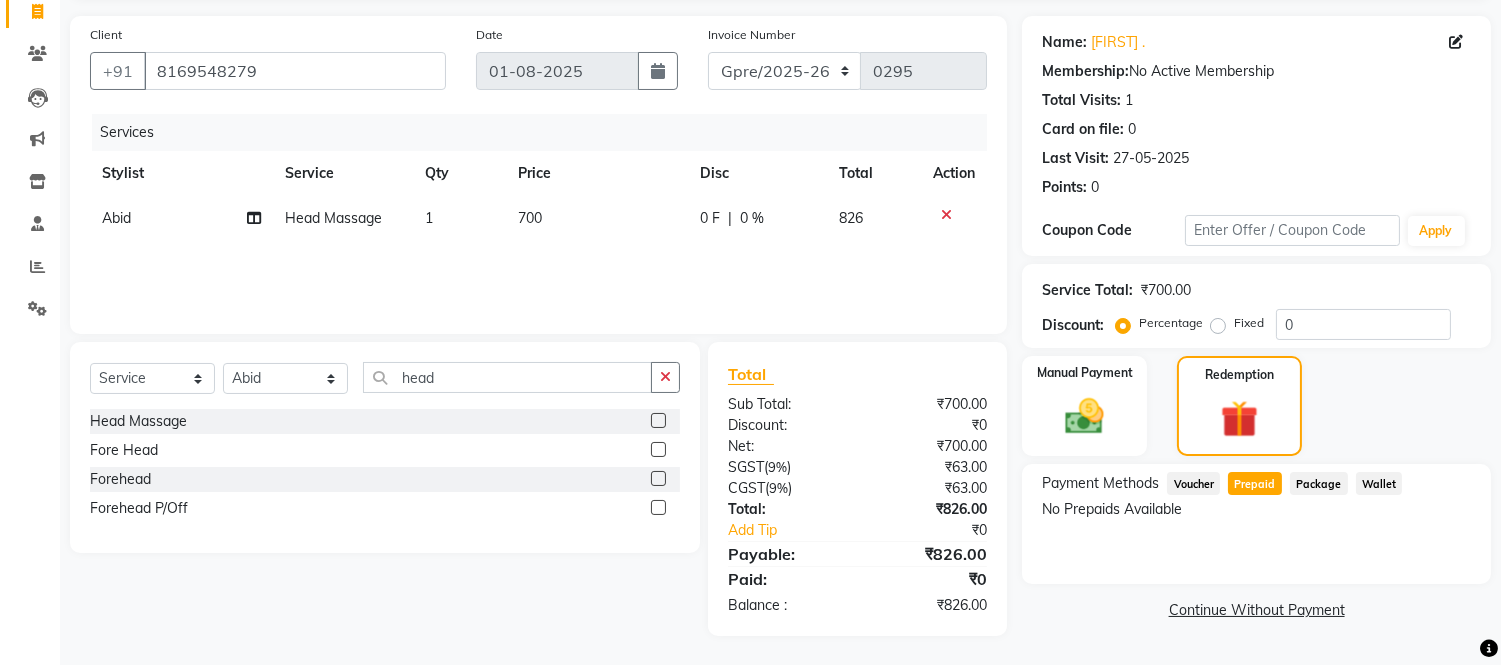 click on "Package" 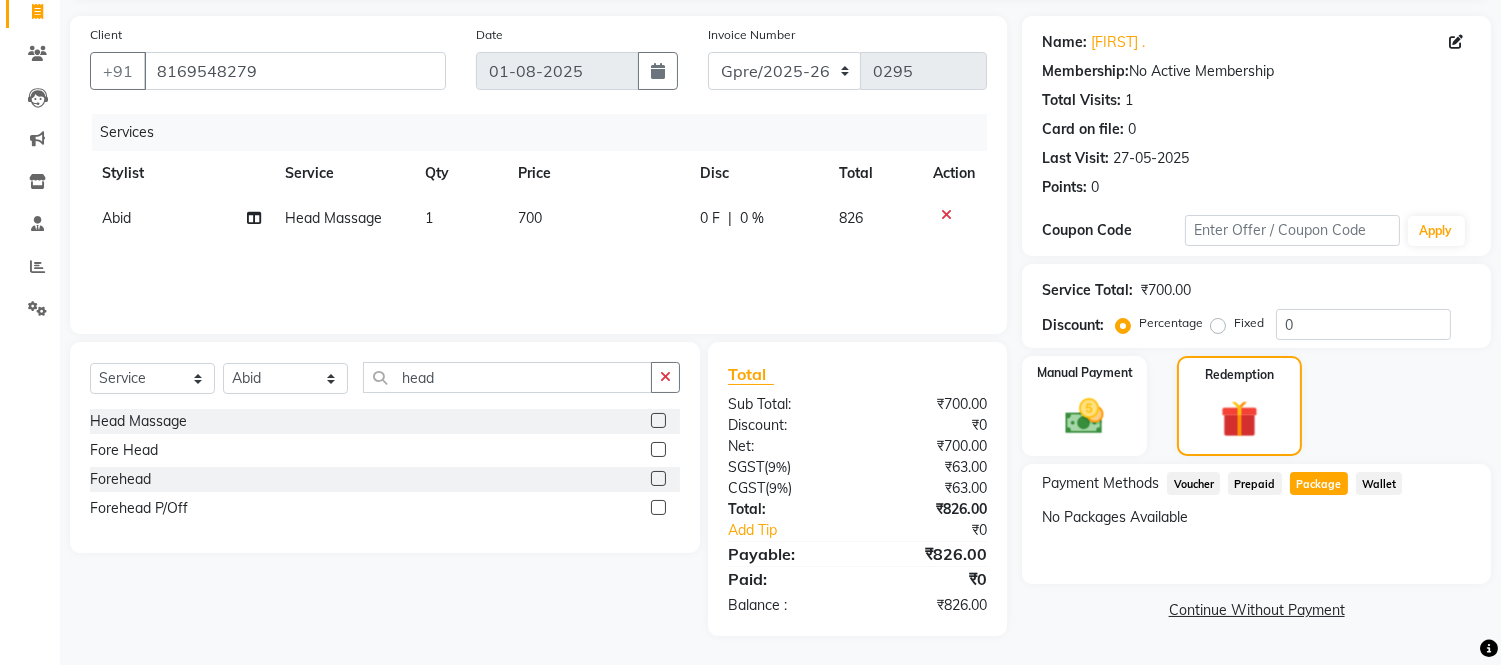 click on "Prepaid" 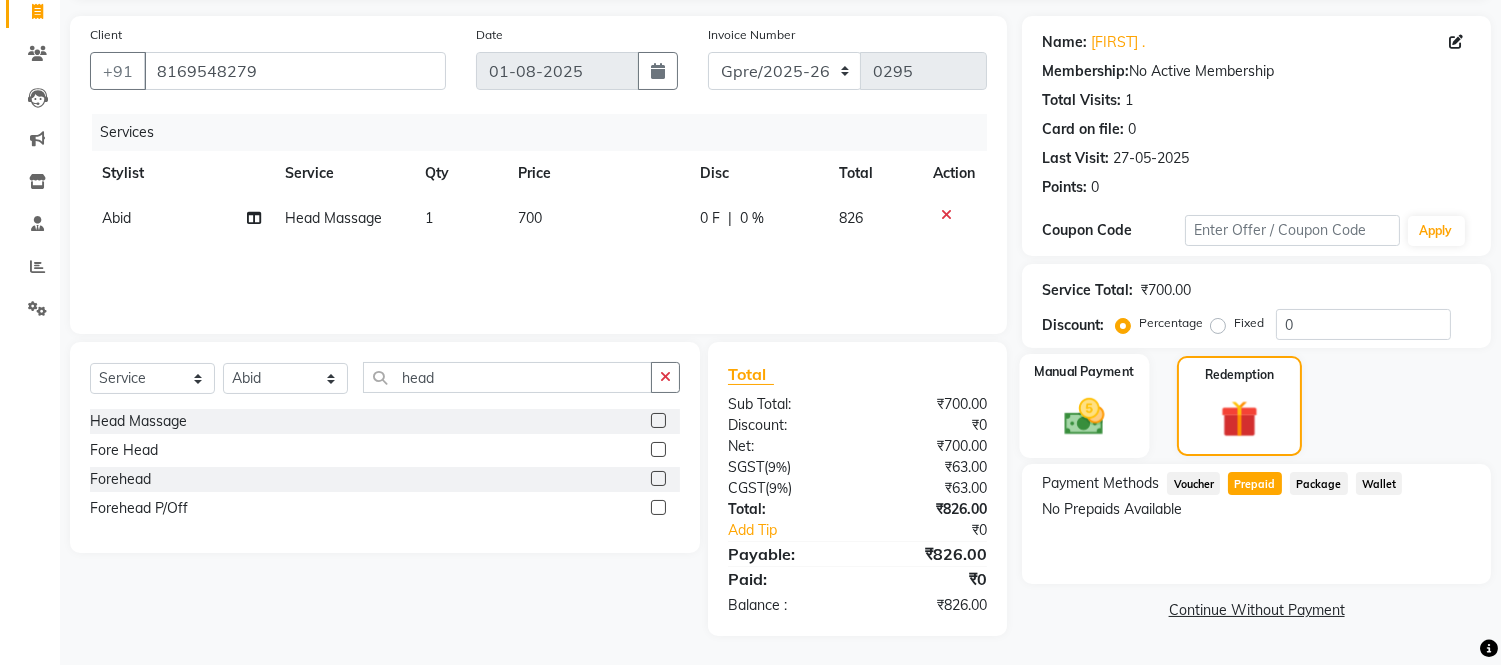 click 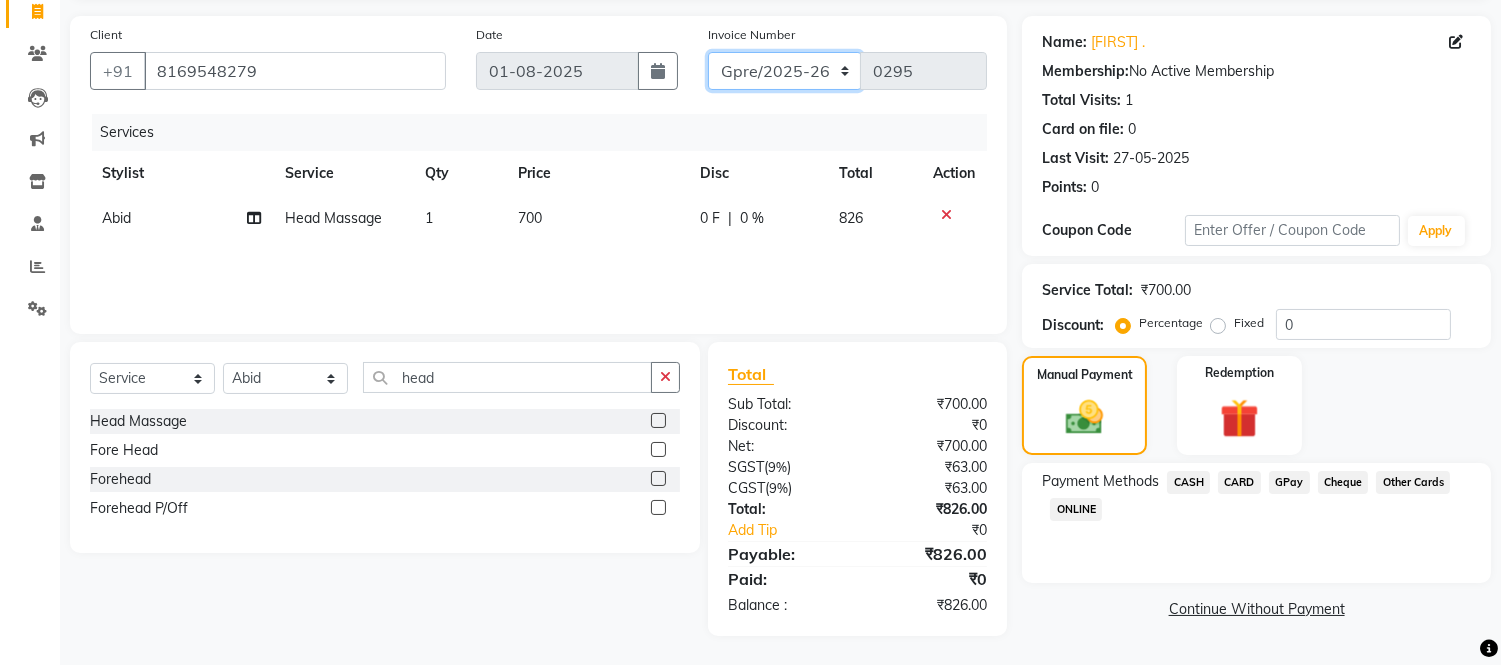 click on "GJCO/2025-26 SCG/2025-26 Gpre/2025-26" 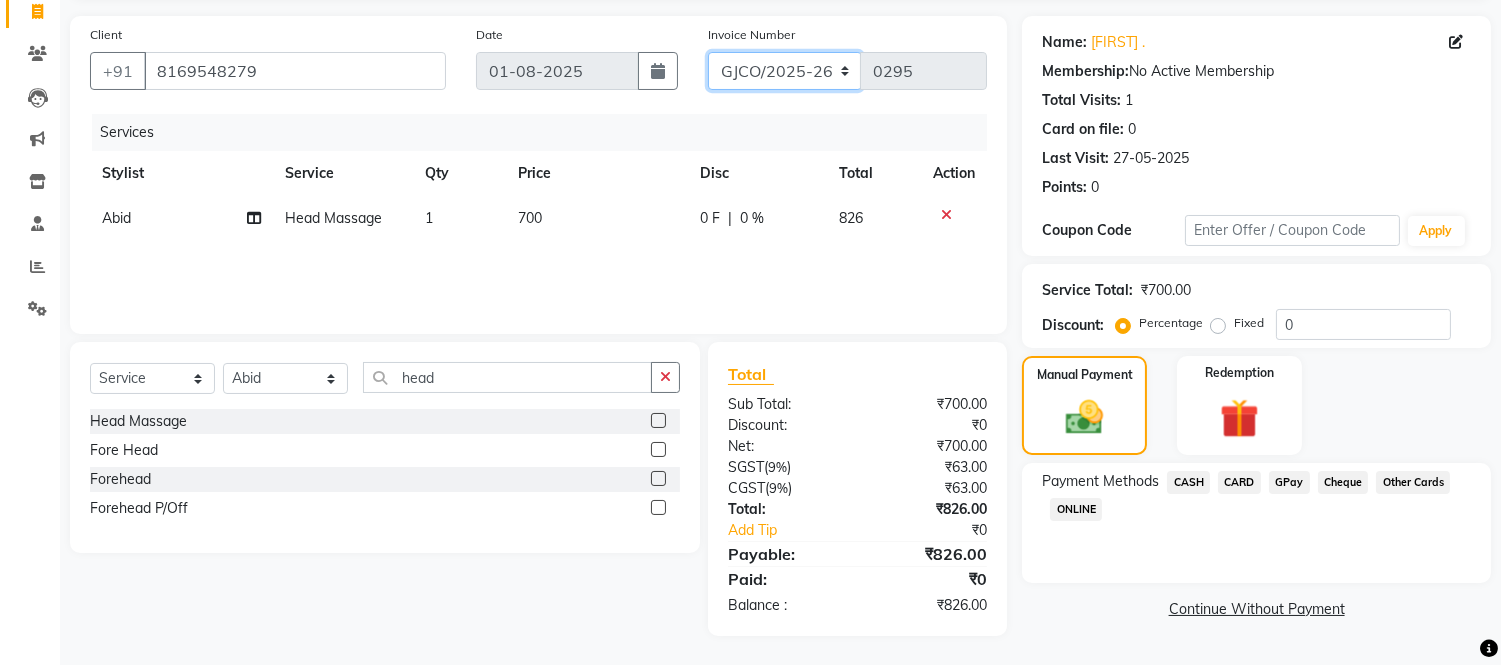 click on "GJCO/2025-26 SCG/2025-26 Gpre/2025-26" 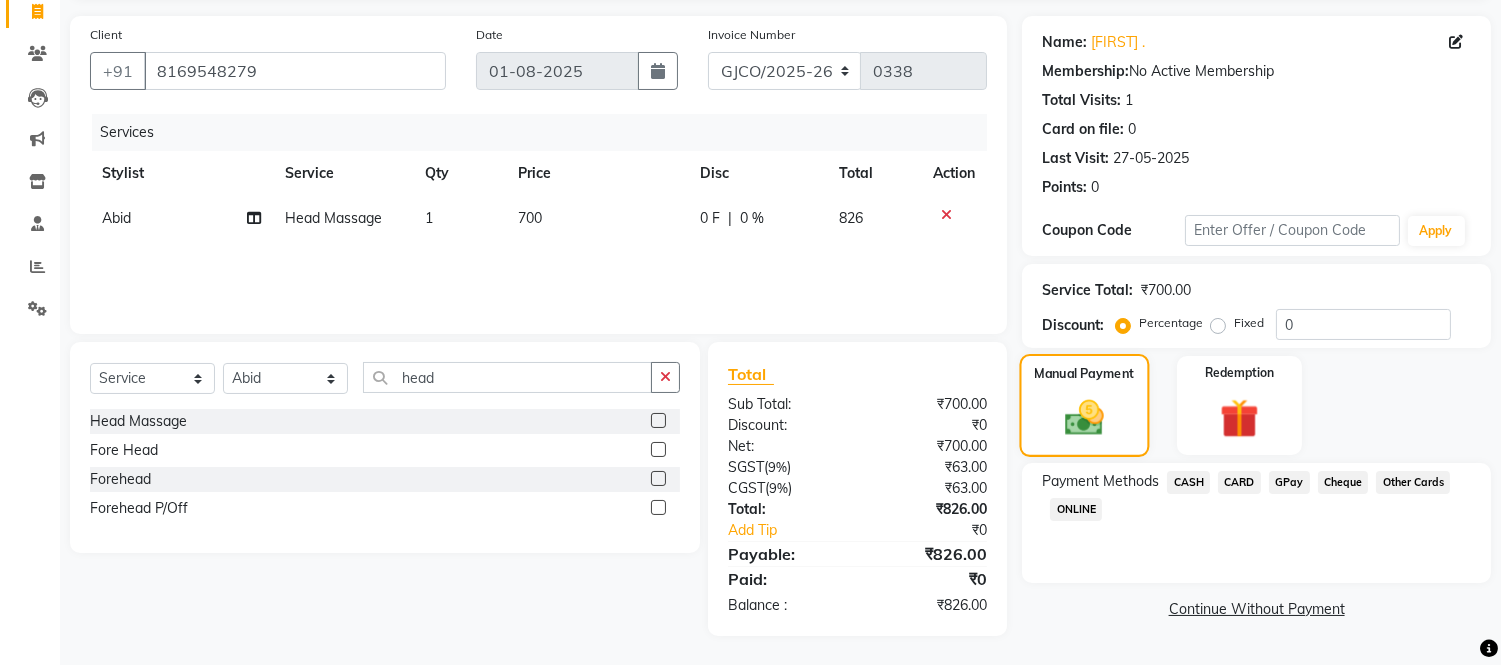 click 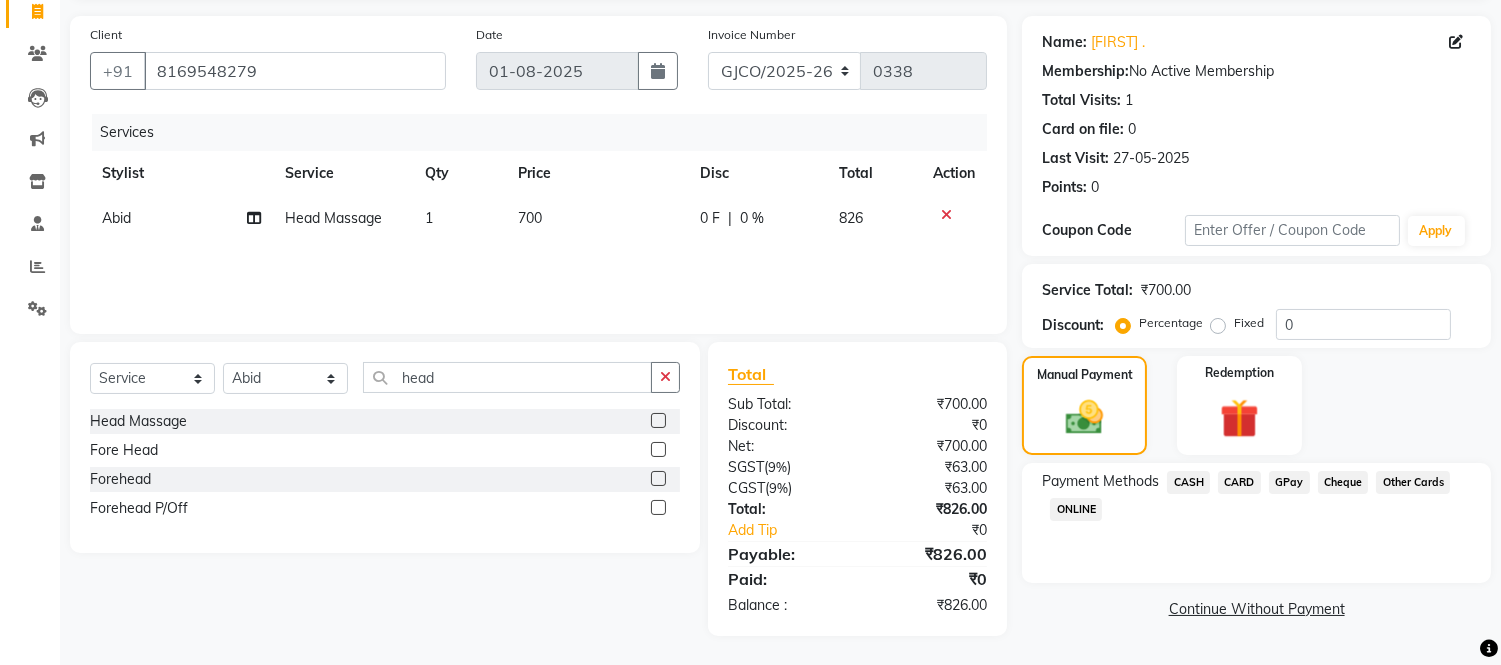 click on "GPay" 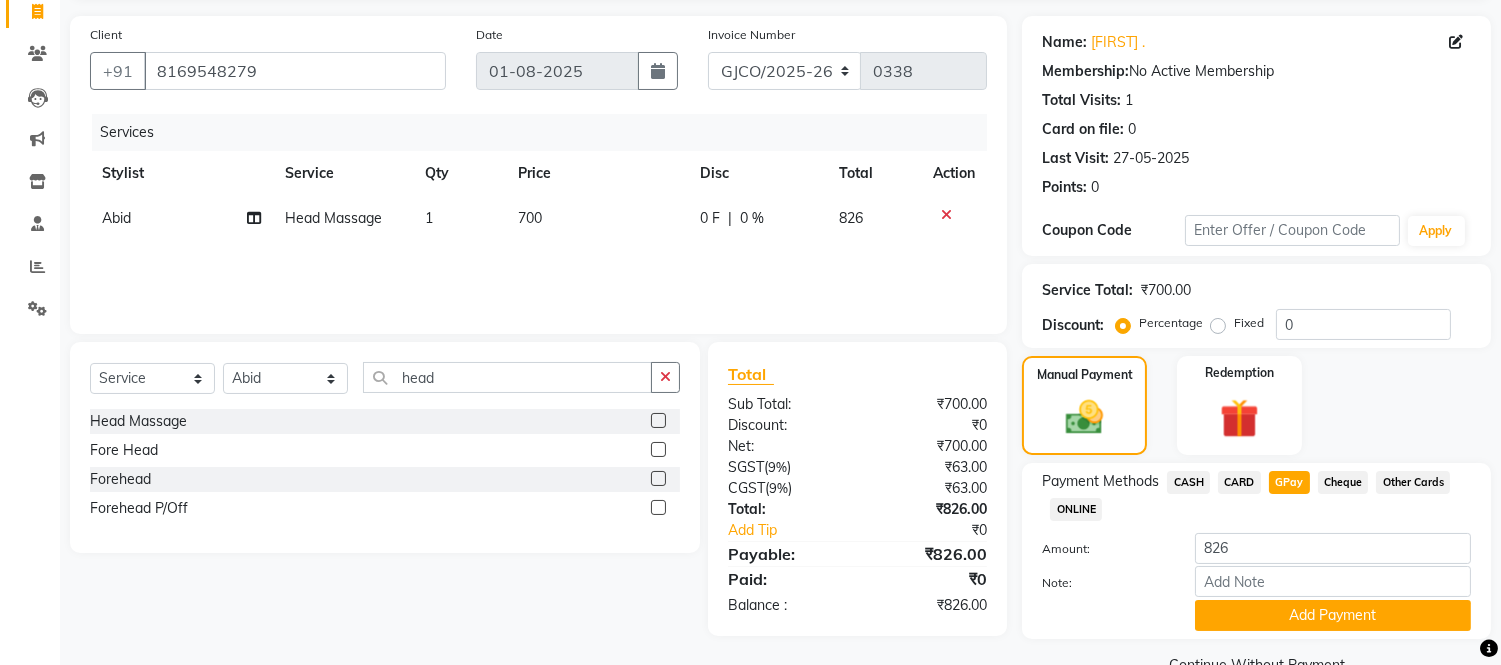 scroll, scrollTop: 178, scrollLeft: 0, axis: vertical 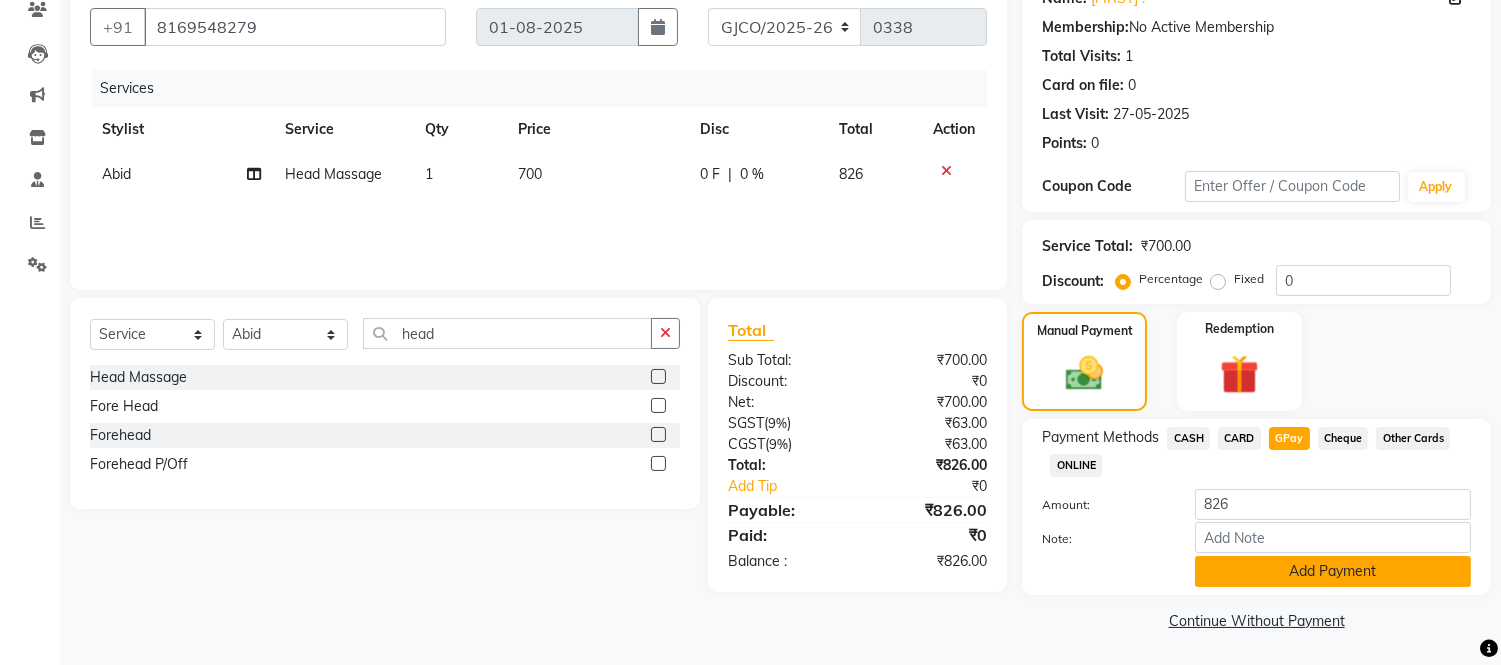 click on "Add Payment" 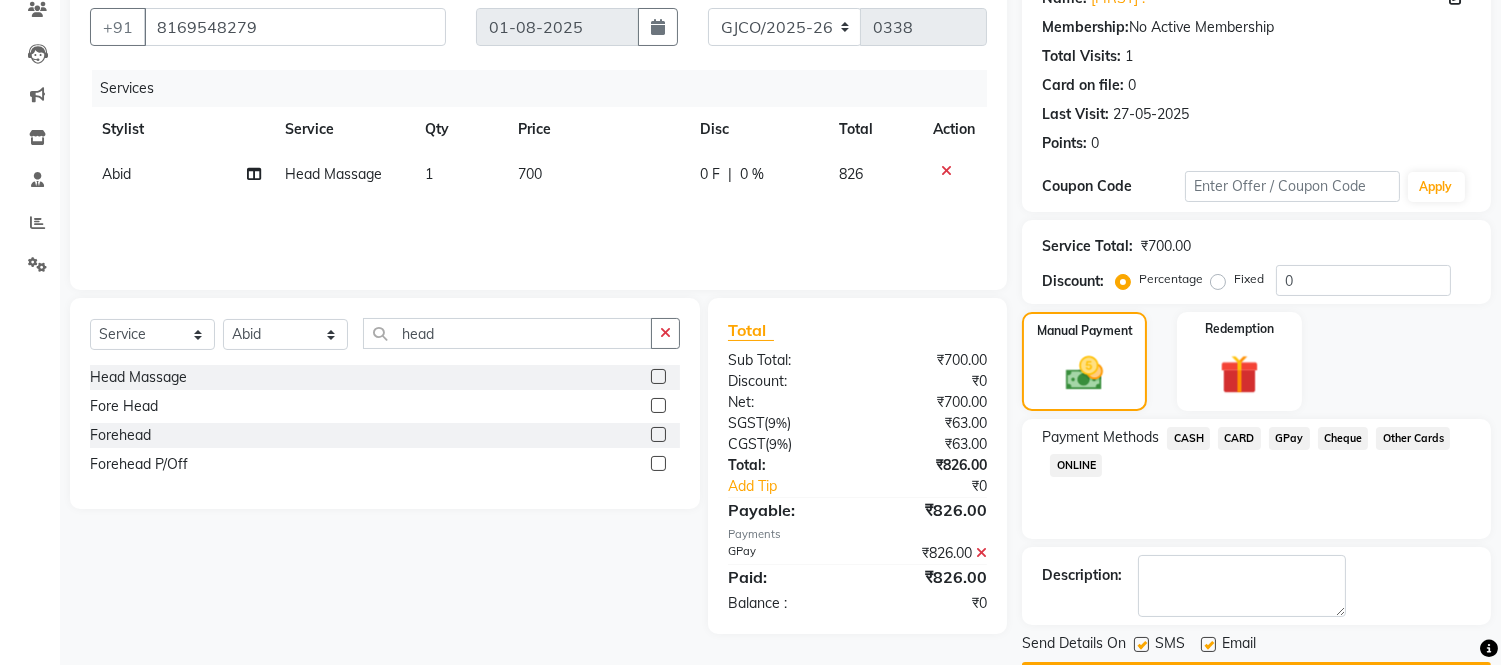 scroll, scrollTop: 234, scrollLeft: 0, axis: vertical 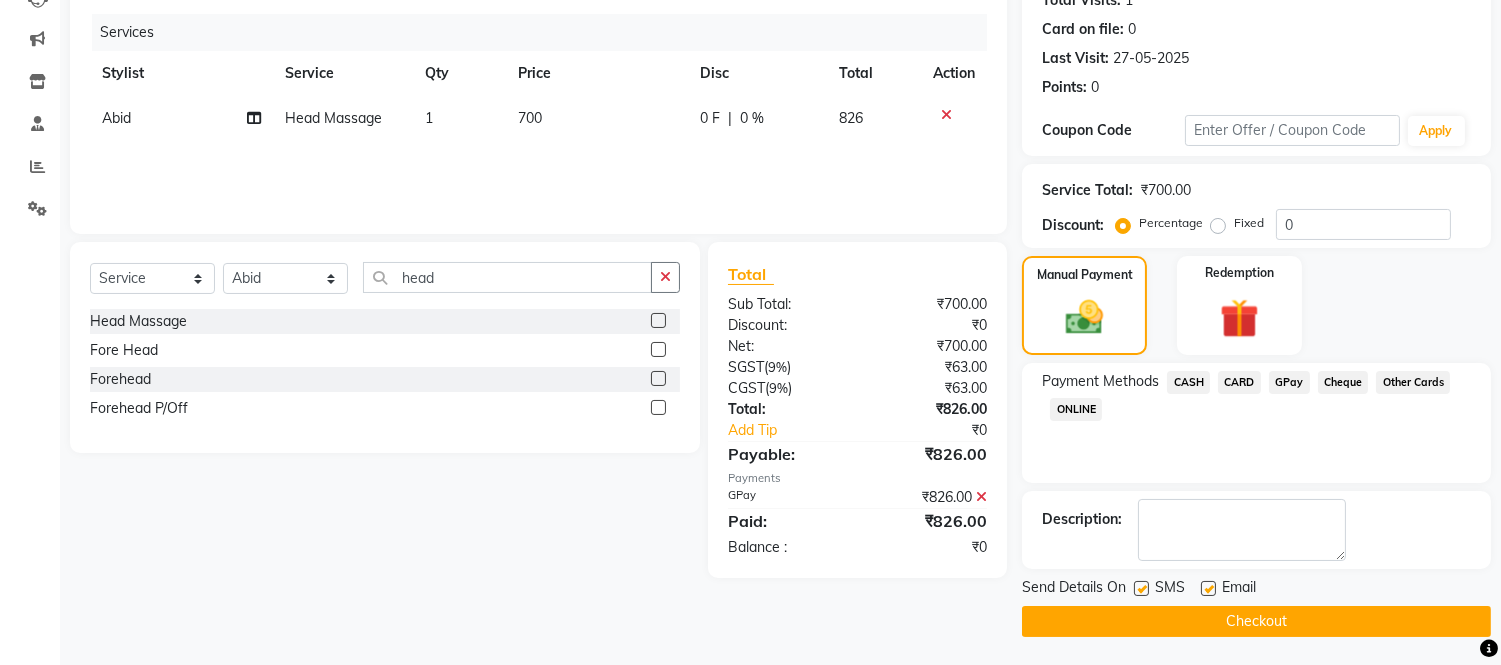 click on "Checkout" 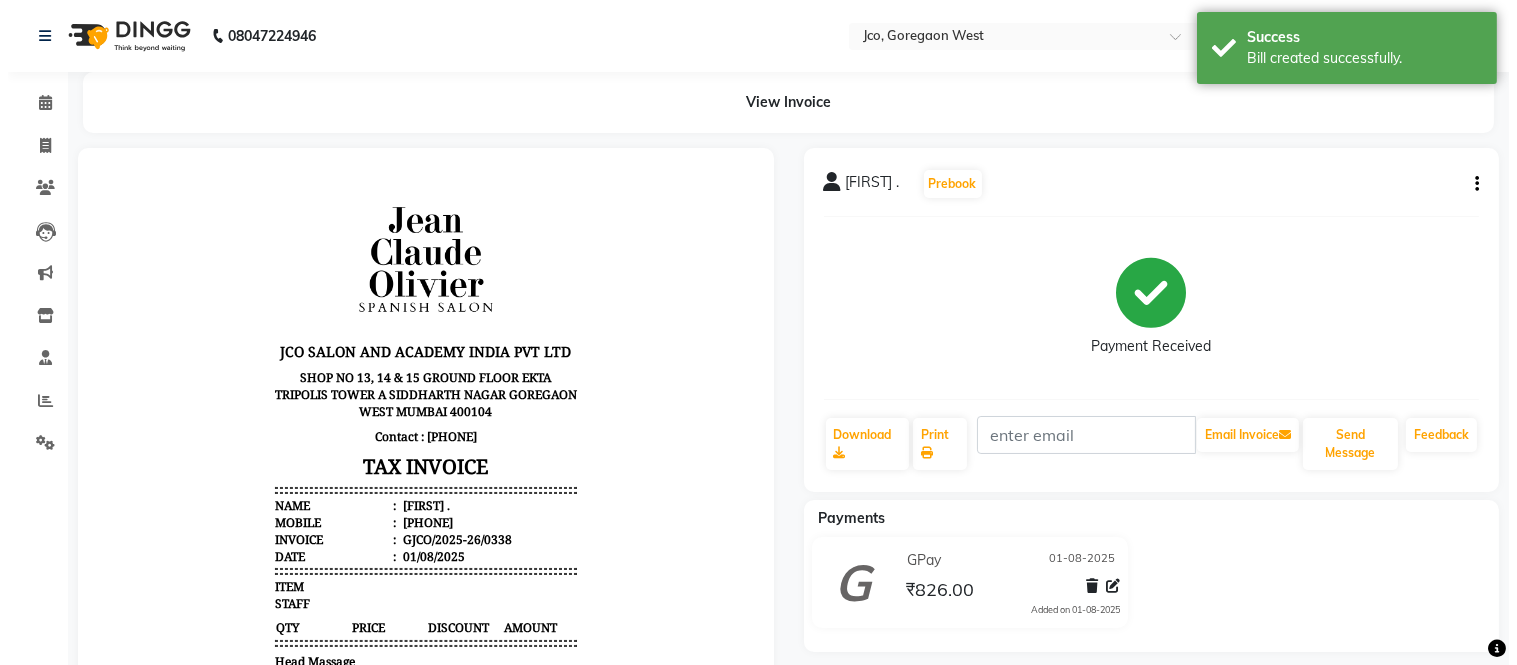 scroll, scrollTop: 0, scrollLeft: 0, axis: both 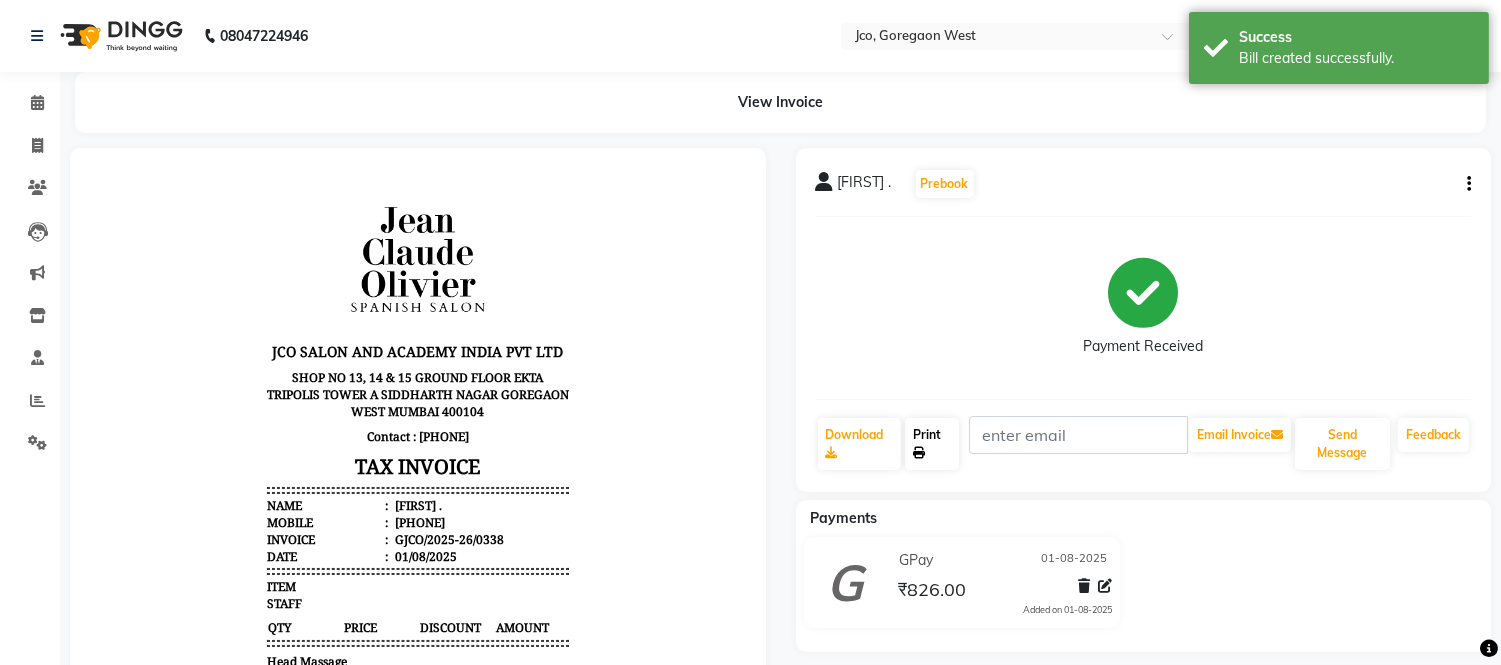 click on "Print" 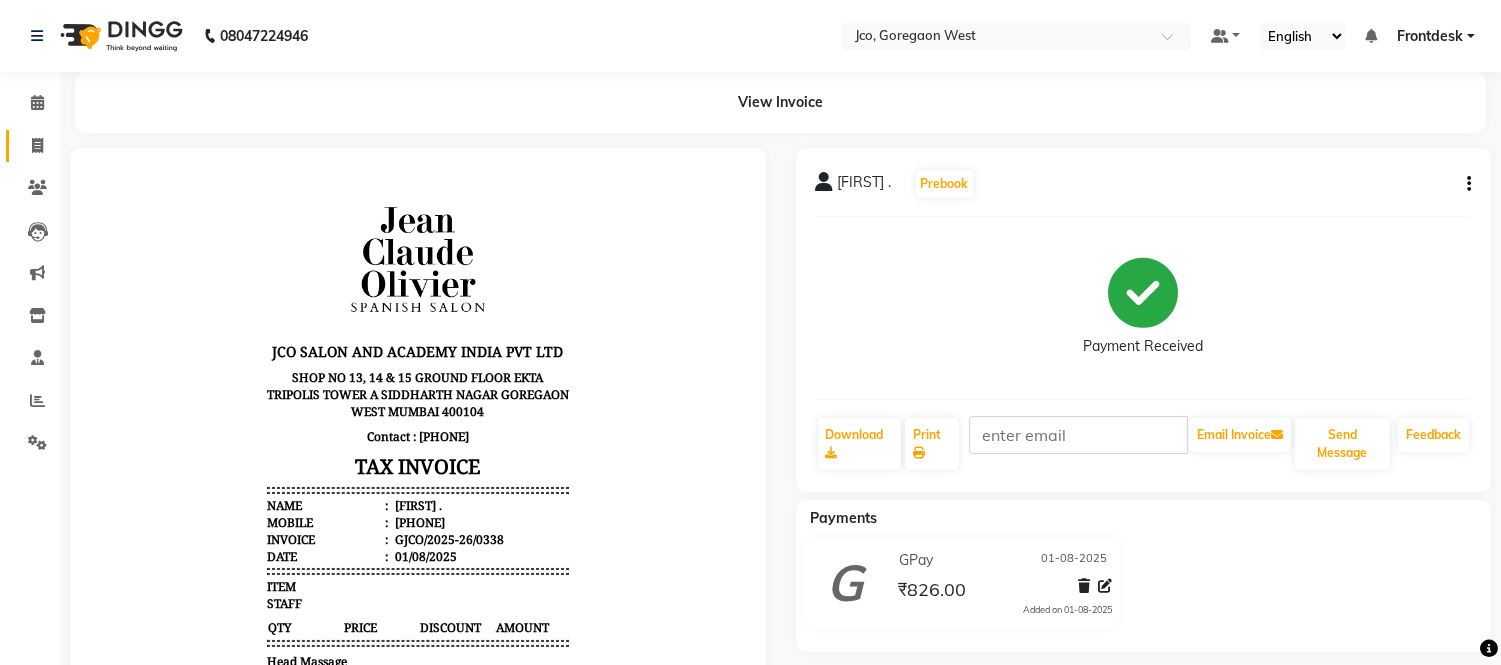 click 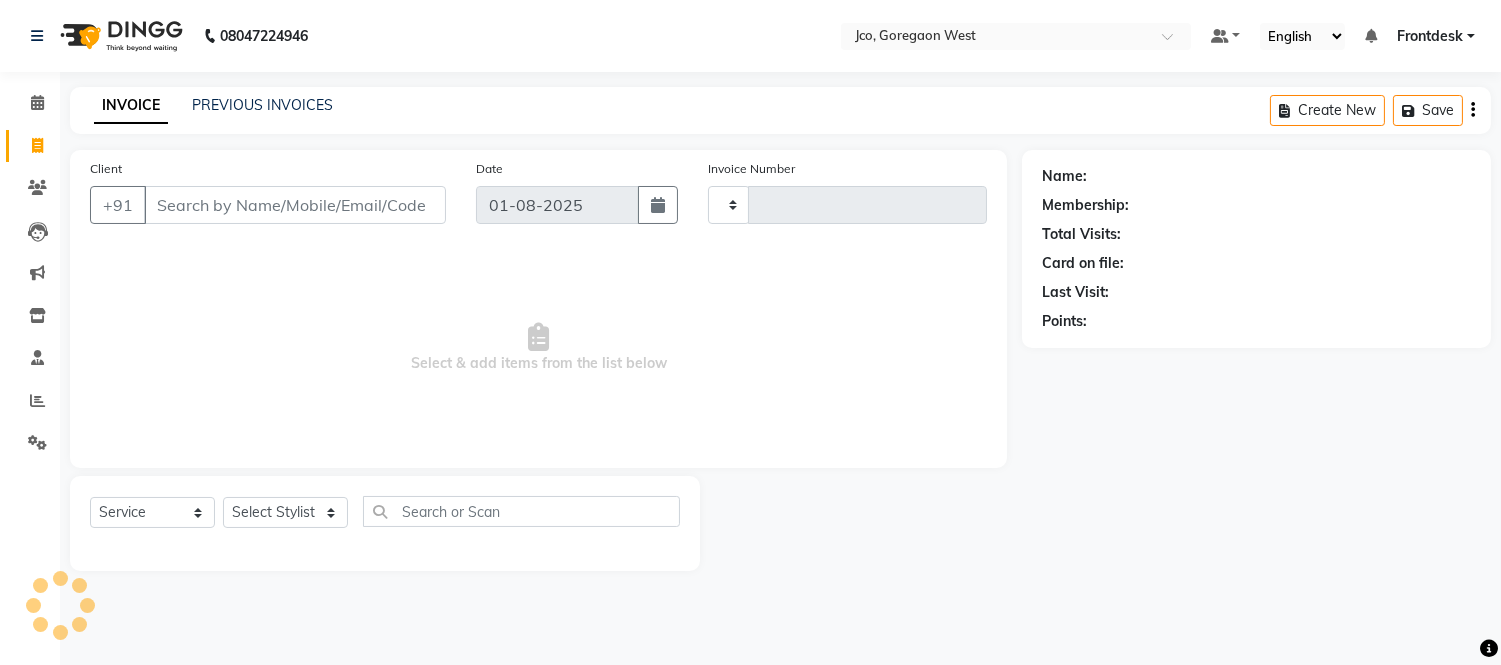 type on "0339" 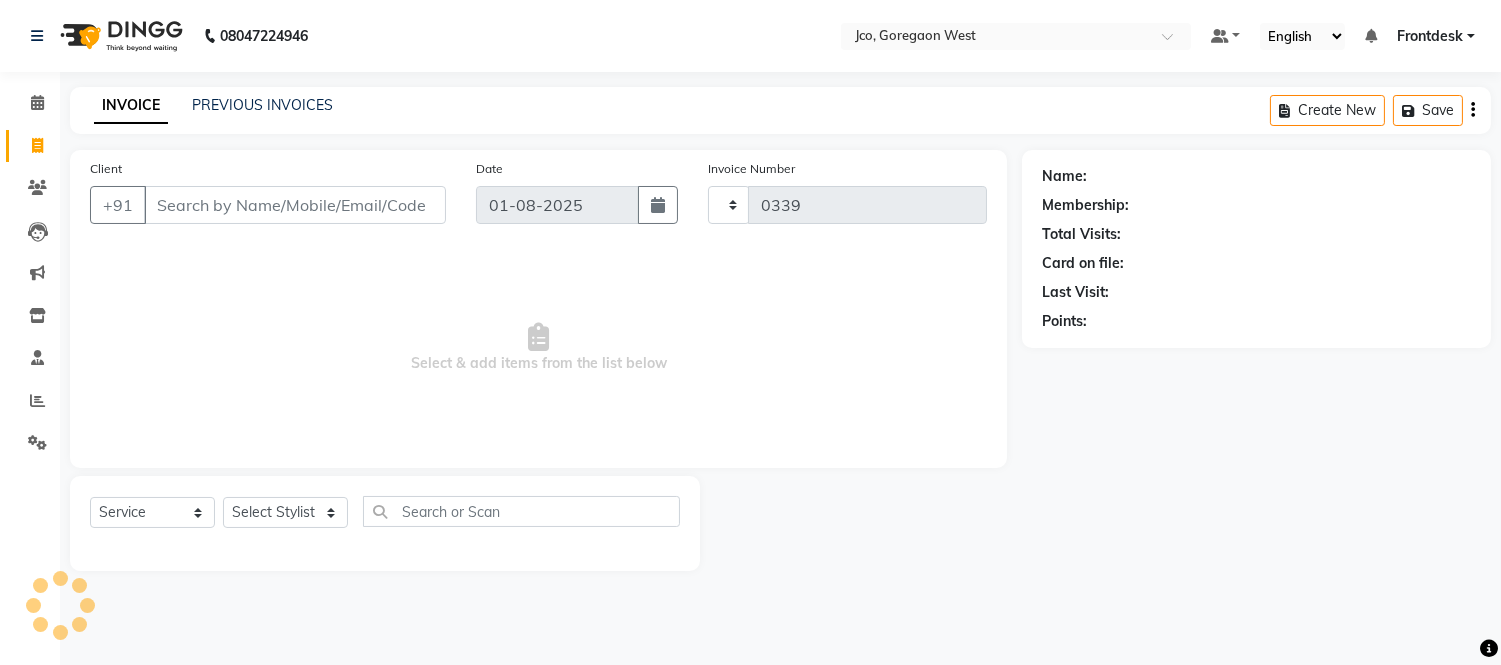 select on "8000" 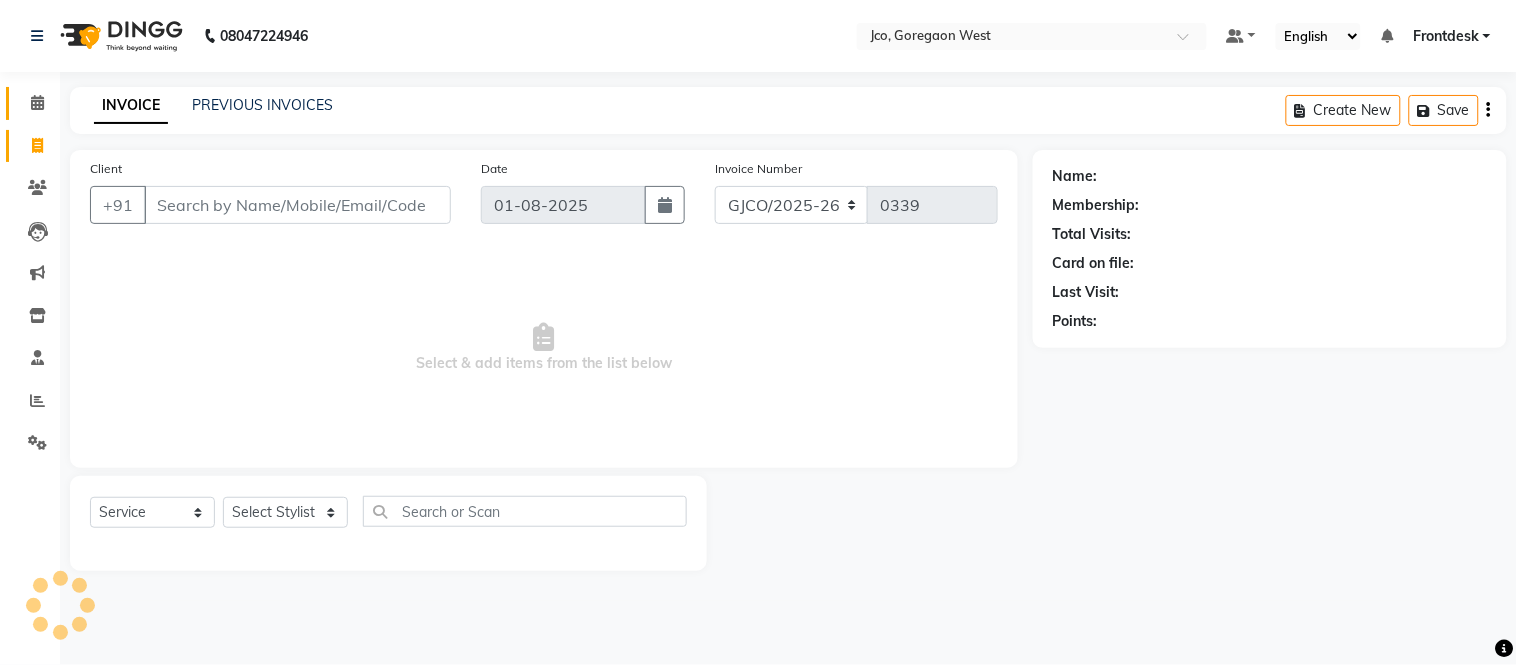 click 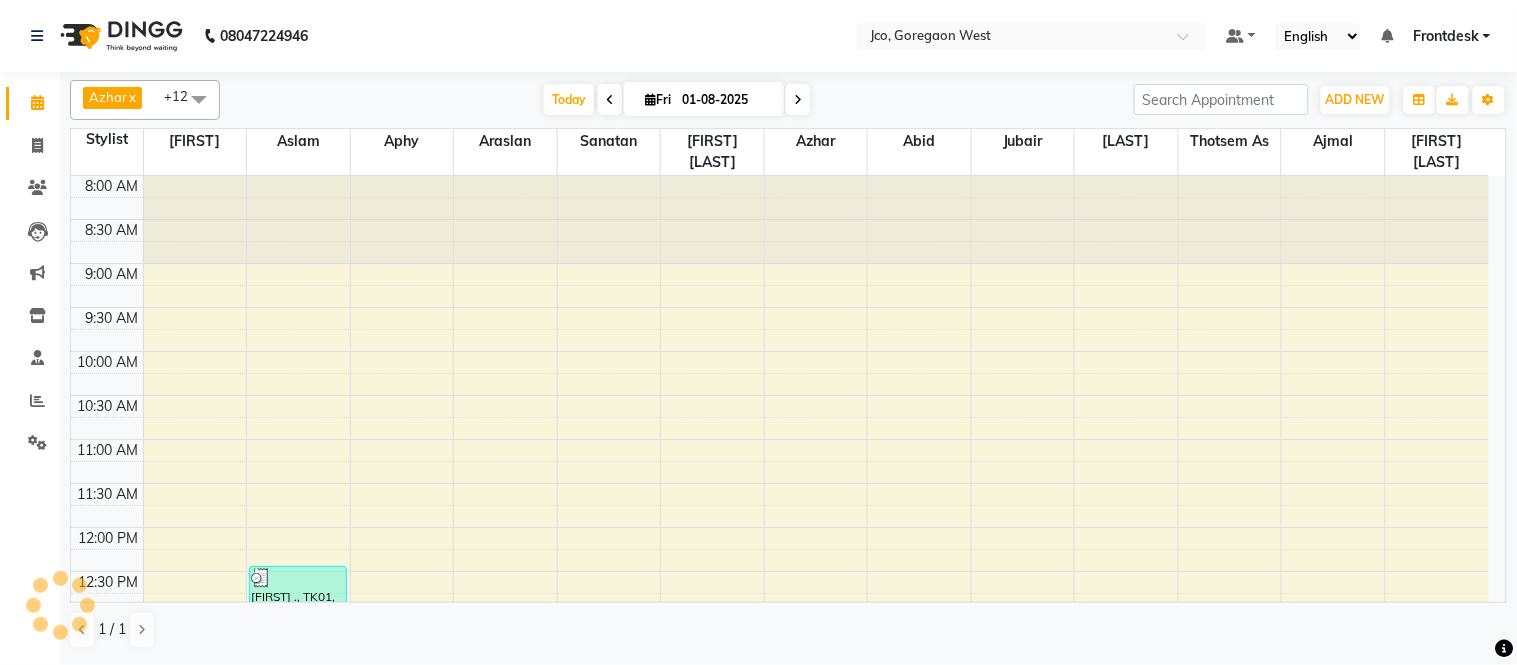 scroll, scrollTop: 0, scrollLeft: 0, axis: both 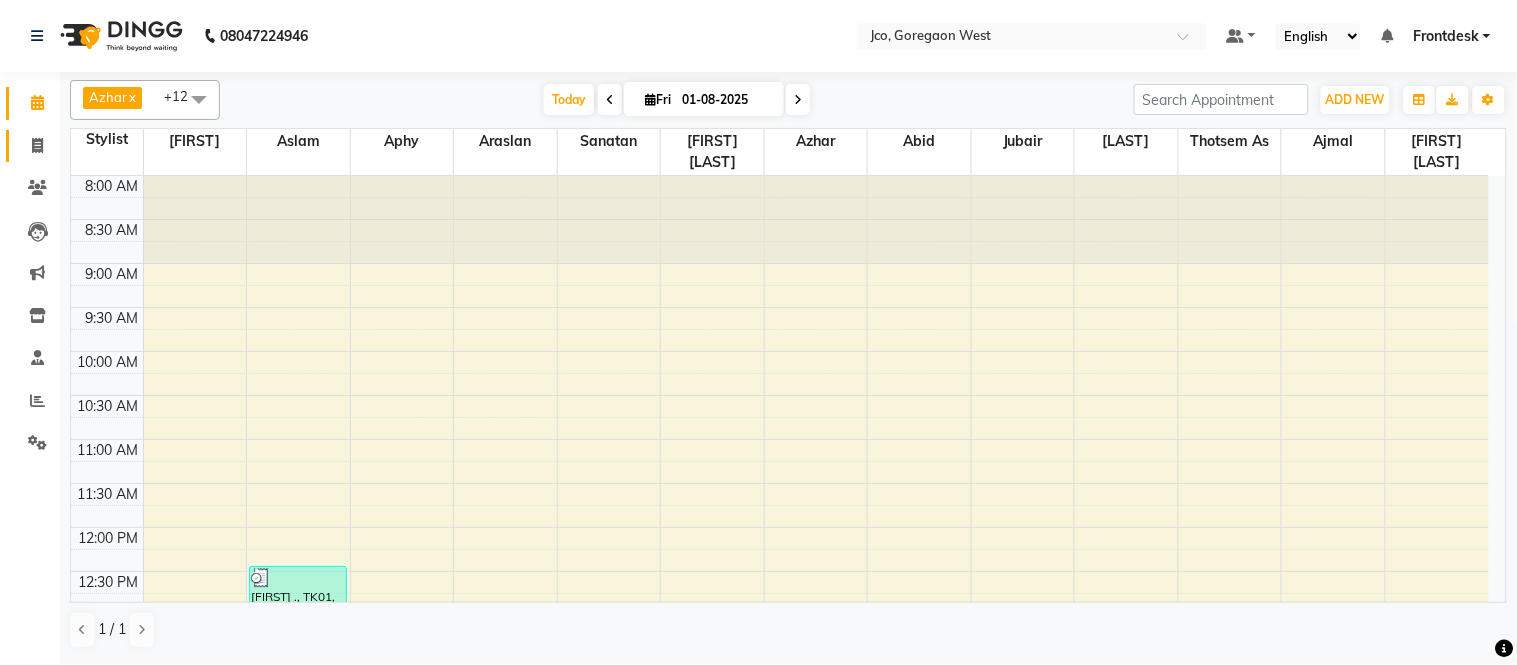 click 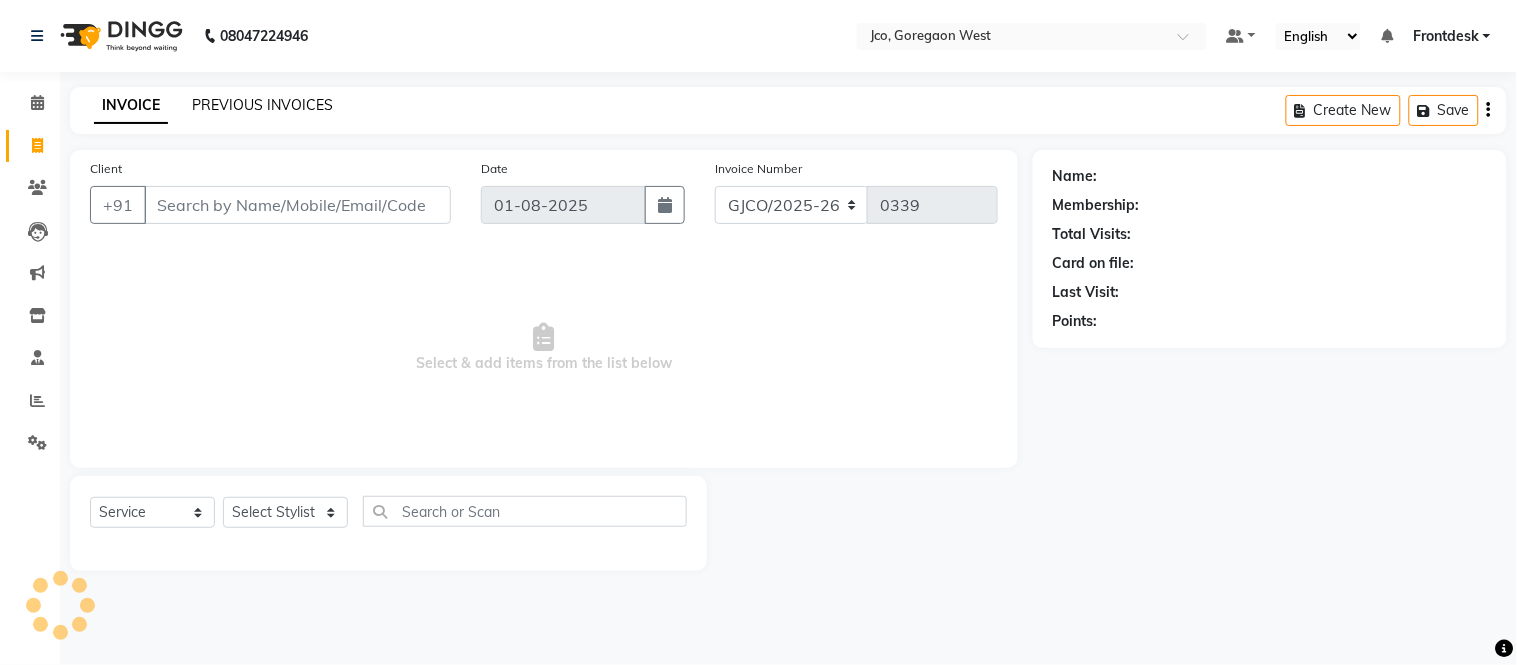 click on "PREVIOUS INVOICES" 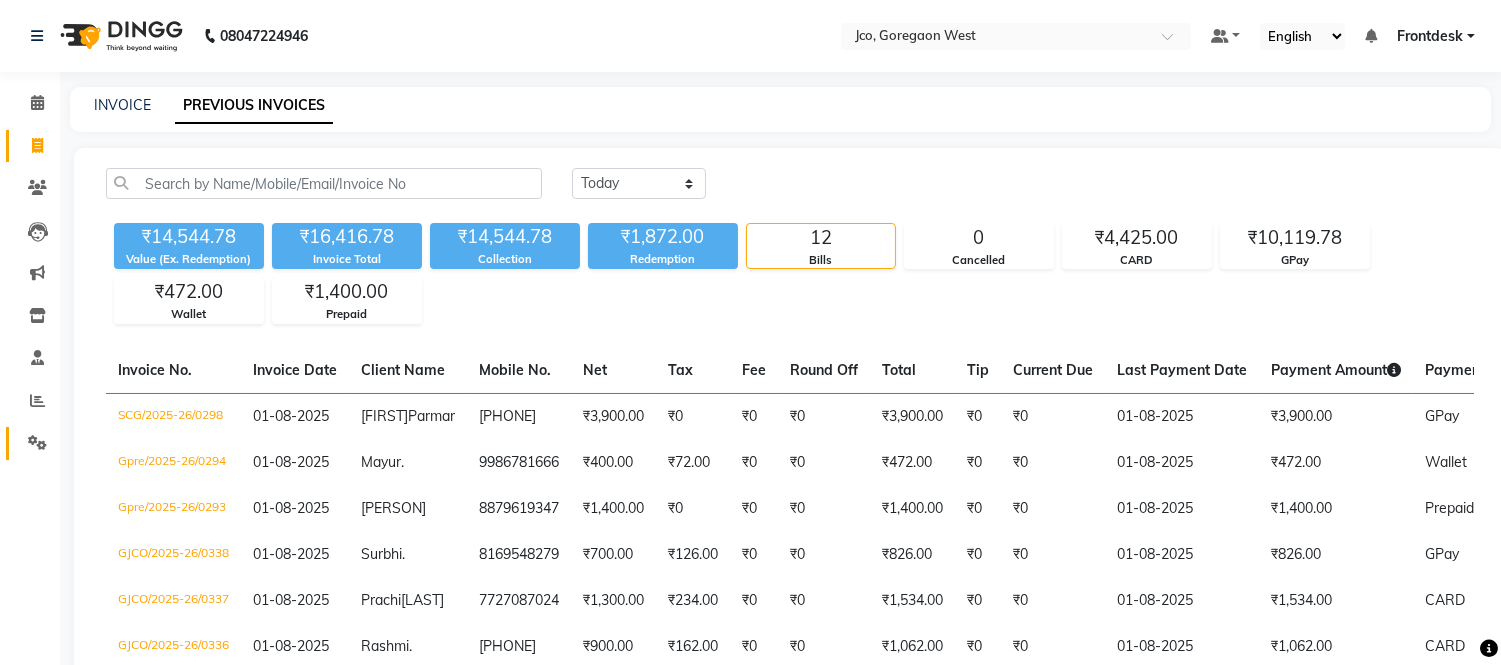click 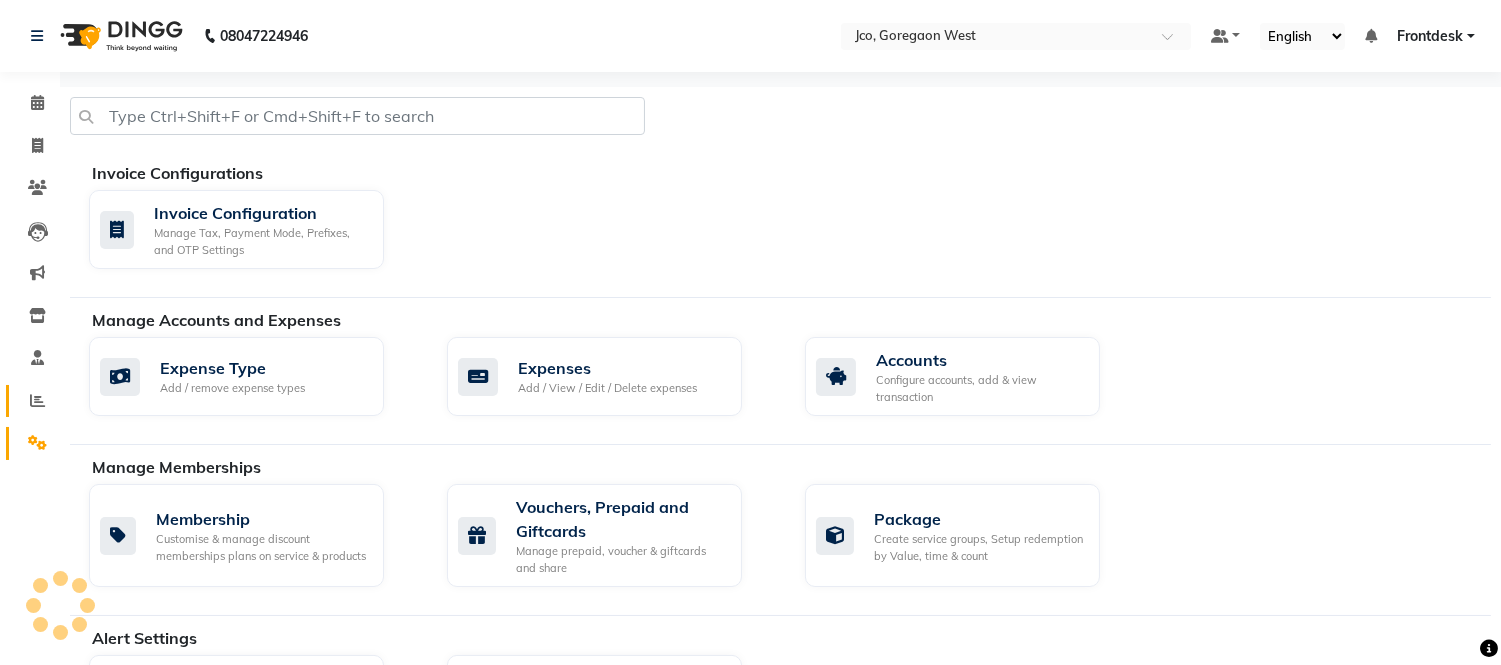 click 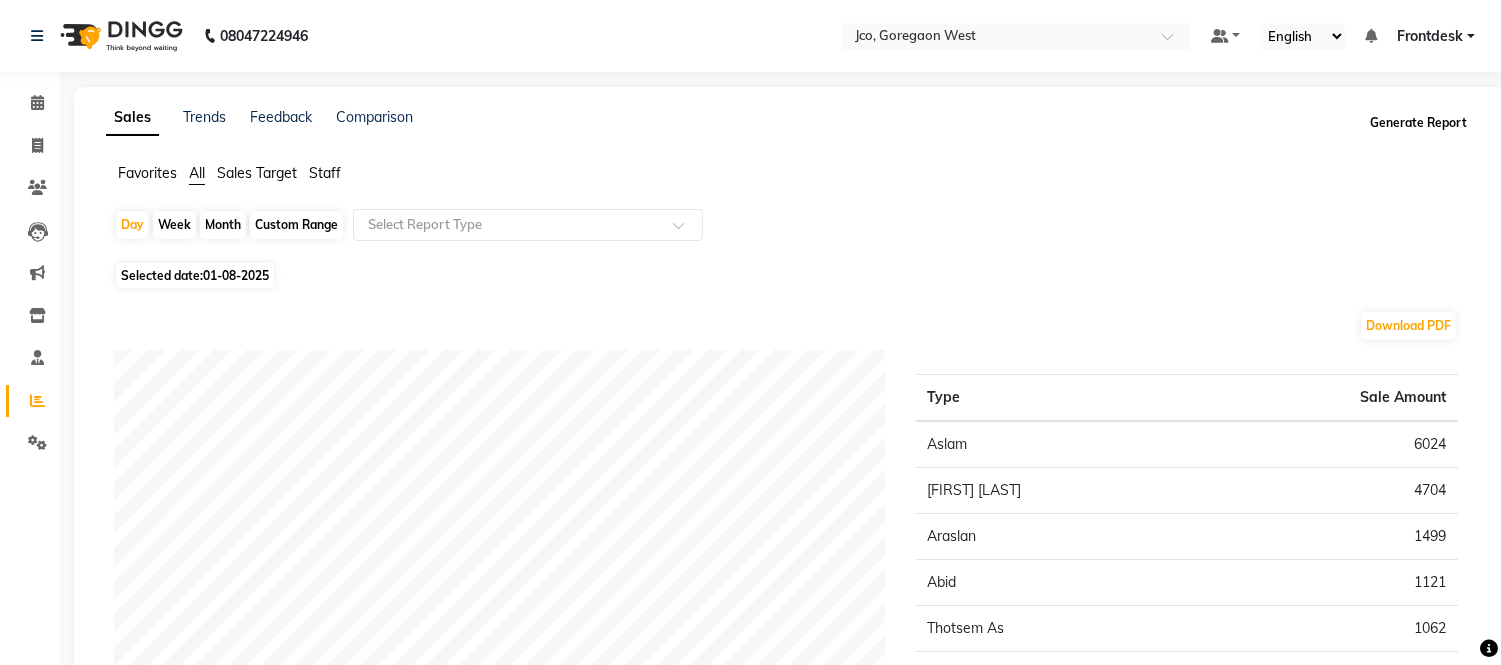 click on "Generate Report" 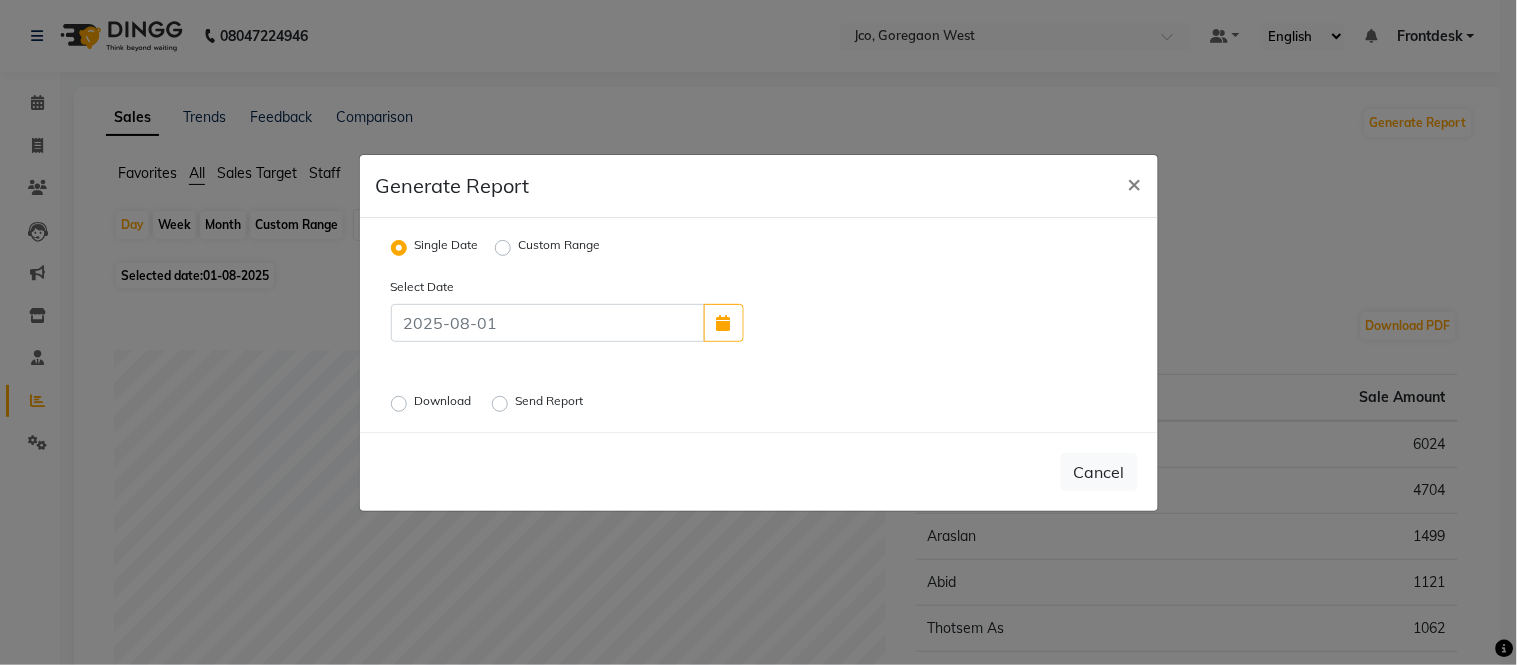 click on "Download" 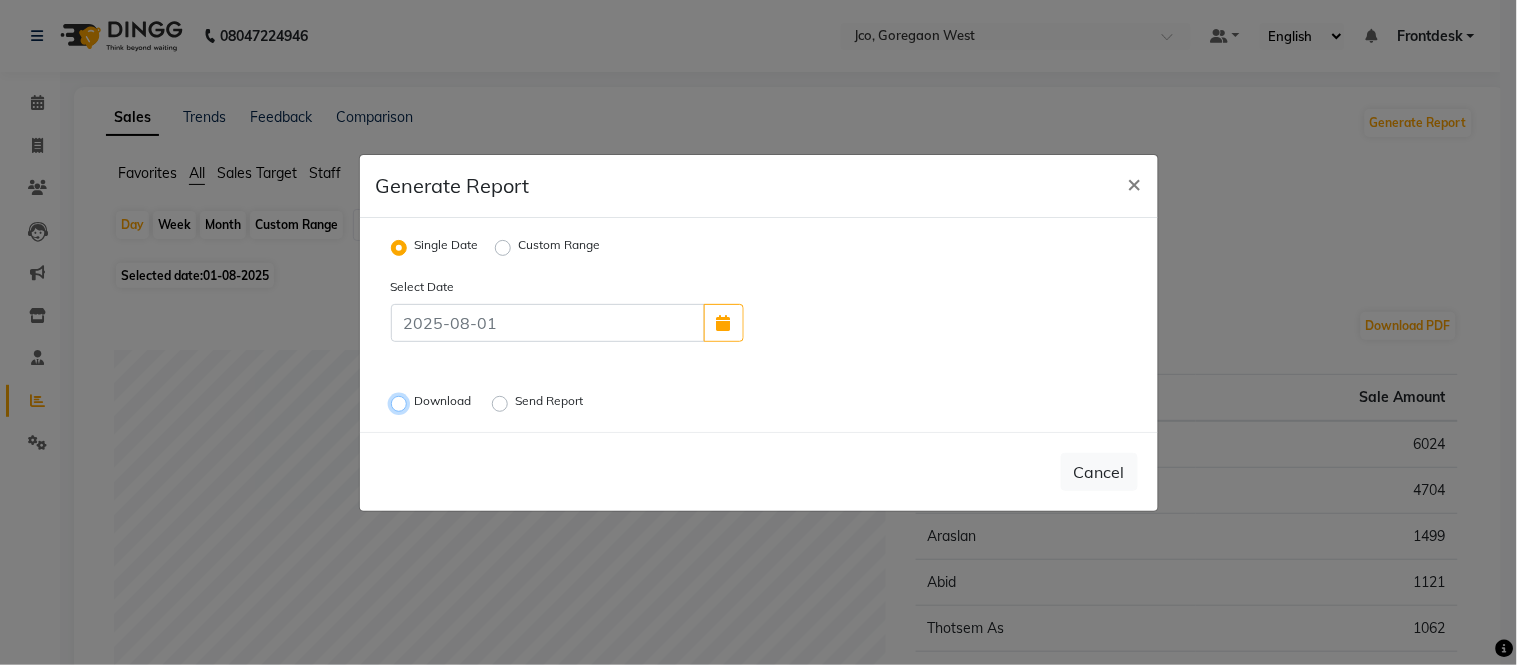click on "Download" at bounding box center [402, 403] 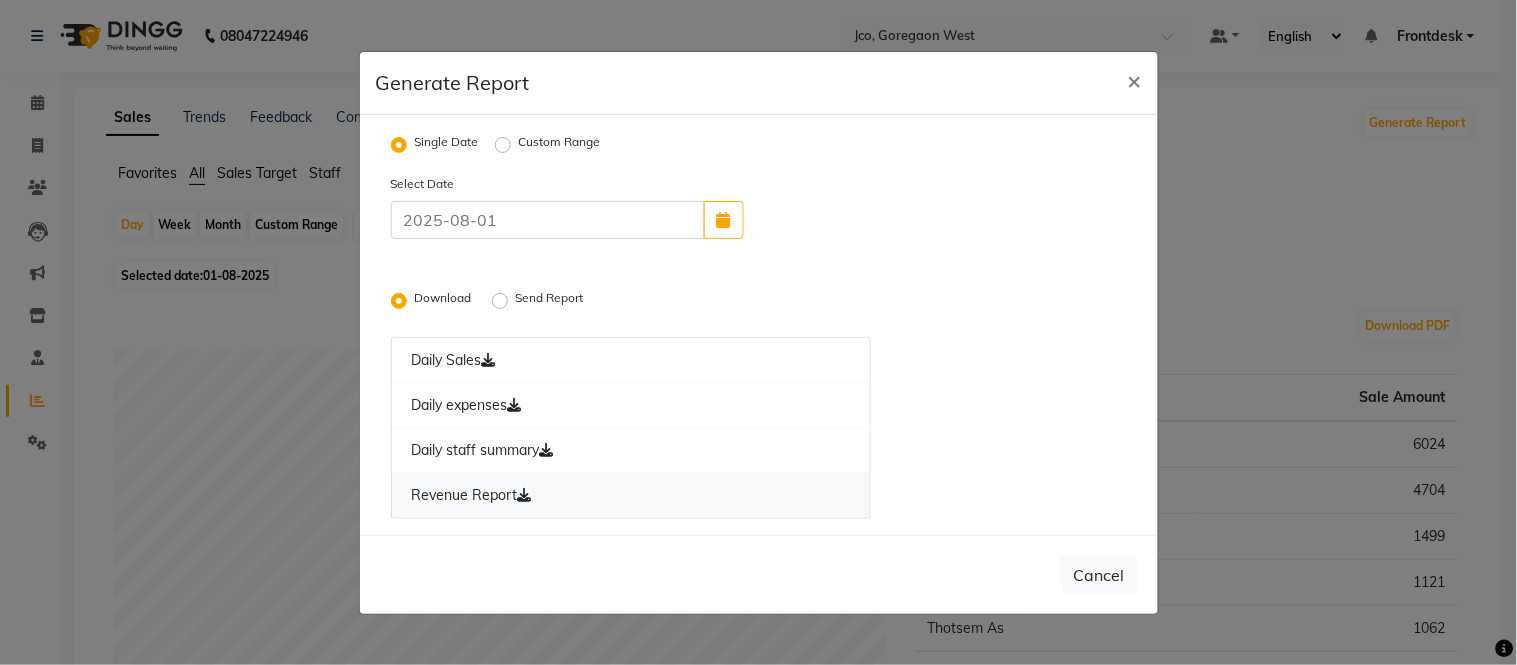 click on "Revenue Report" 